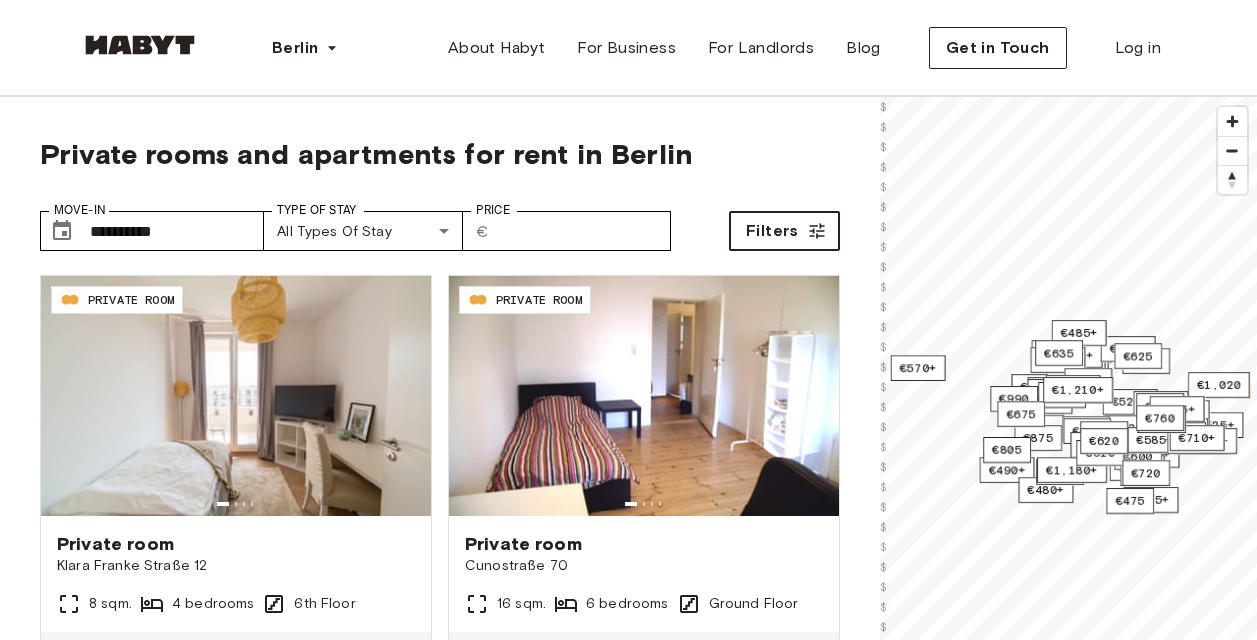 scroll, scrollTop: 0, scrollLeft: 0, axis: both 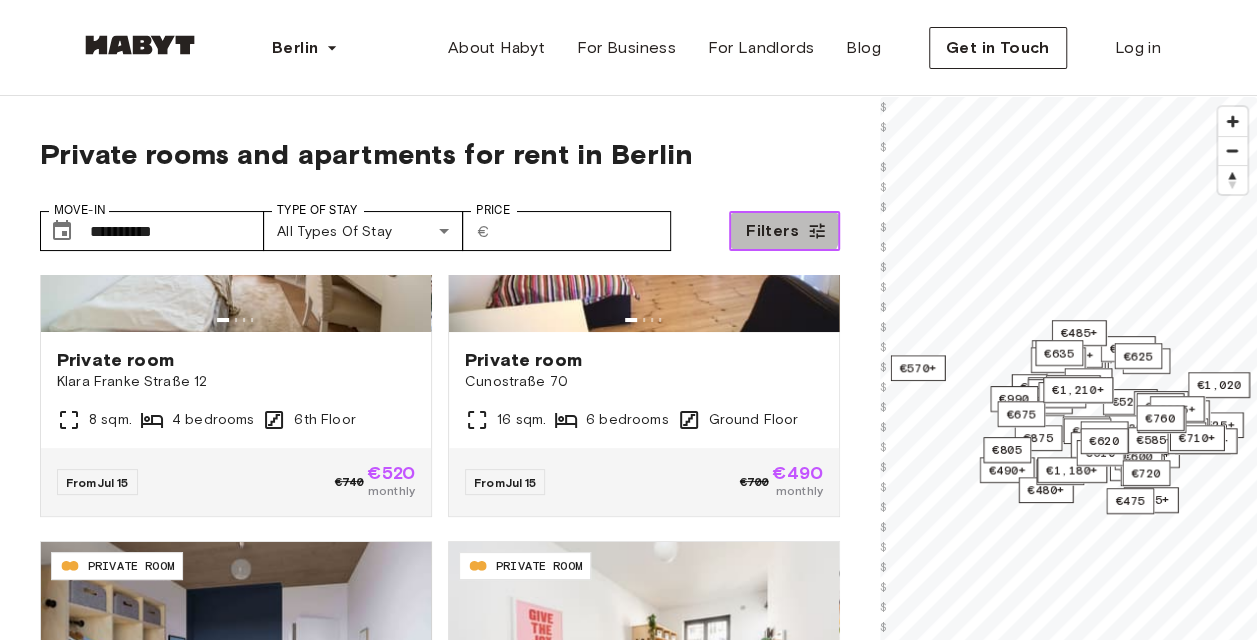 click on "Filters" at bounding box center (772, 231) 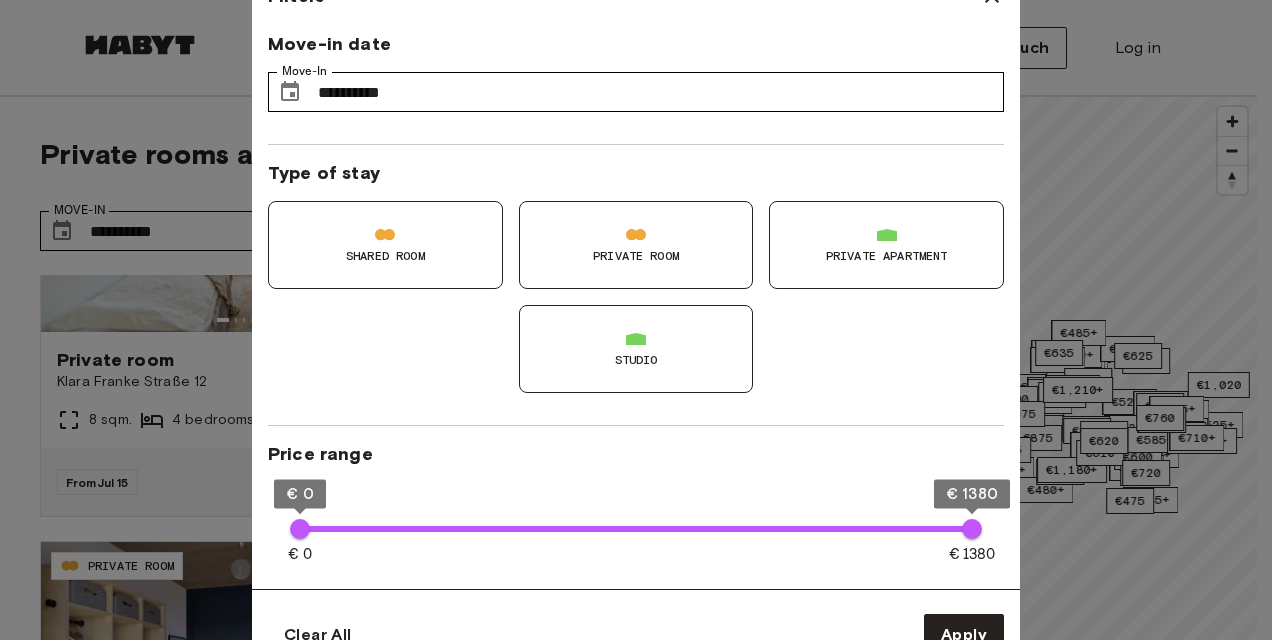 type on "**" 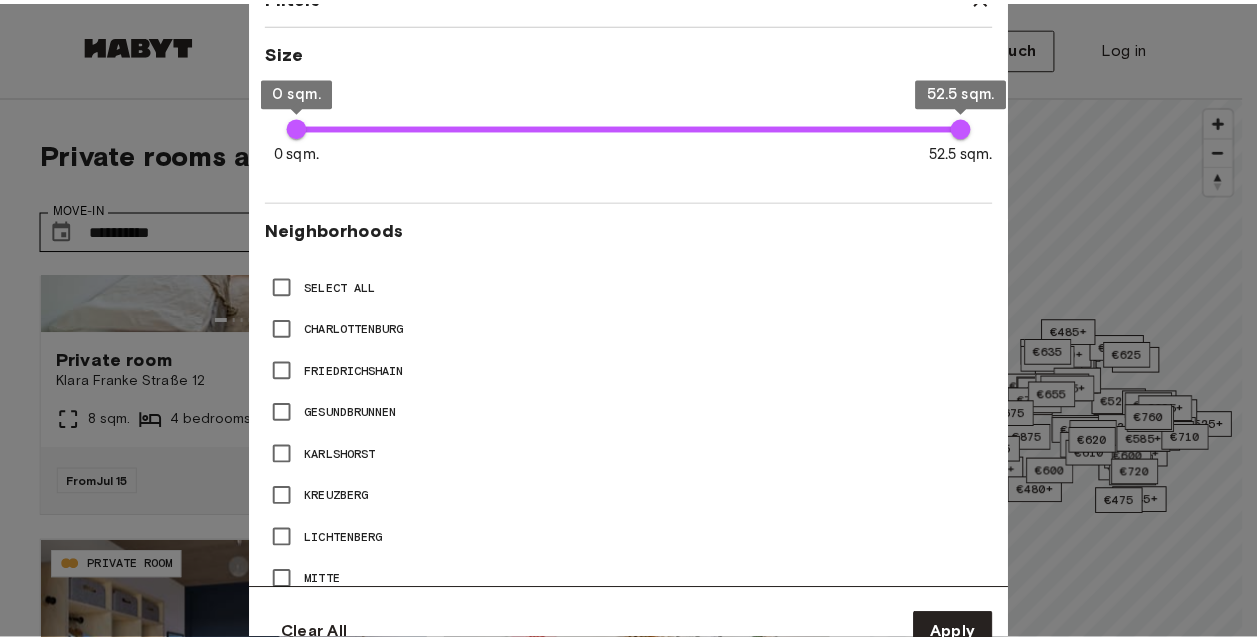 scroll, scrollTop: 915, scrollLeft: 0, axis: vertical 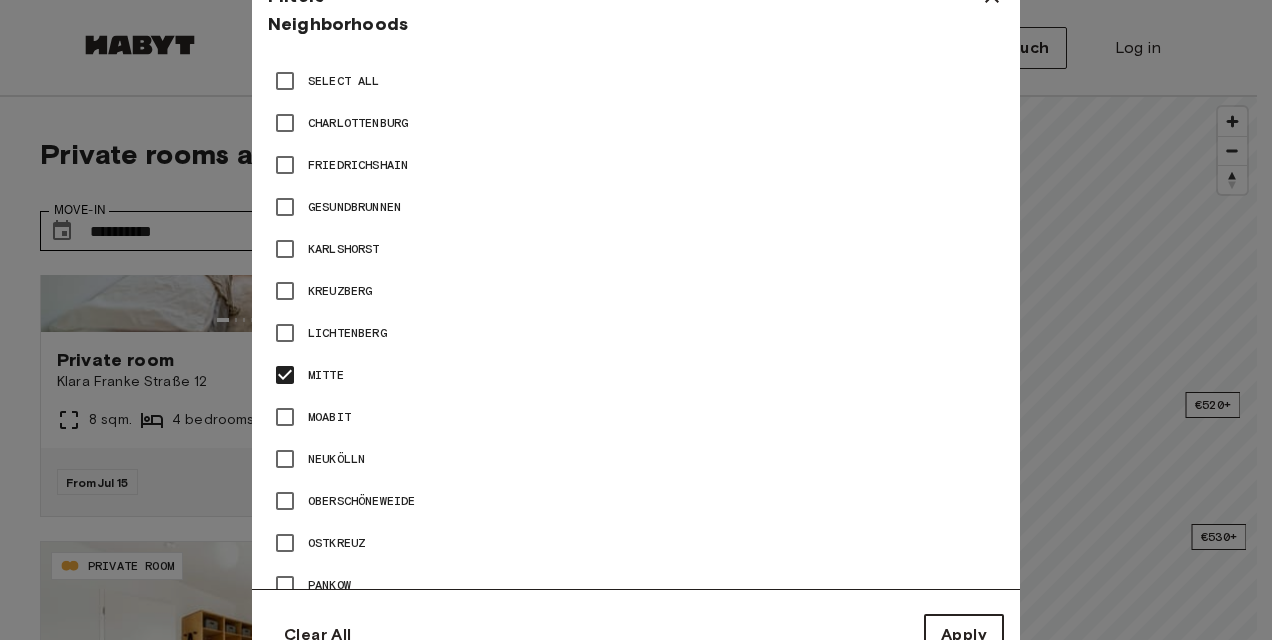 type on "**" 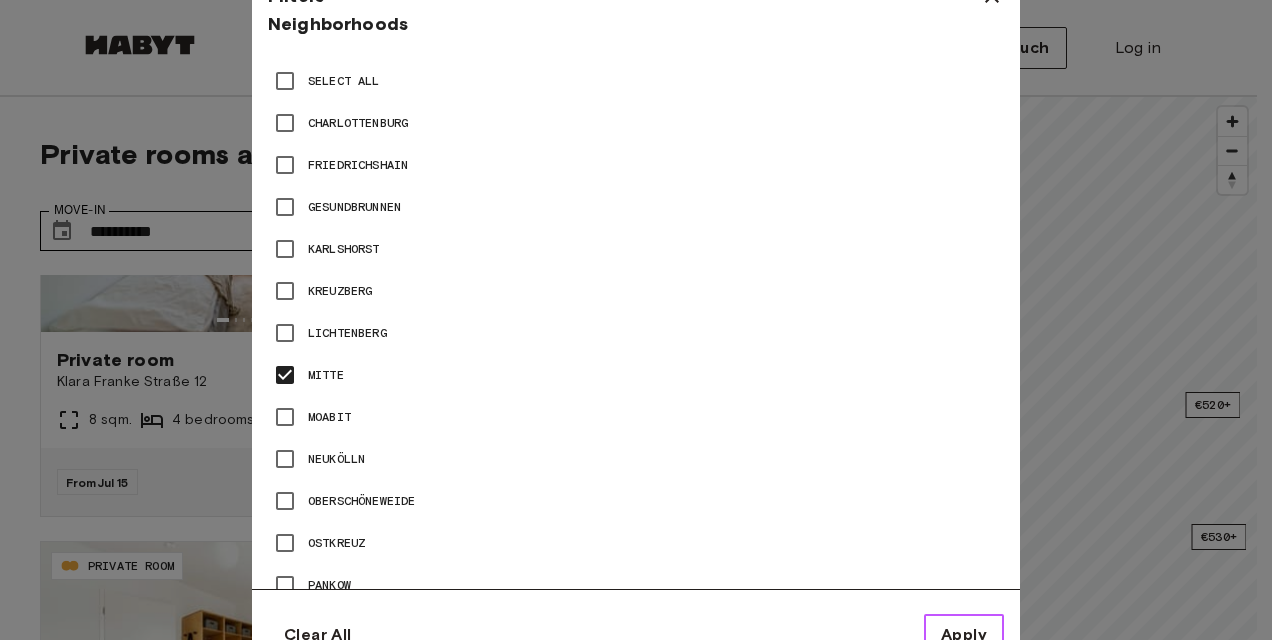 click on "Apply" at bounding box center [964, 635] 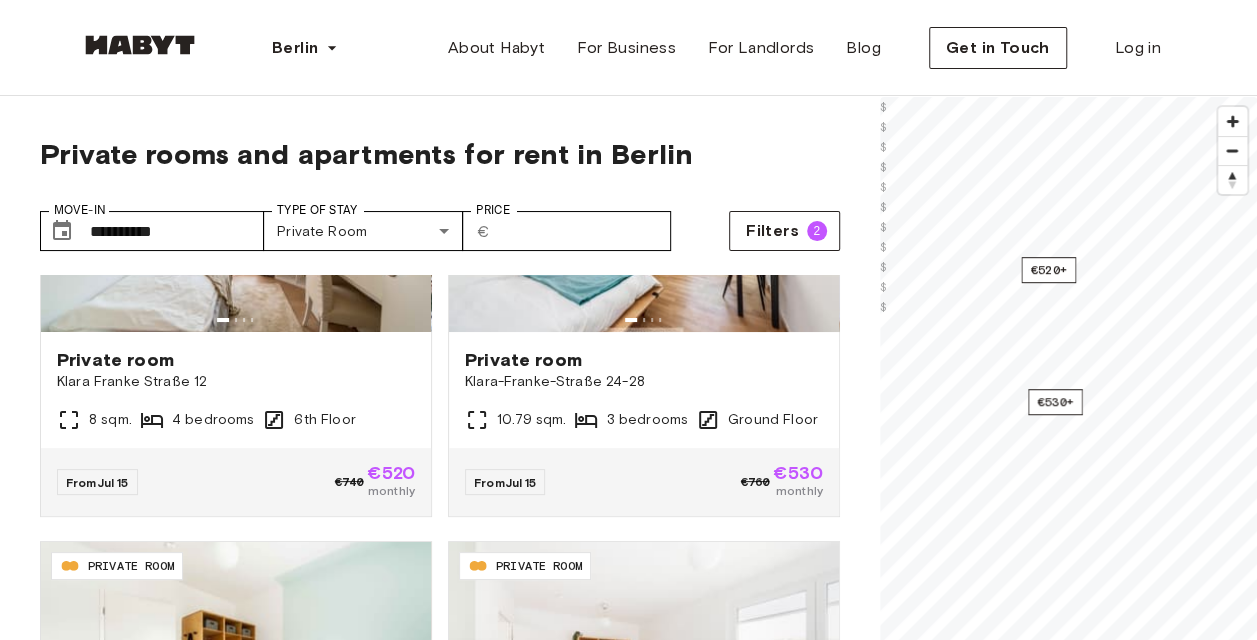 click on "**********" at bounding box center [628, 506] 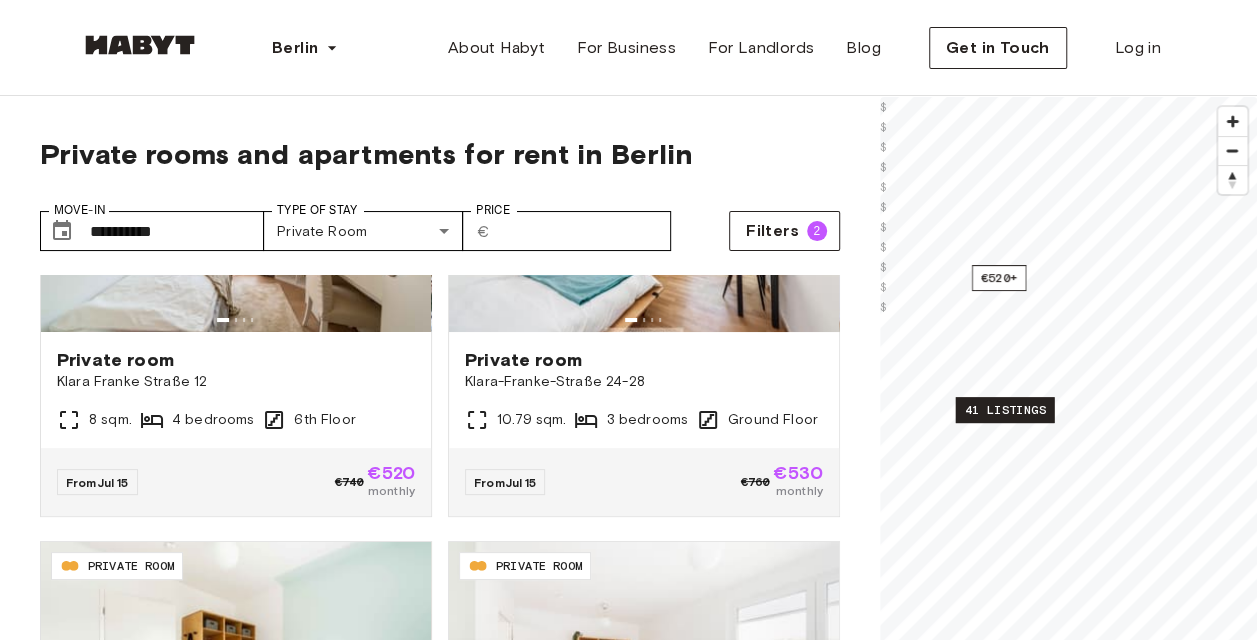 click on "41 listings" at bounding box center (1004, 410) 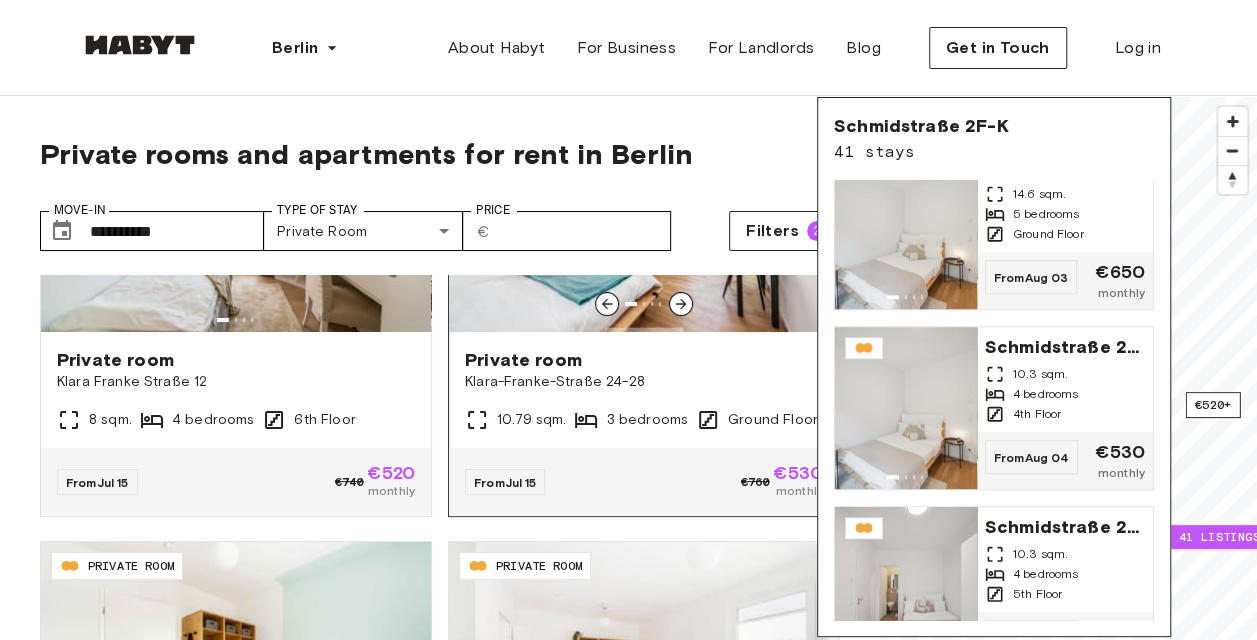 scroll, scrollTop: 700, scrollLeft: 0, axis: vertical 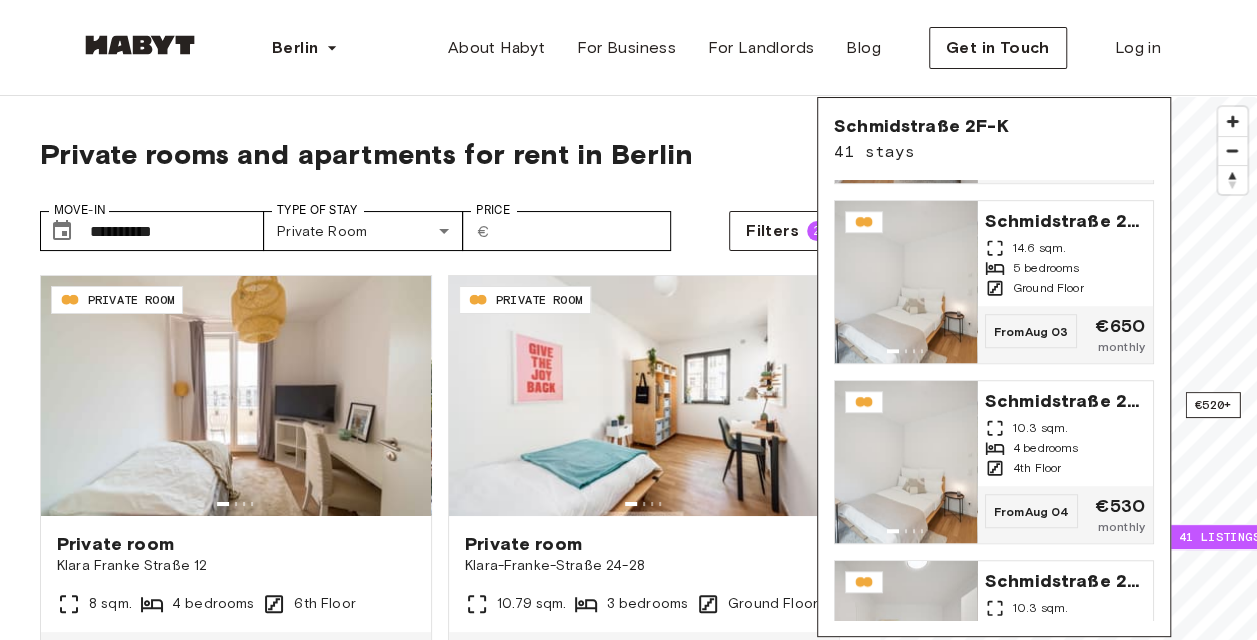 click on "Private rooms and apartments for rent in Berlin" at bounding box center (440, 154) 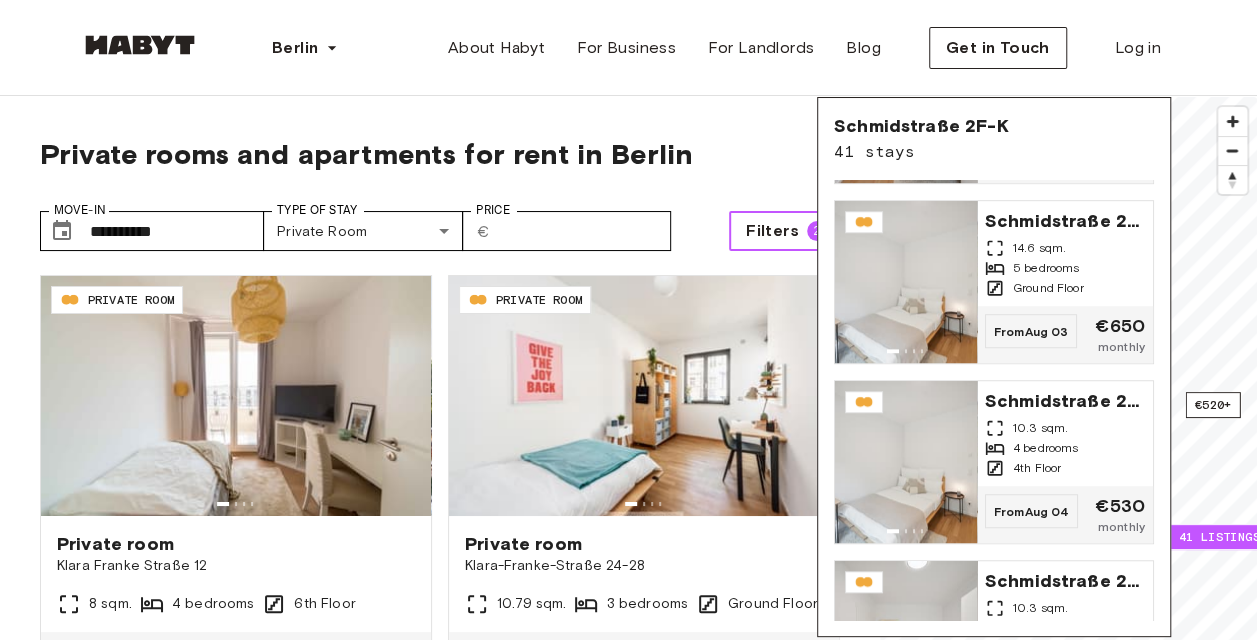 click on "Filters 2" at bounding box center [784, 231] 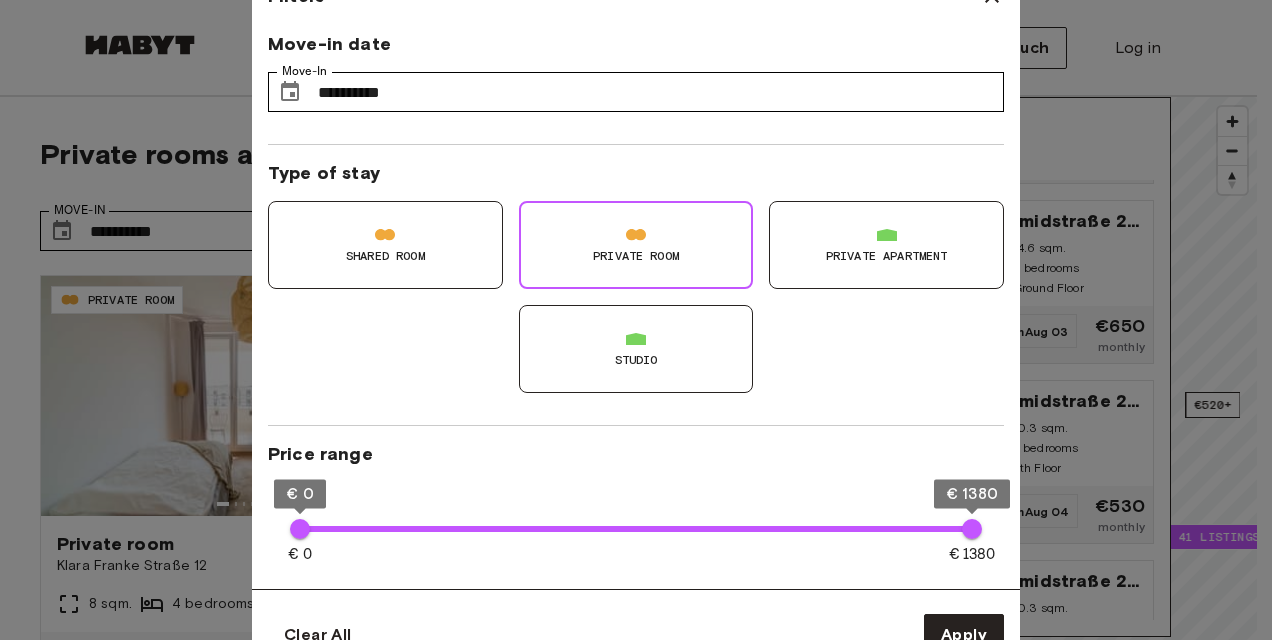 type 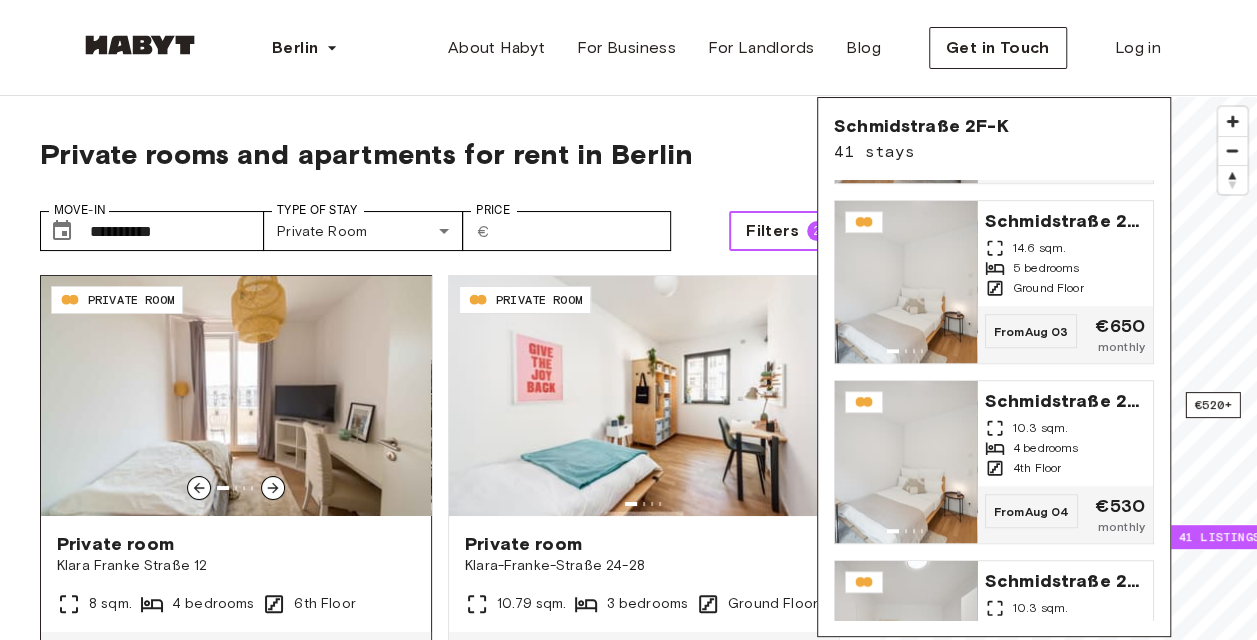 scroll, scrollTop: 100, scrollLeft: 0, axis: vertical 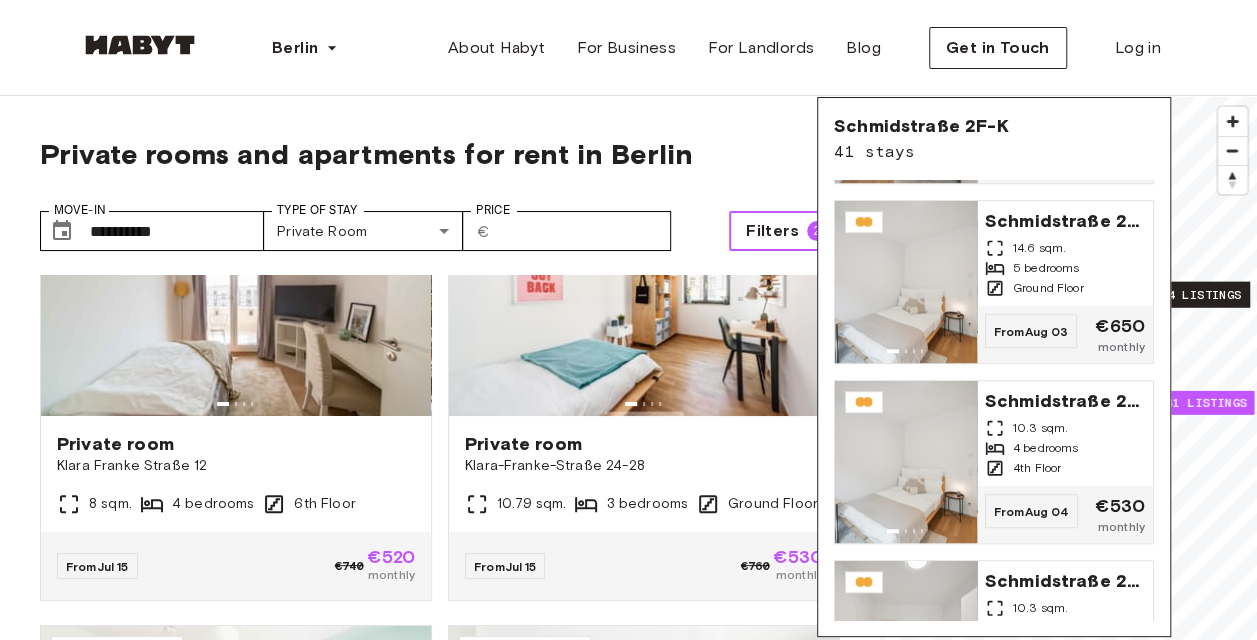 drag, startPoint x: 1233, startPoint y: 383, endPoint x: 1226, endPoint y: 294, distance: 89.27486 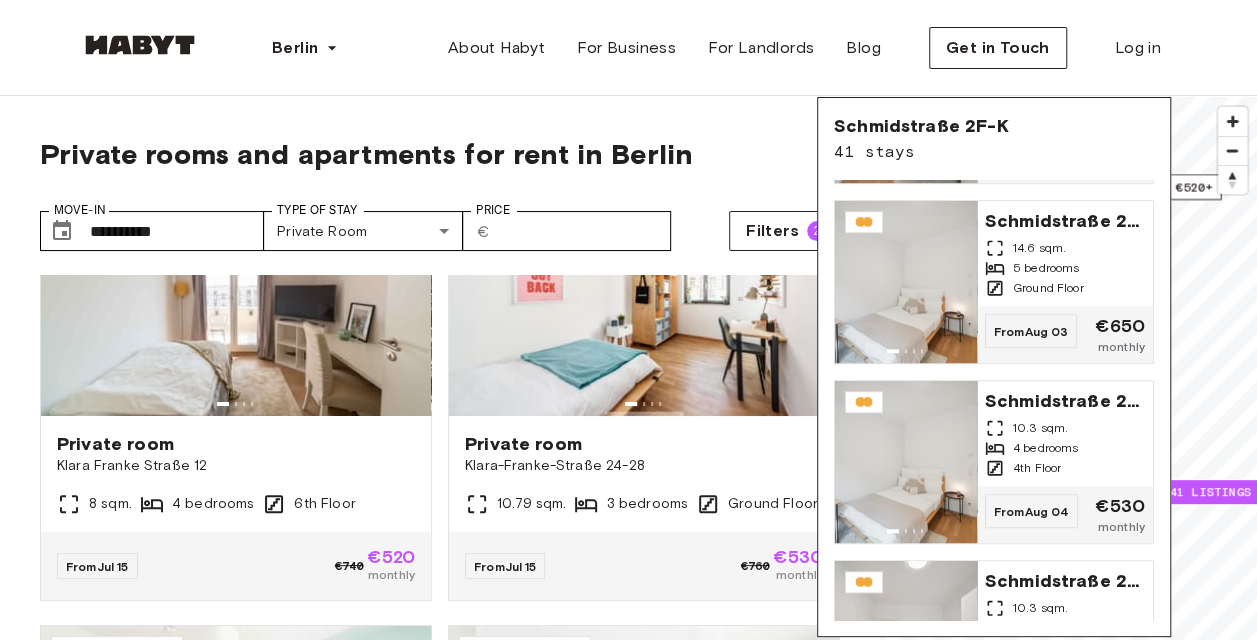 click on "**********" at bounding box center [628, 2435] 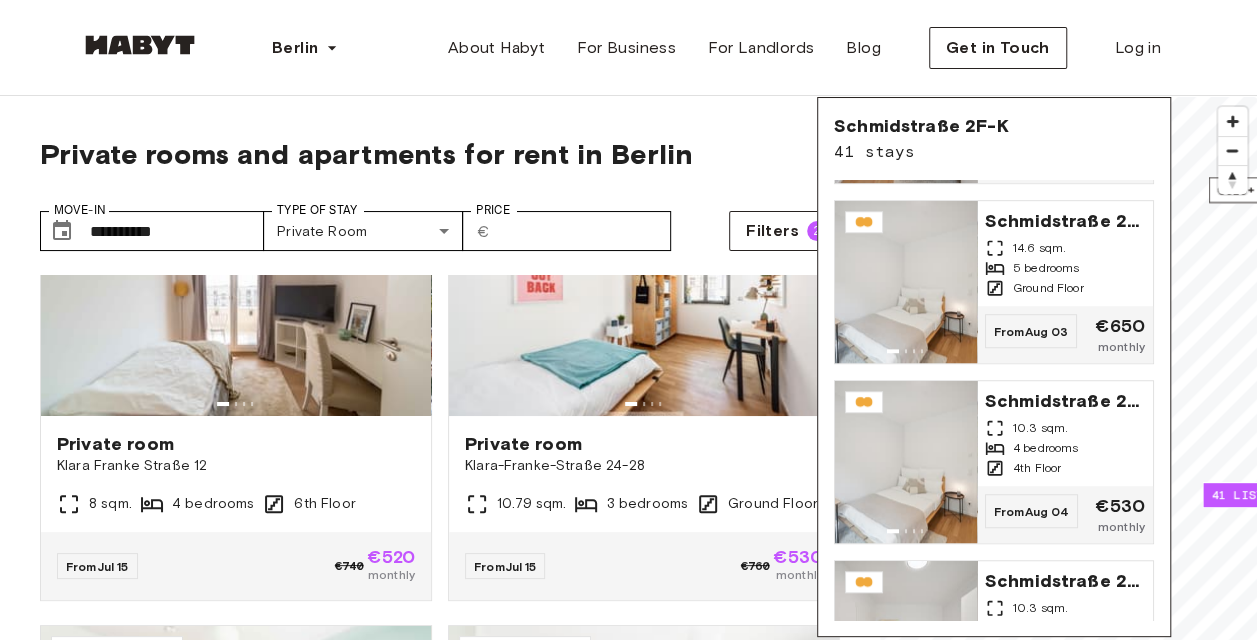 click on "[STREET] [NUMBER] [STAYS] [STREET] [NUMBER] [SQM] [BEDROOMS] [FLOOR] From Jul [DAY] €[PRICE] monthly [STREET] [NUMBER] [SQM] [BEDROOMS] [FLOOR] From Jul [DAY] €[PRICE] monthly [STREET] [NUMBER] [SQM] [BEDROOMS] [FLOOR] From Jul [DAY] €[PRICE] monthly [STREET] [NUMBER] [SQM] [BEDROOMS] [FLOOR] From Jul [DAY] €[PRICE] monthly [STREET] [NUMBER] [SQM] [BEDROOMS] [FLOOR] From Aug [DAY] €[PRICE] monthly [STREET] [NUMBER] [SQM] [BEDROOMS] [FLOOR] From Aug [DAY] €[PRICE] monthly [STREET] [NUMBER] [SQM] [BEDROOMS] [FLOOR] From Aug [DAY] €[PRICE] monthly [STREET] [NUMBER] [SQM] [BEDROOMS] [FLOOR] From Aug [DAY] €[PRICE] monthly [STREET] [NUMBER] [SQM] [BEDROOMS] [FLOOR] From Aug [DAY] €[PRICE] monthly [STREET] [NUMBER] [SQM] [BEDROOMS] [FLOOR] From Aug [DAY] €[PRICE] monthly [STREET] [NUMBER] [SQM] [BEDROOMS] [FLOOR]" at bounding box center (994, 367) 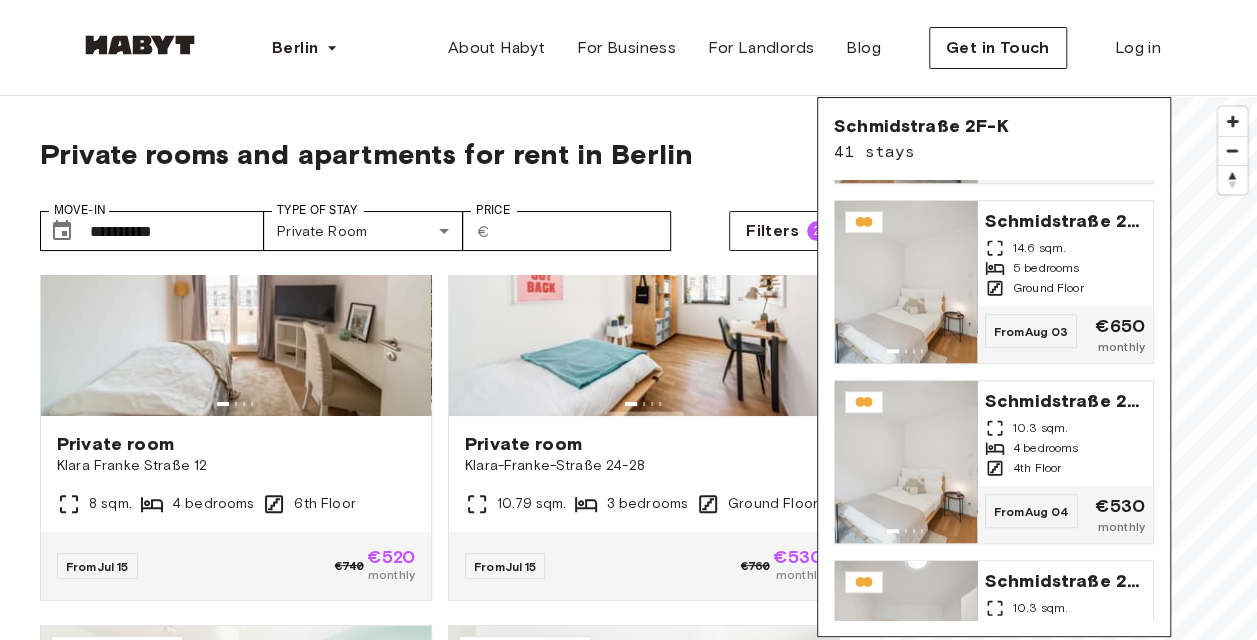 click on "**********" at bounding box center [628, 2435] 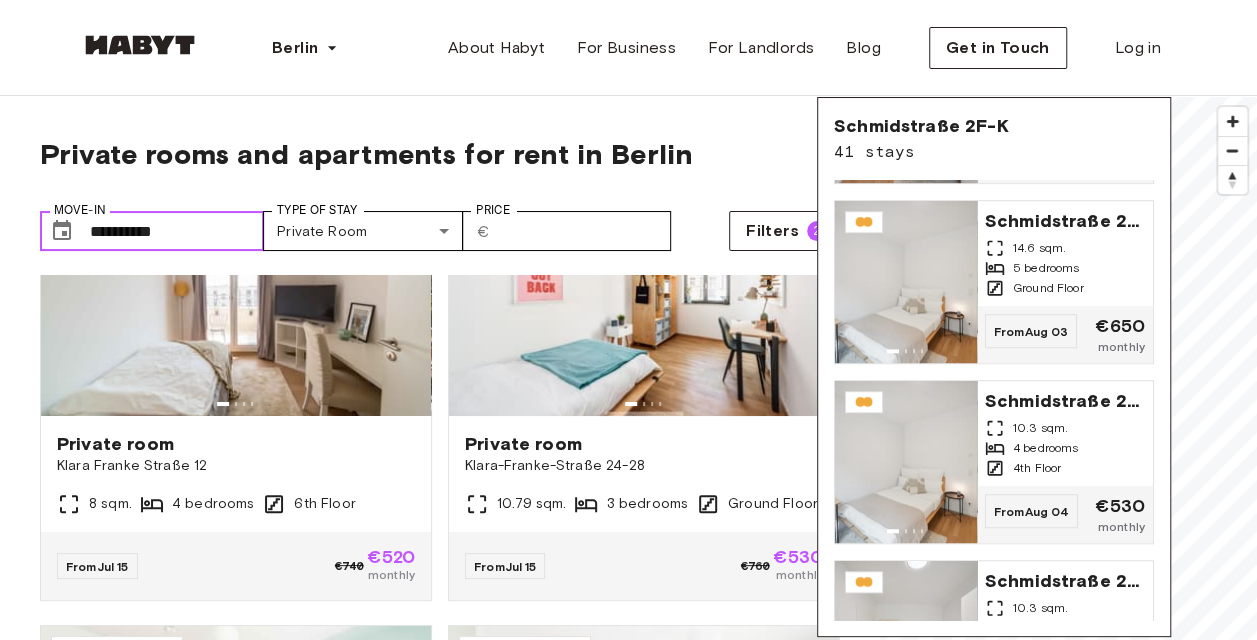 click on "**********" at bounding box center (177, 231) 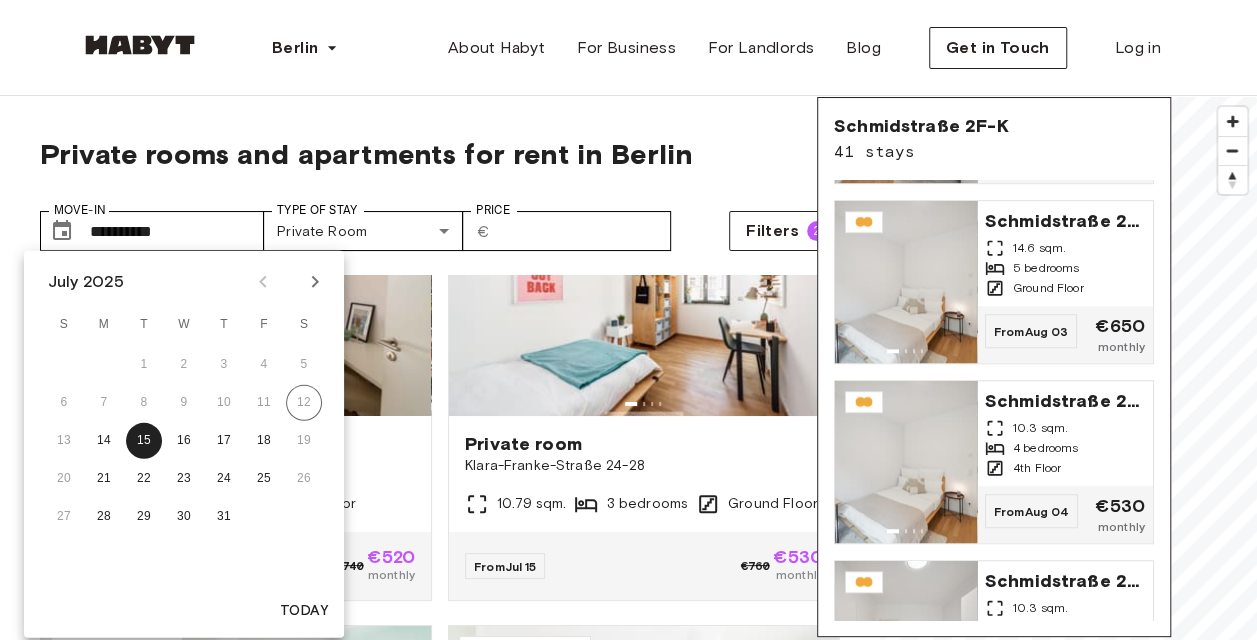 click on "**********" at bounding box center [440, 223] 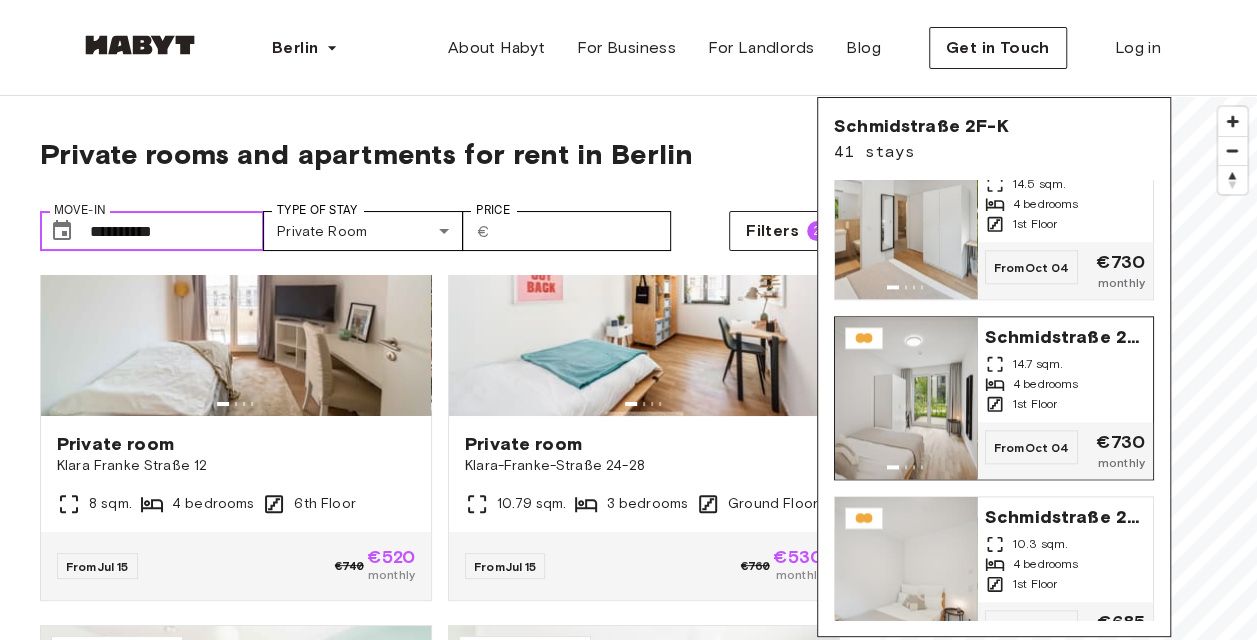 scroll, scrollTop: 4900, scrollLeft: 0, axis: vertical 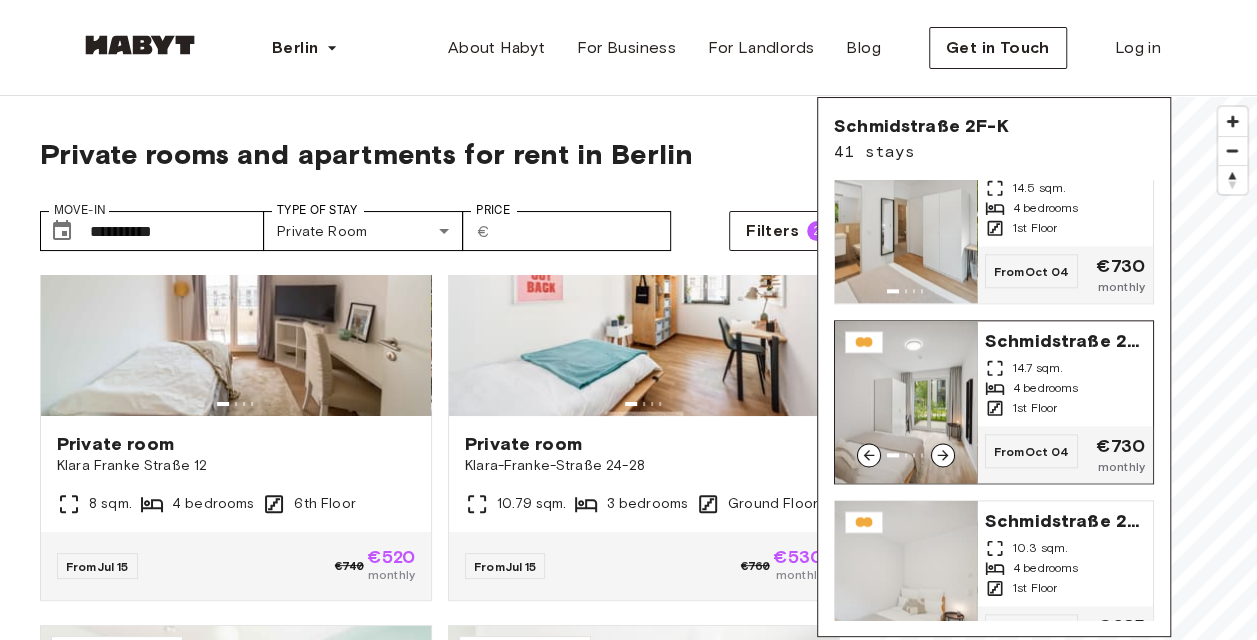 click 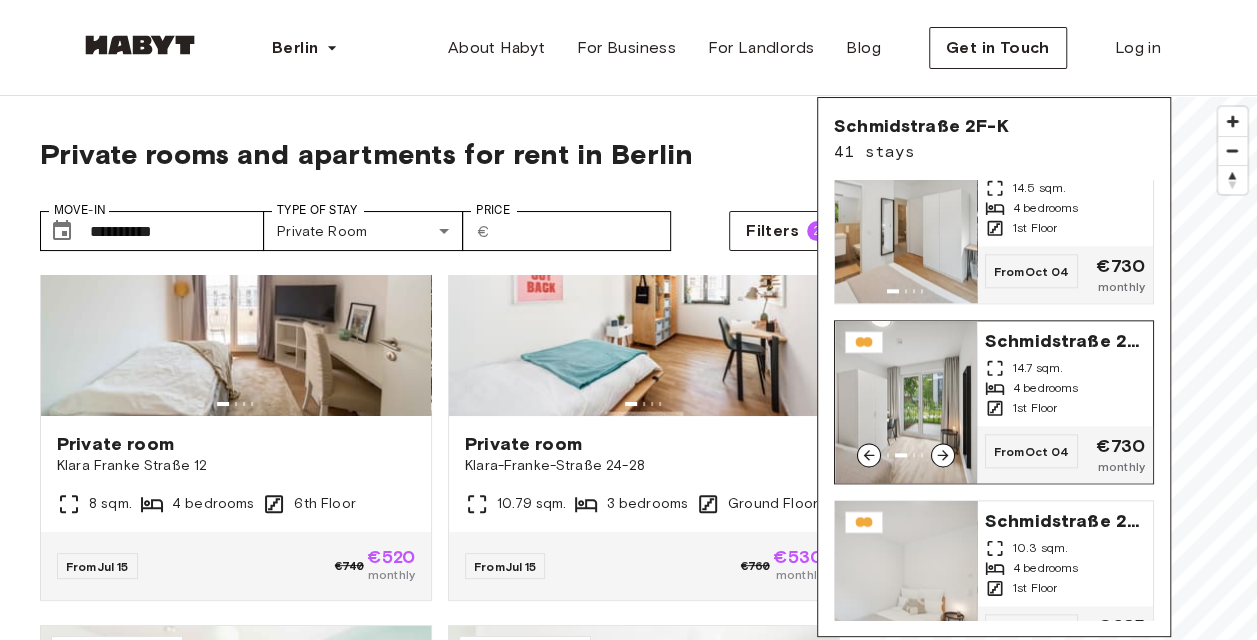 click 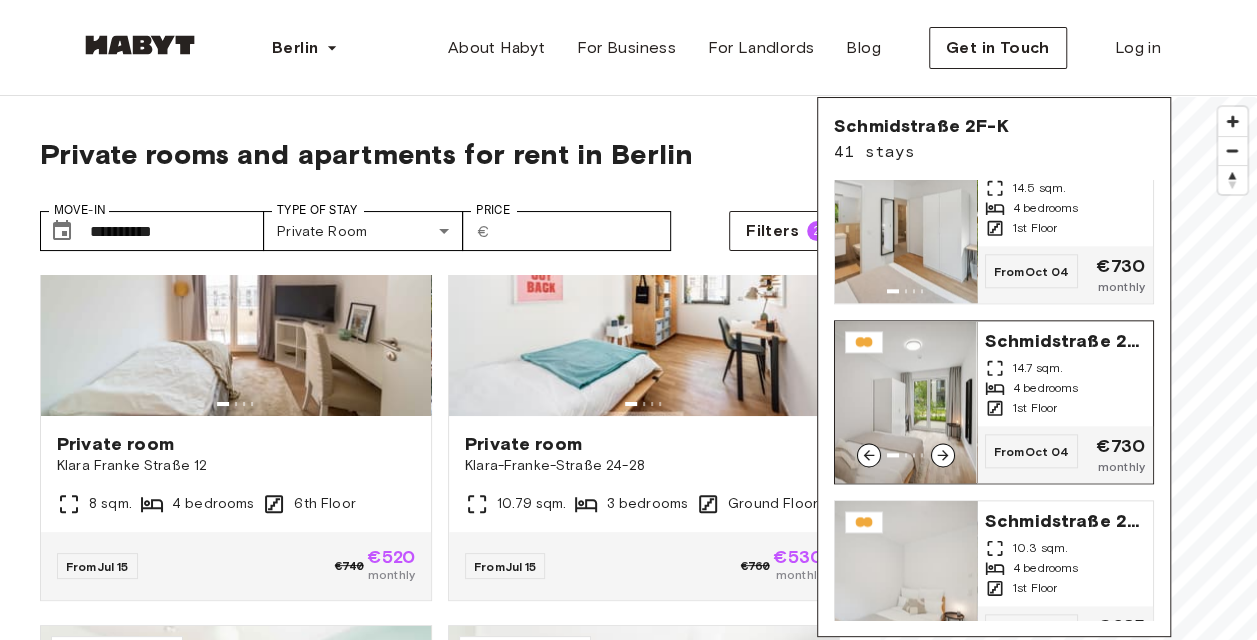 click 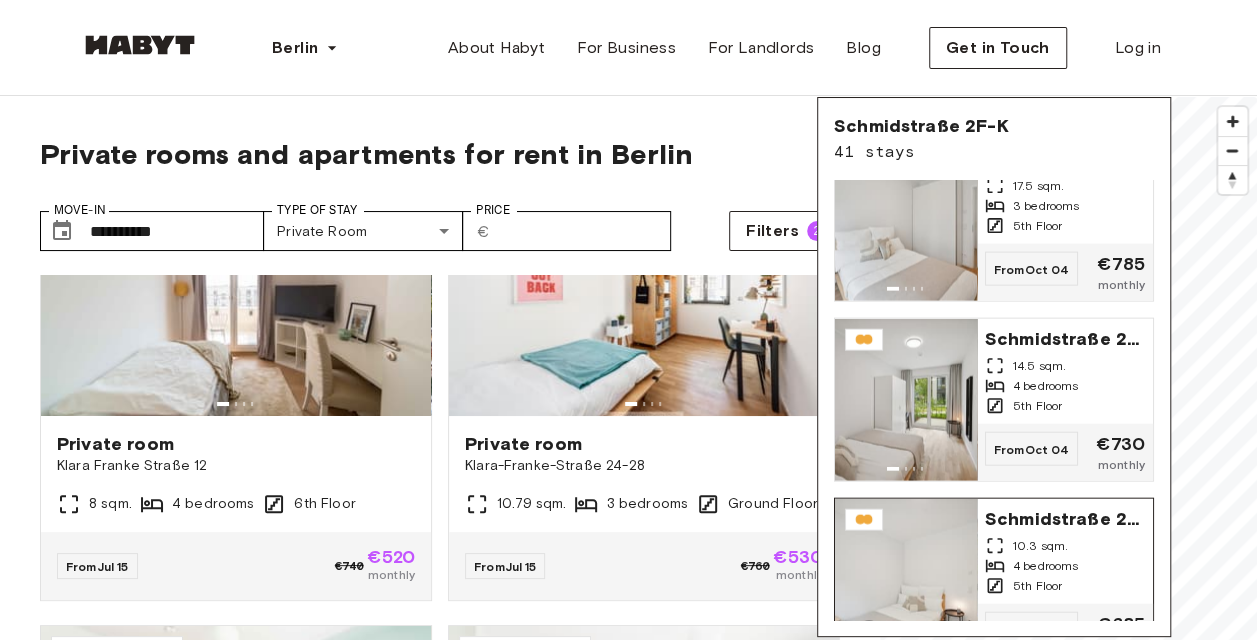 scroll, scrollTop: 5900, scrollLeft: 0, axis: vertical 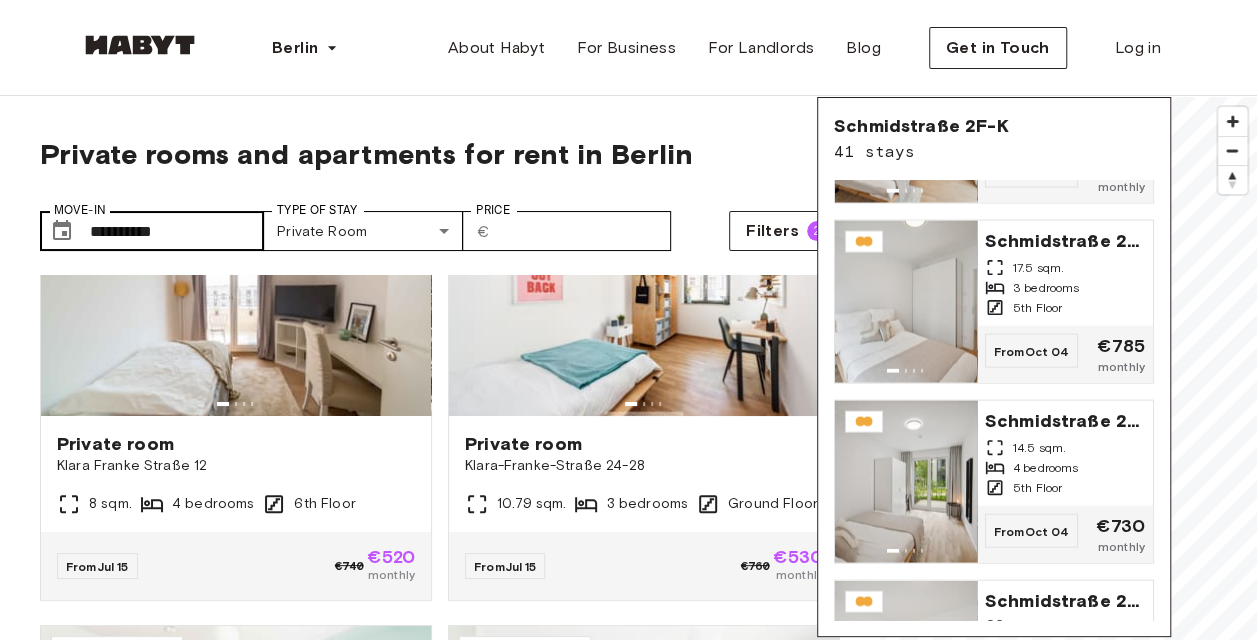 click on "Move-In" at bounding box center (80, 210) 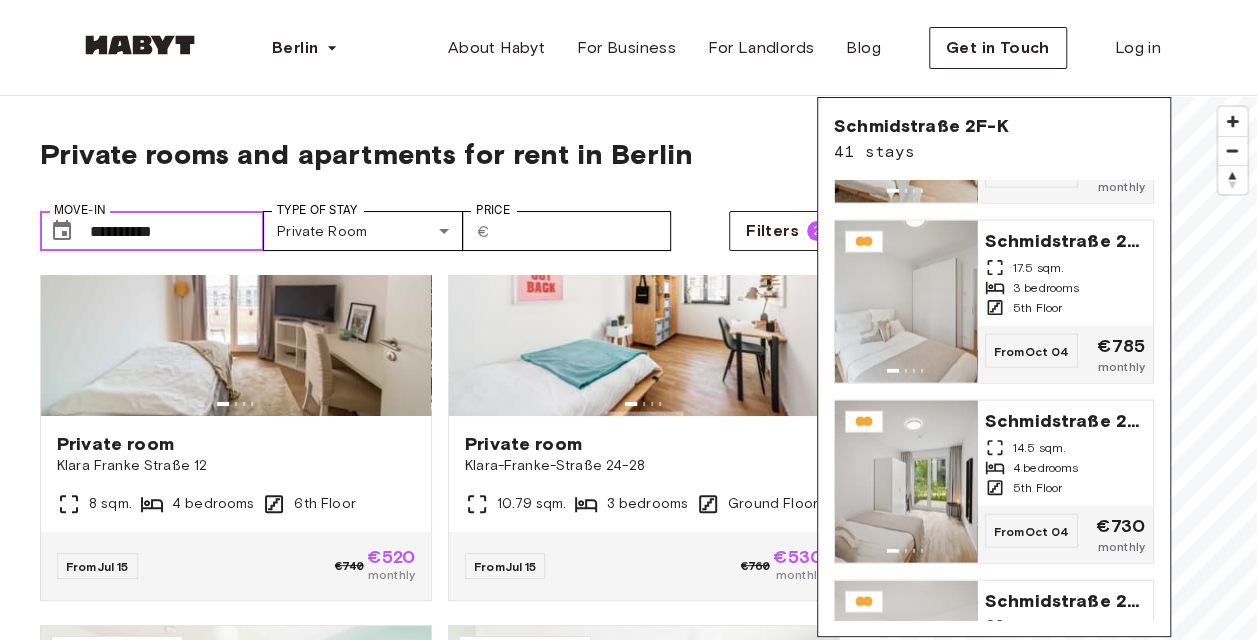 click on "**********" at bounding box center [177, 231] 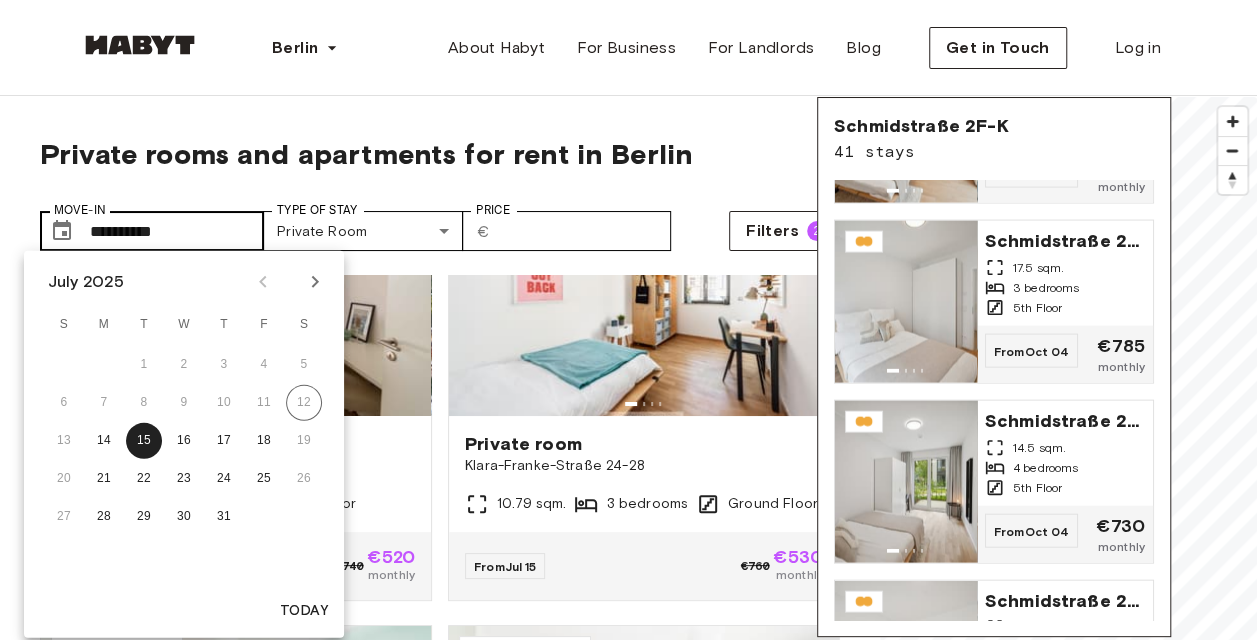 click on "Move-In" at bounding box center [80, 210] 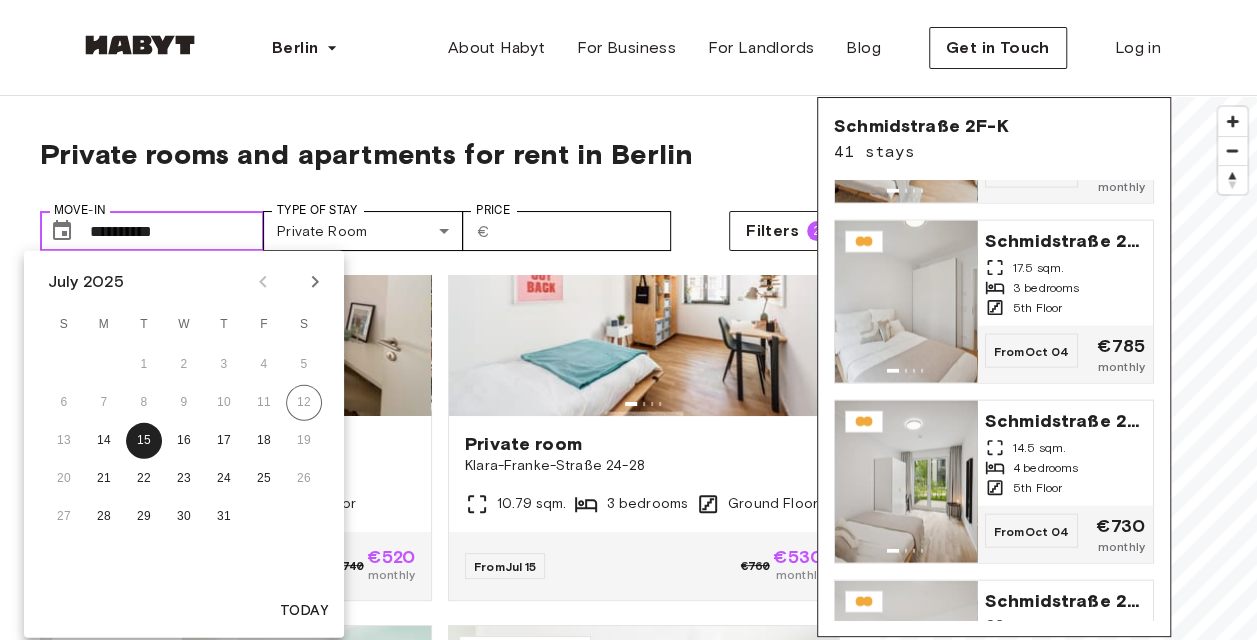 click on "**********" at bounding box center [177, 231] 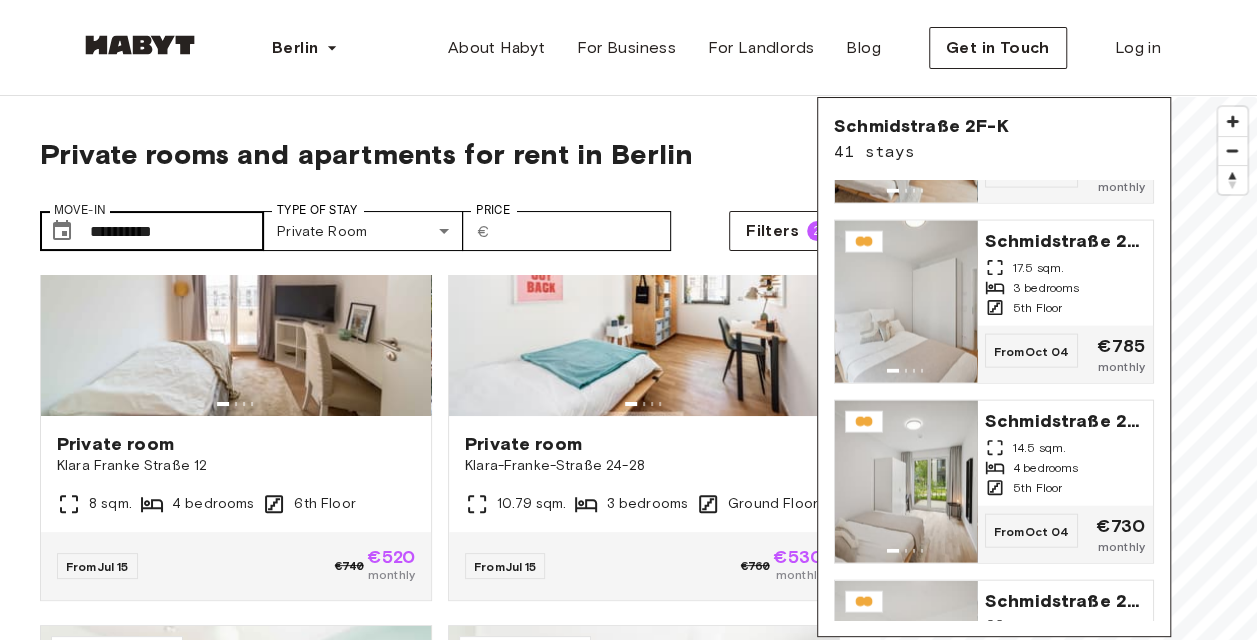click on "Move-In" at bounding box center [80, 210] 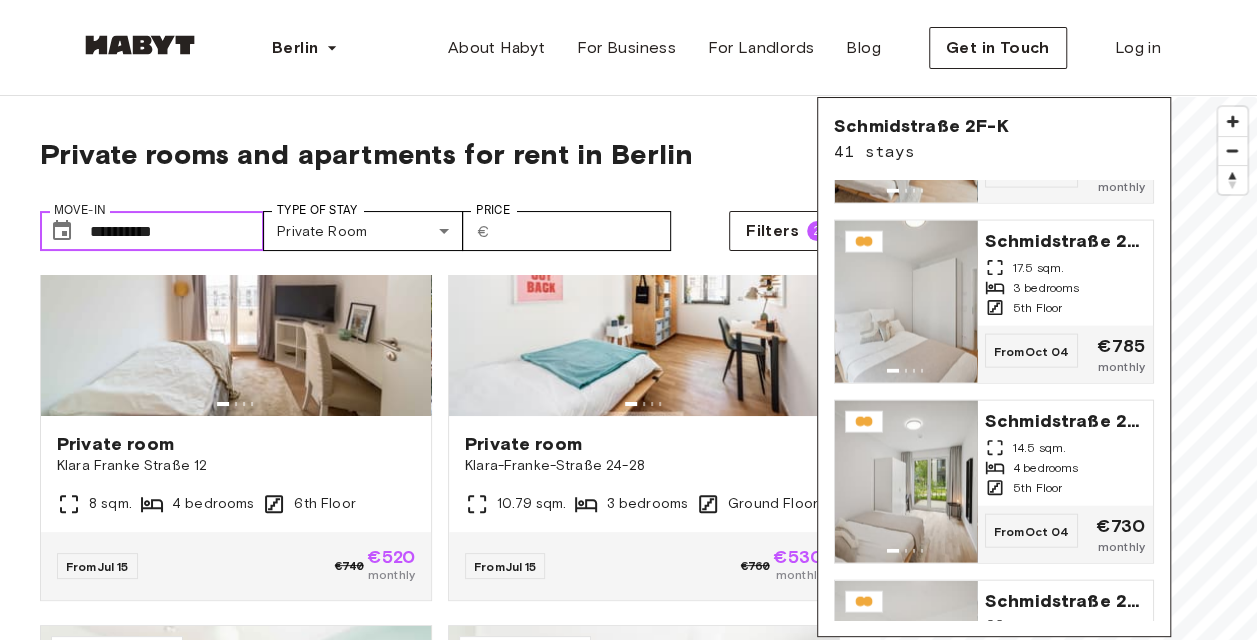 click on "**********" at bounding box center (177, 231) 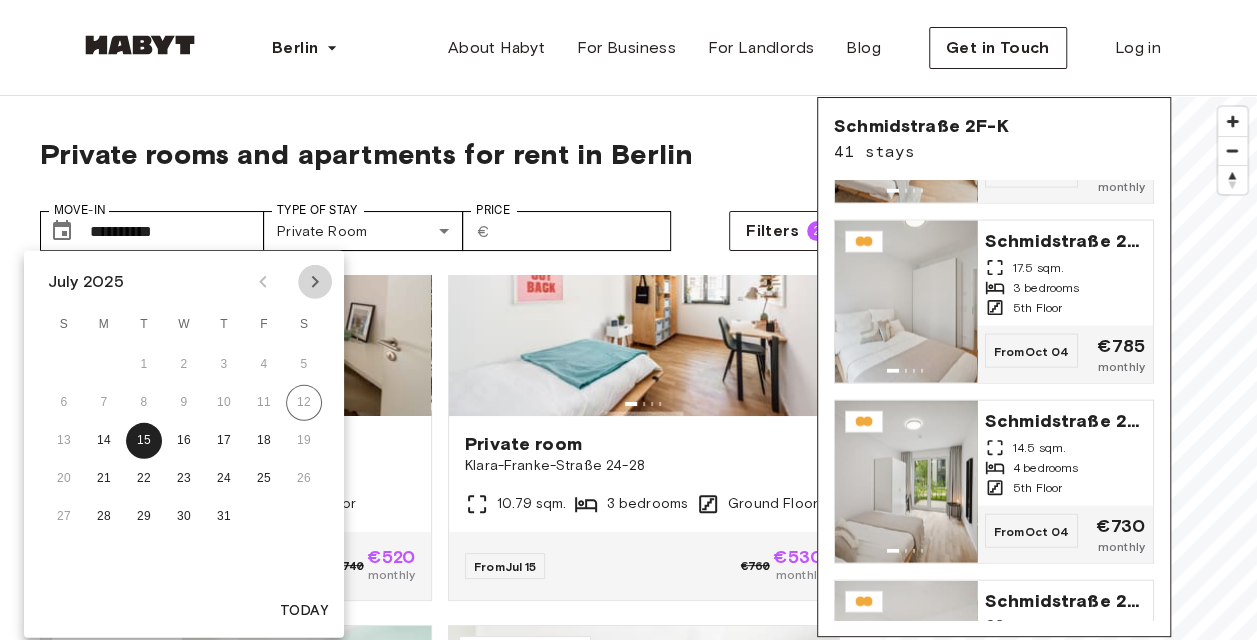 click 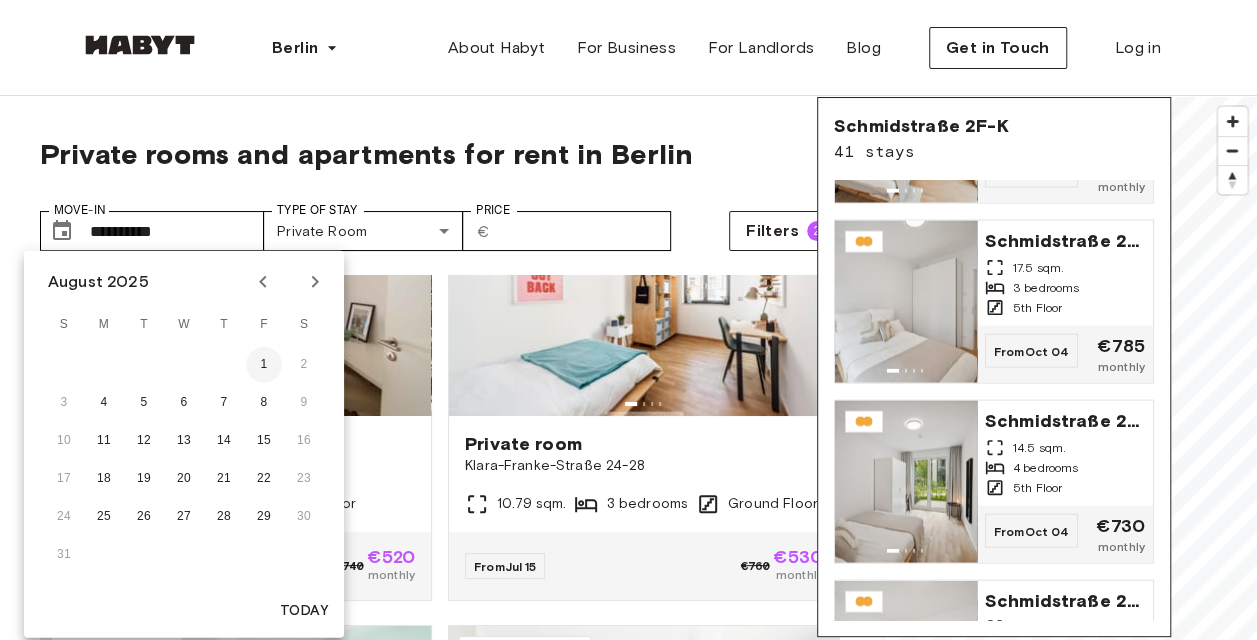 click on "1" at bounding box center [264, 365] 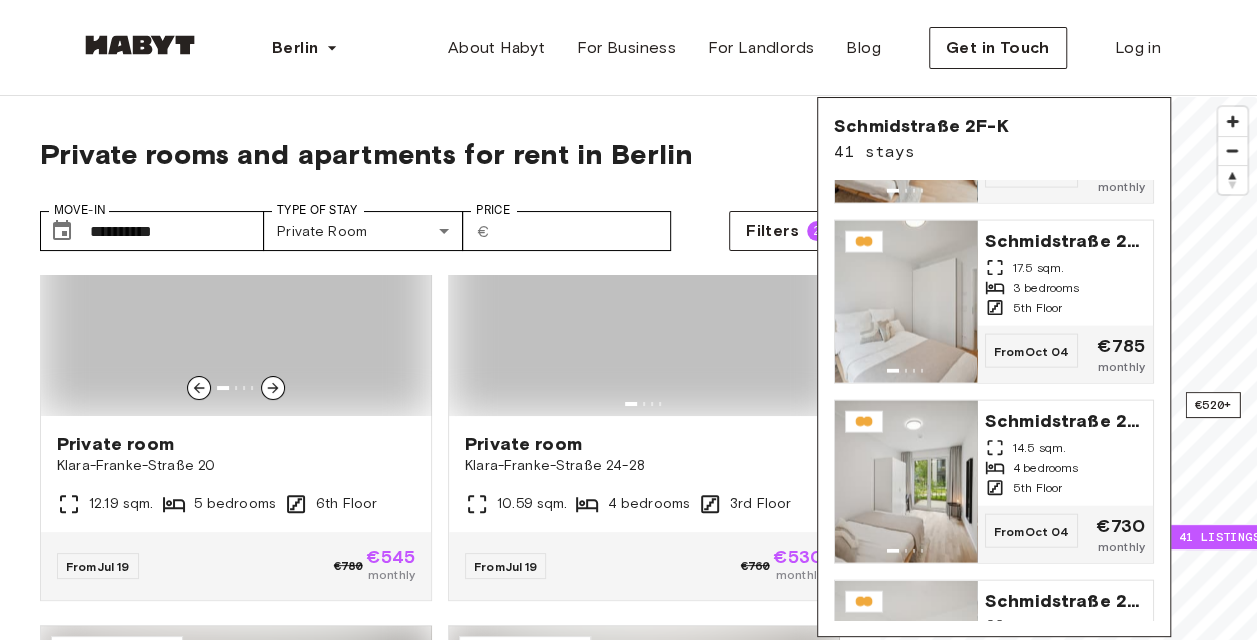 type on "**********" 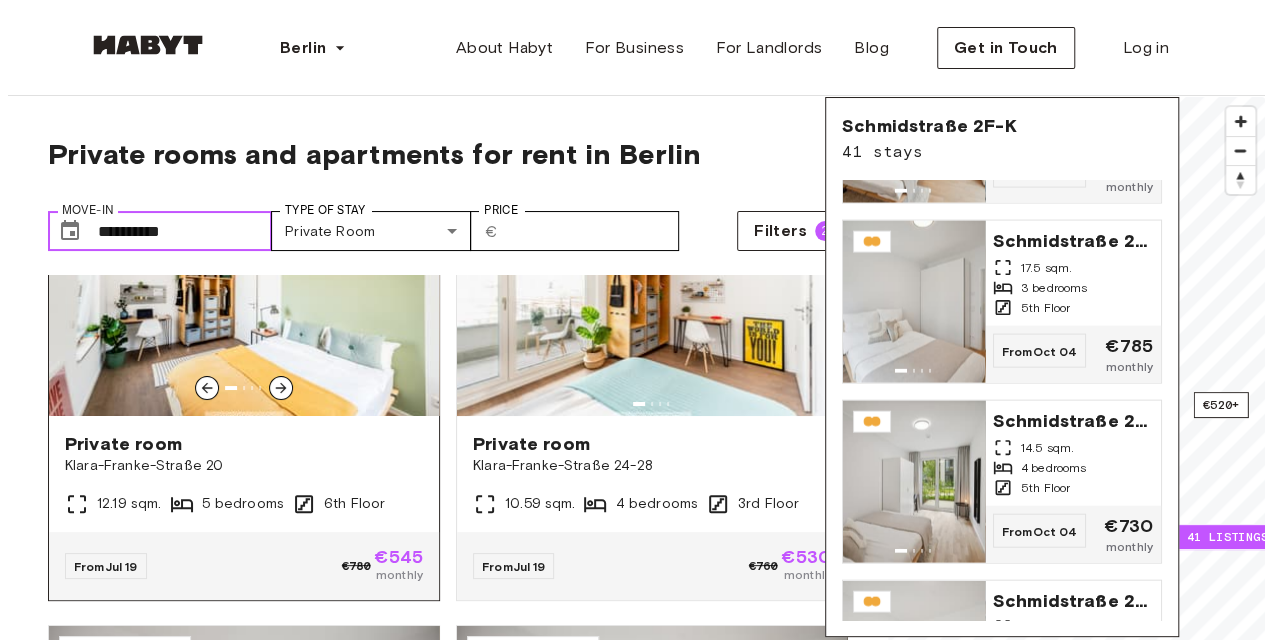 scroll, scrollTop: 0, scrollLeft: 0, axis: both 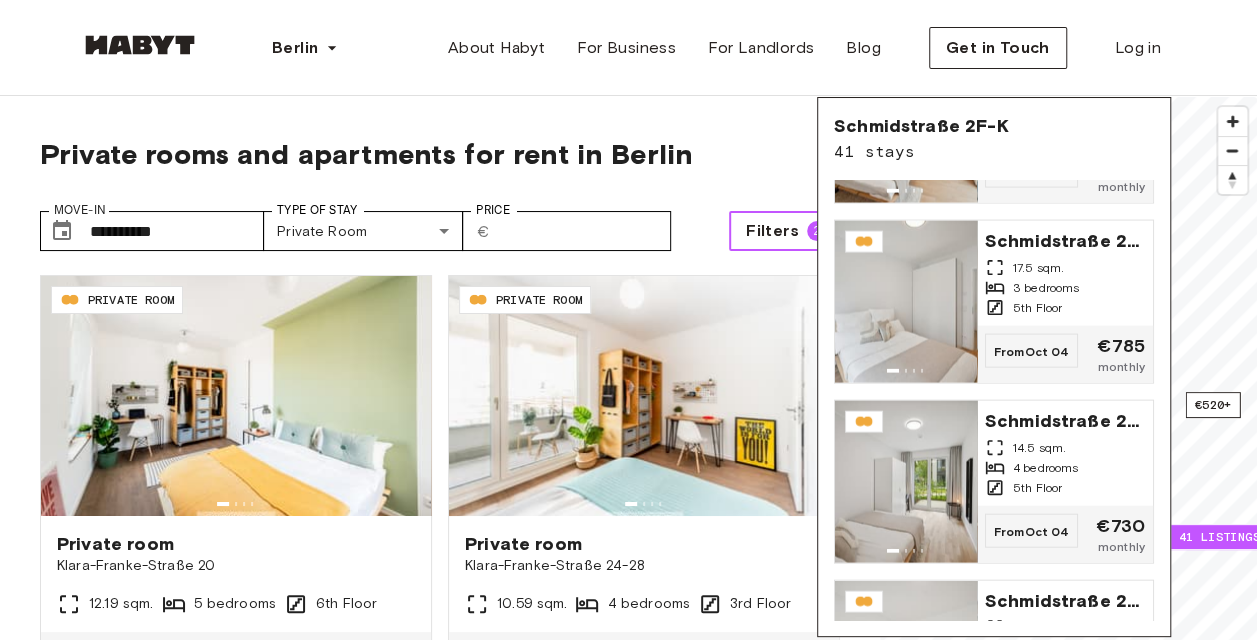 click on "2" at bounding box center [817, 231] 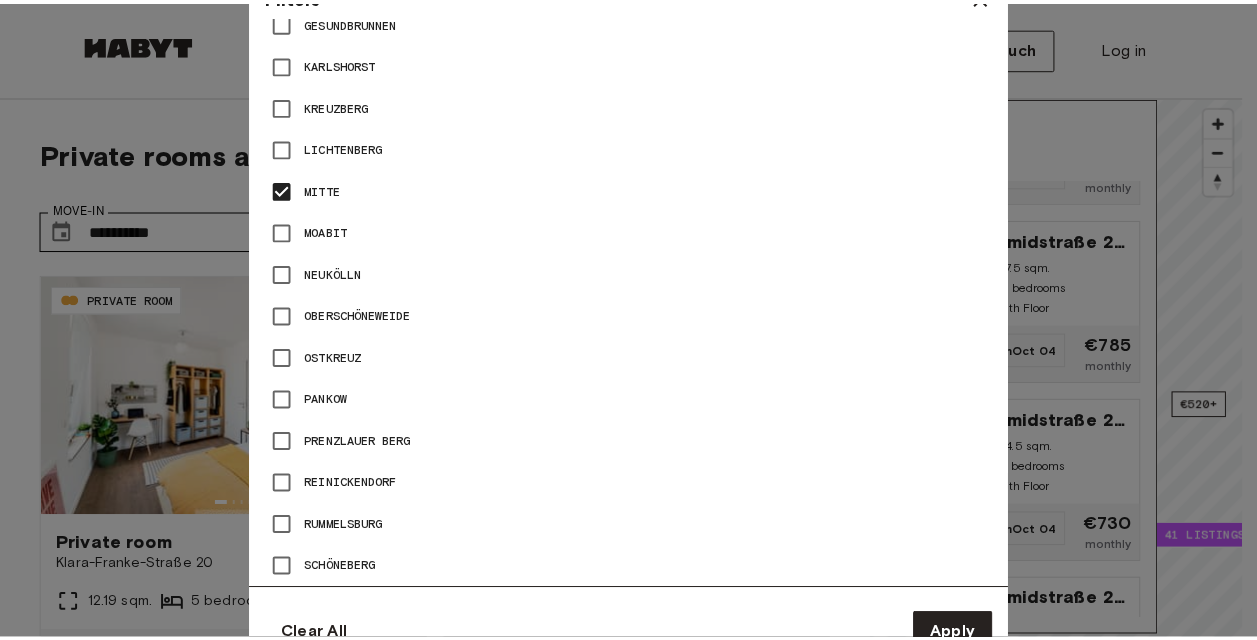 scroll, scrollTop: 1389, scrollLeft: 0, axis: vertical 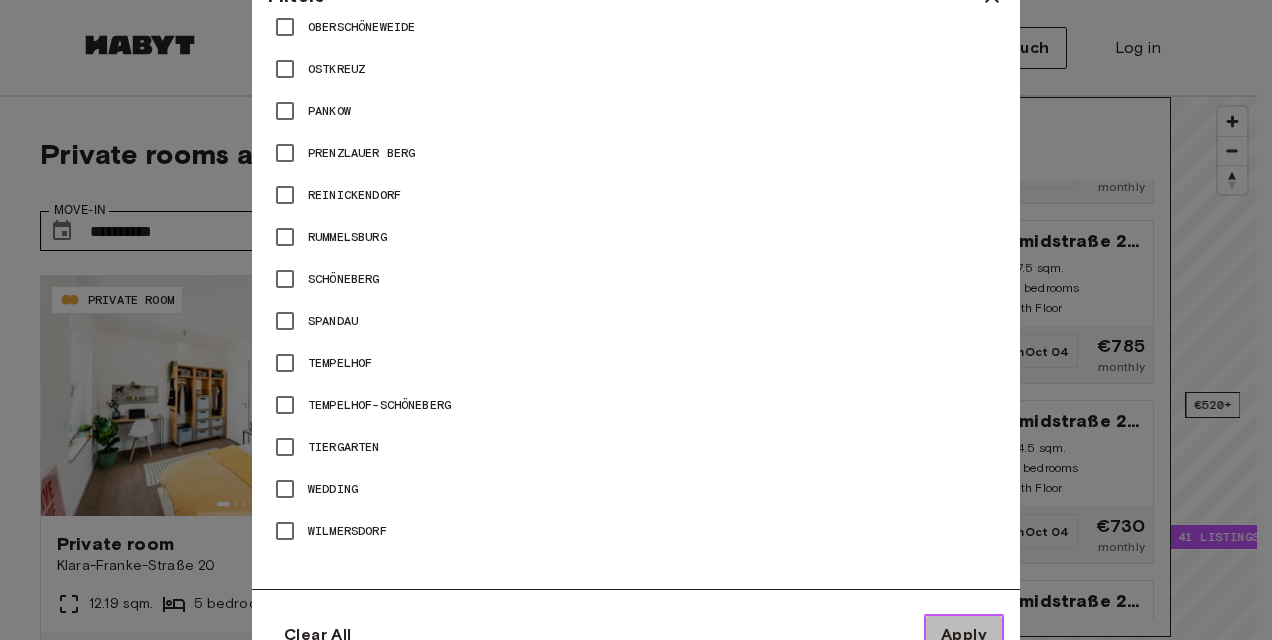 click on "Apply" at bounding box center (964, 635) 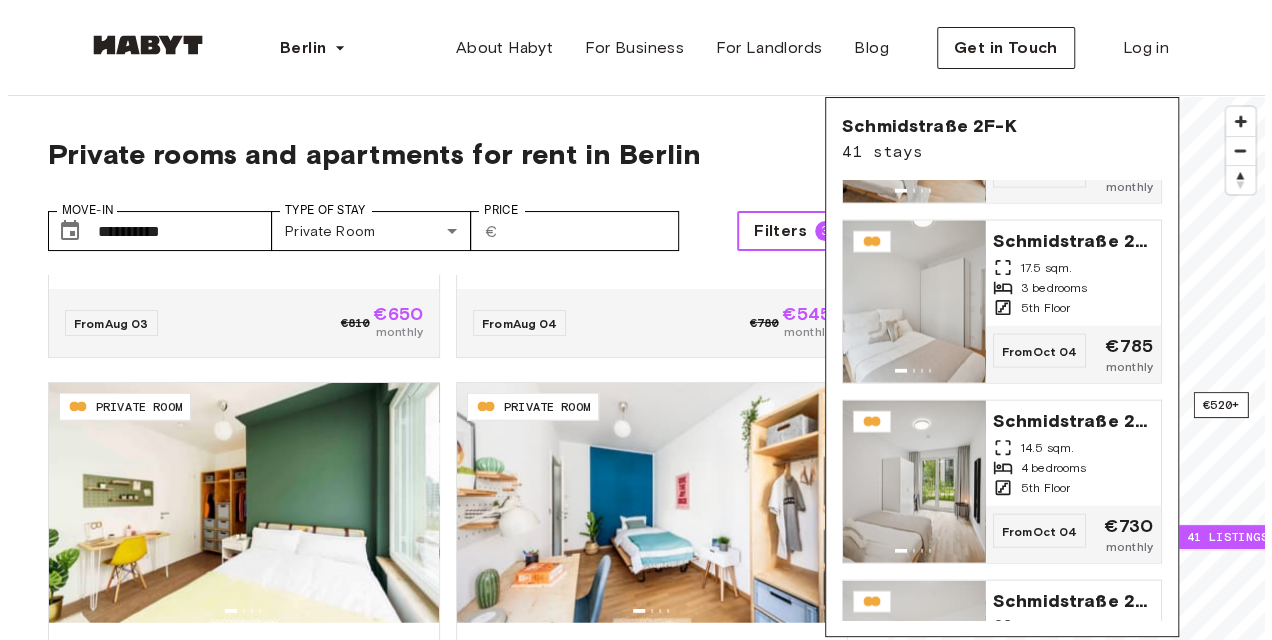 scroll, scrollTop: 2500, scrollLeft: 0, axis: vertical 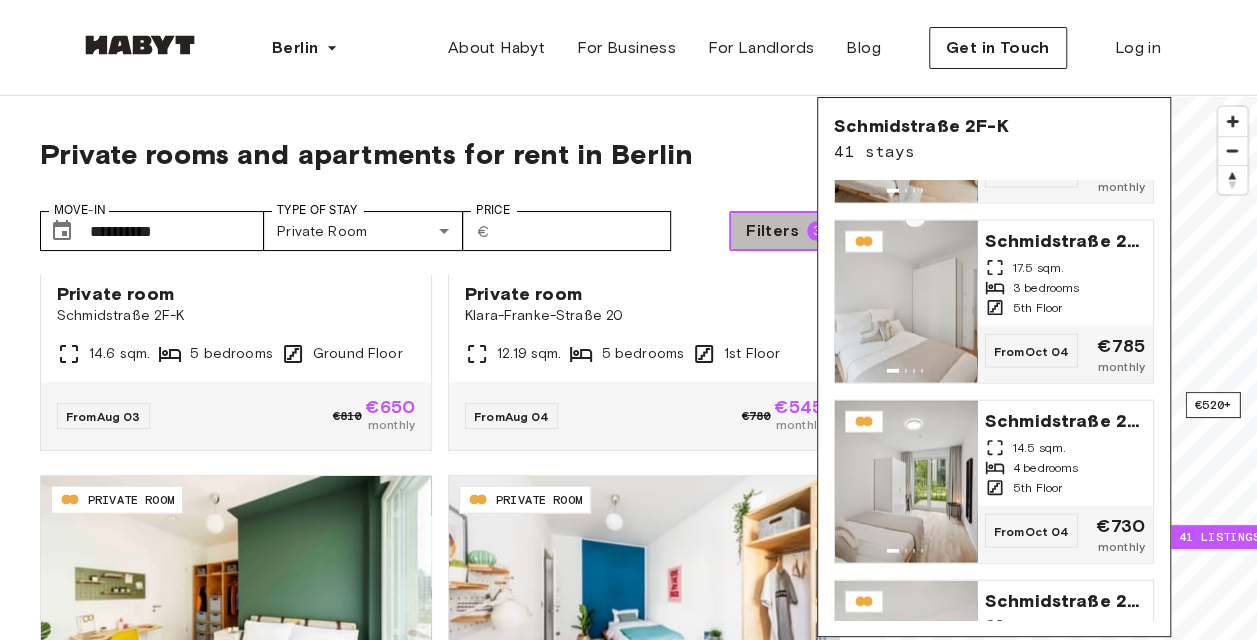 click on "Filters 3" at bounding box center [784, 231] 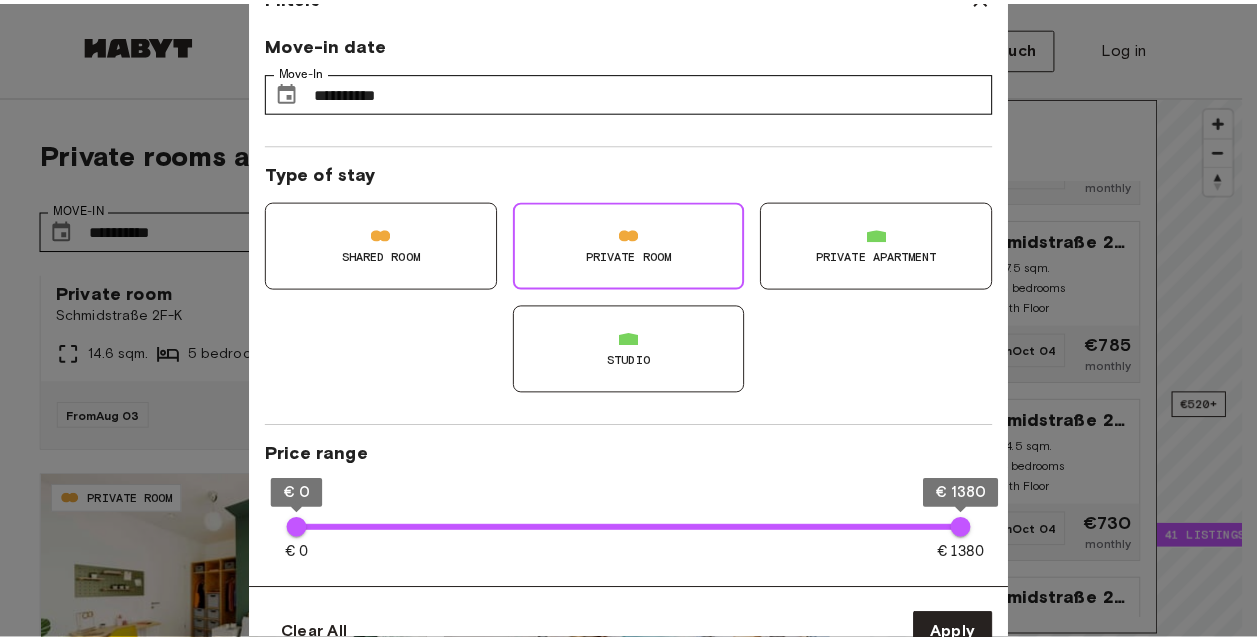 scroll, scrollTop: 100, scrollLeft: 0, axis: vertical 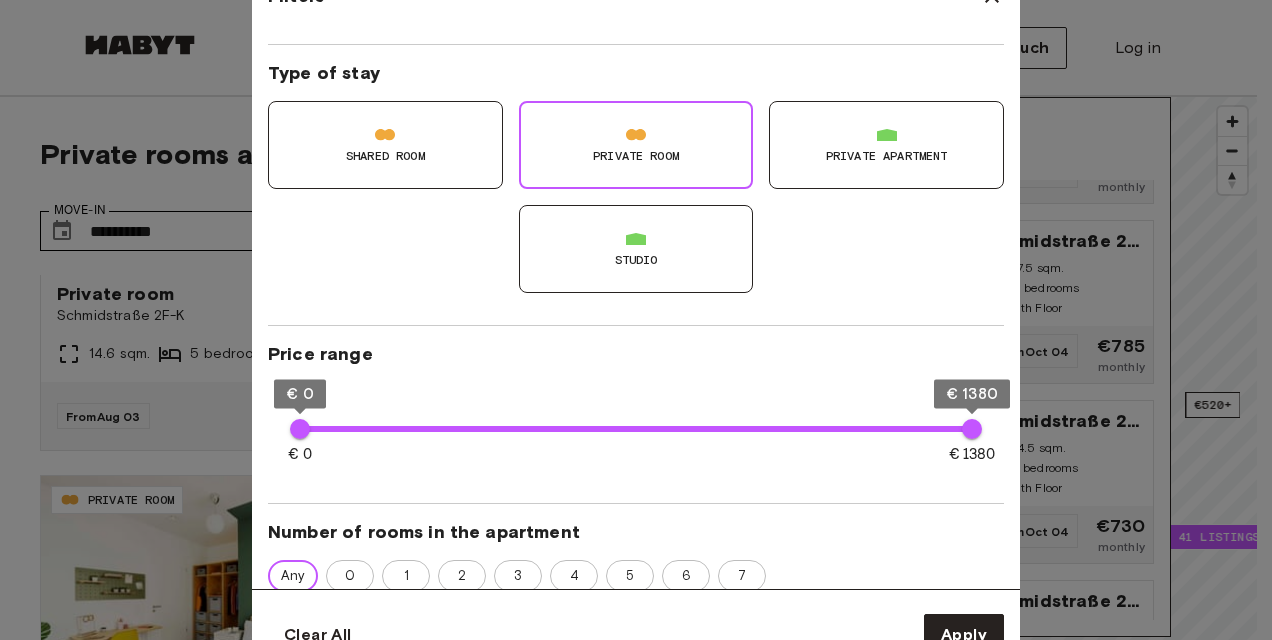 click on "**********" at bounding box center [636, 2435] 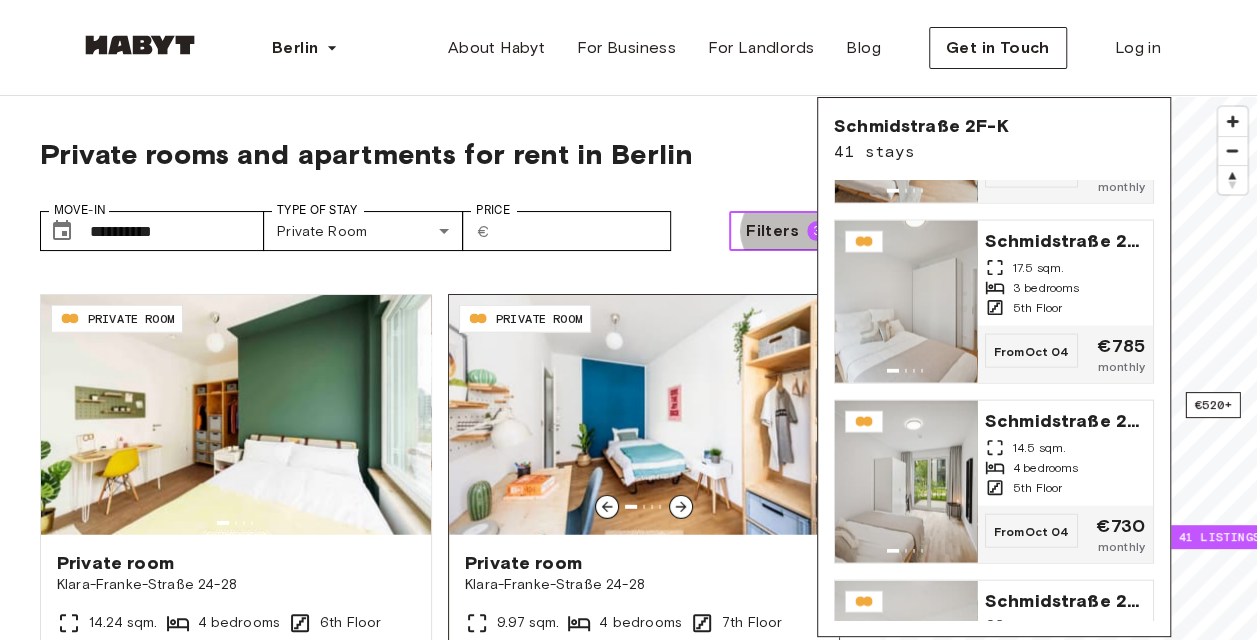 scroll, scrollTop: 2700, scrollLeft: 0, axis: vertical 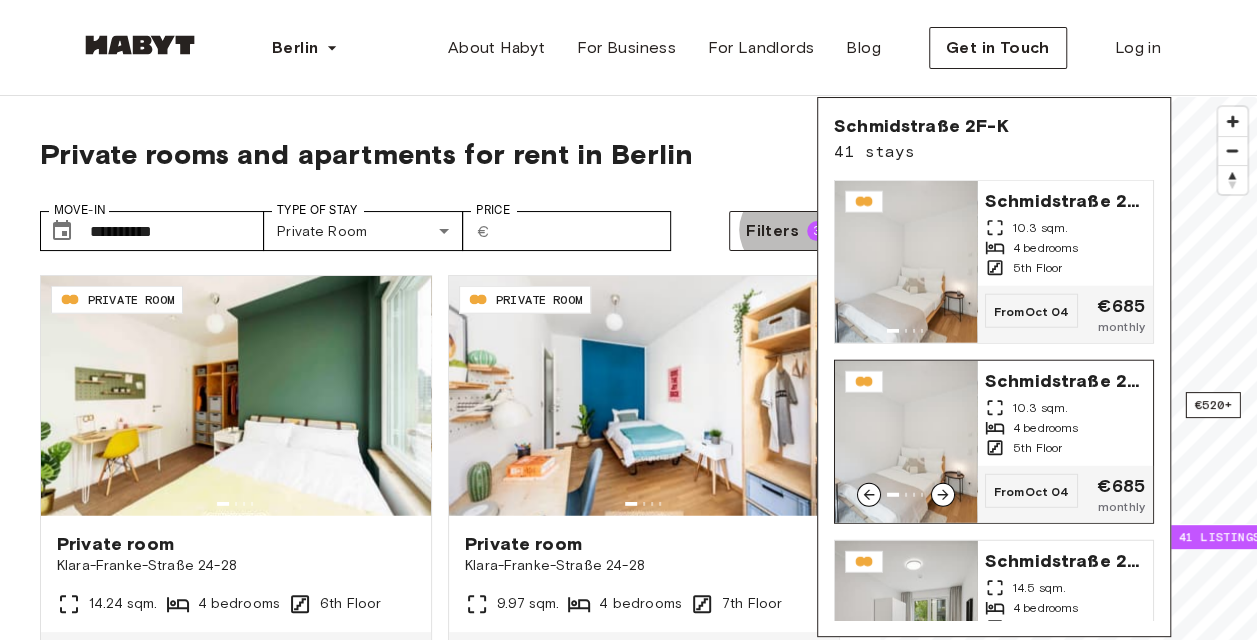 click 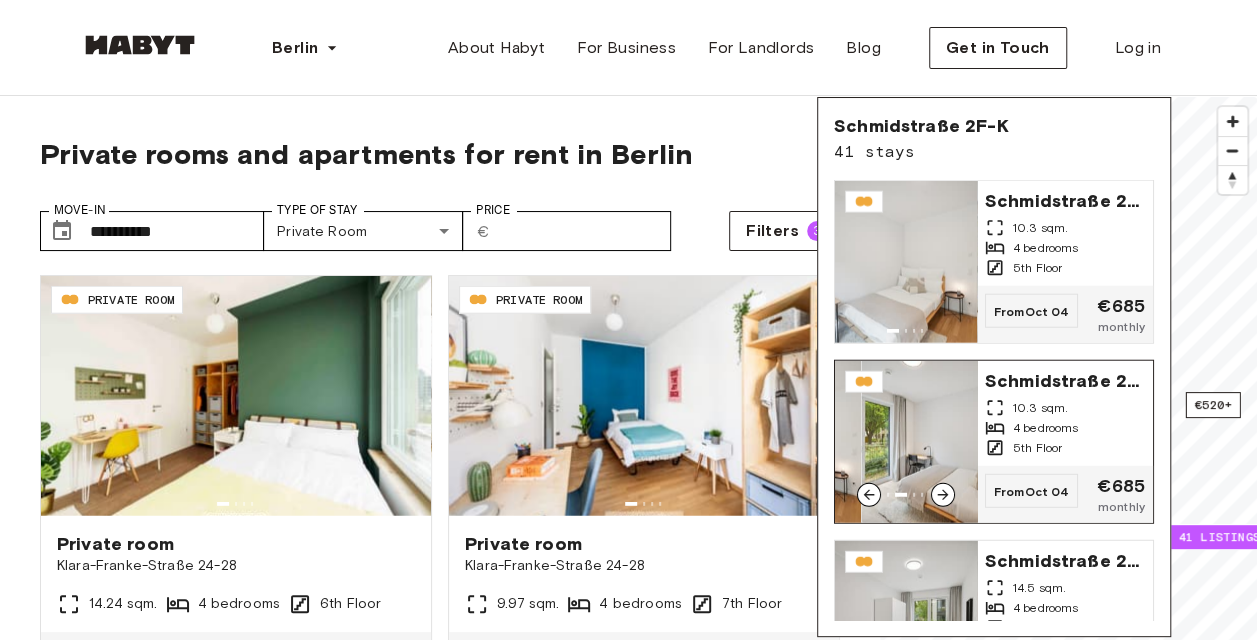click 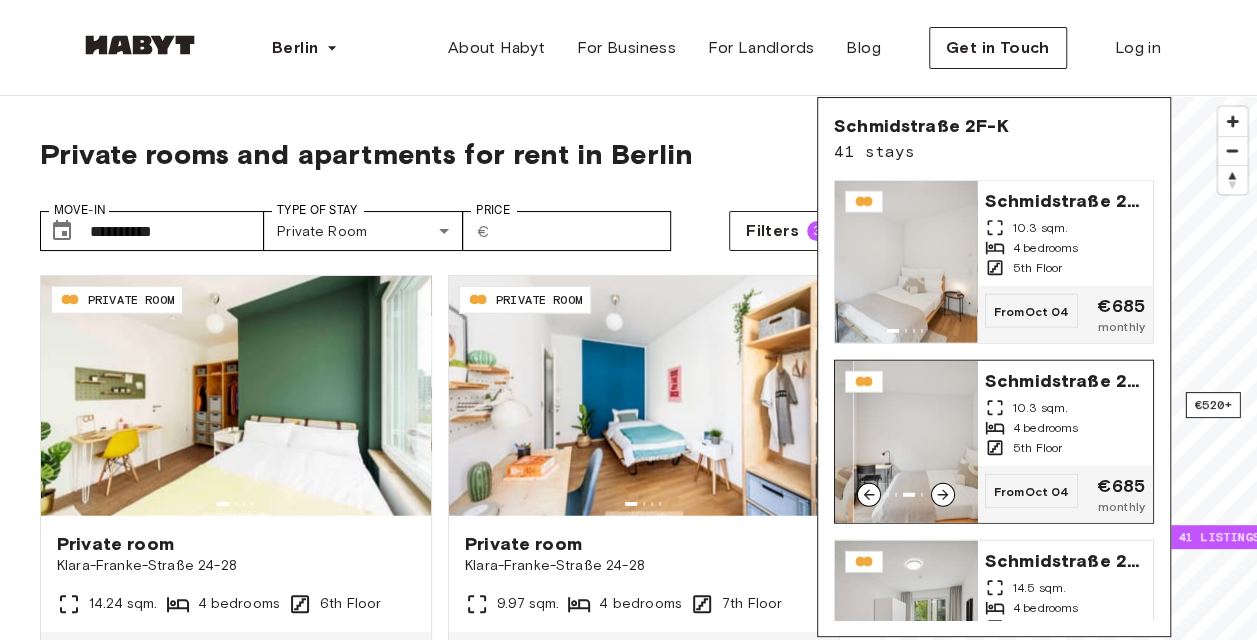 click 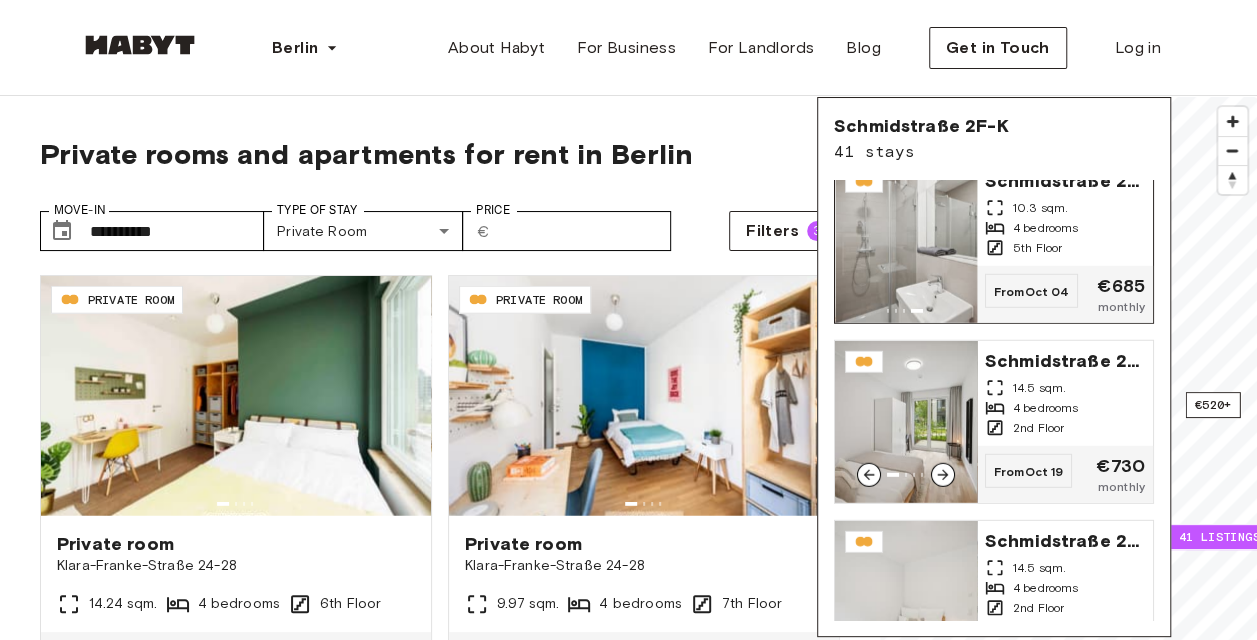 scroll, scrollTop: 6895, scrollLeft: 0, axis: vertical 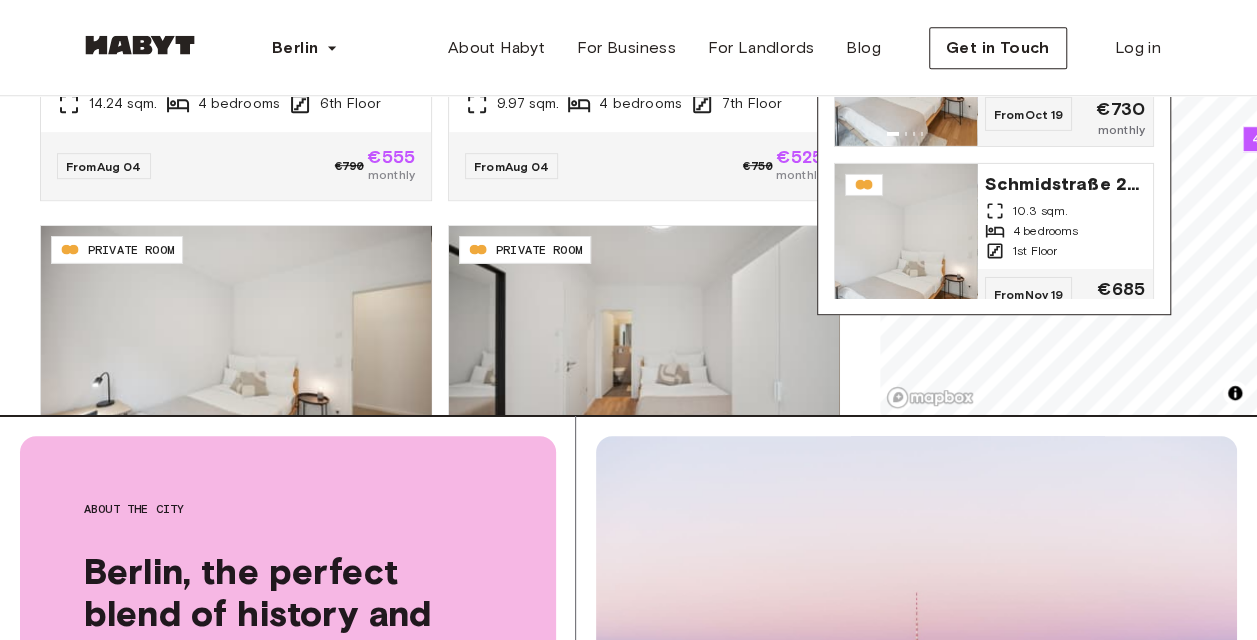 click on "**********" at bounding box center [628, 1525] 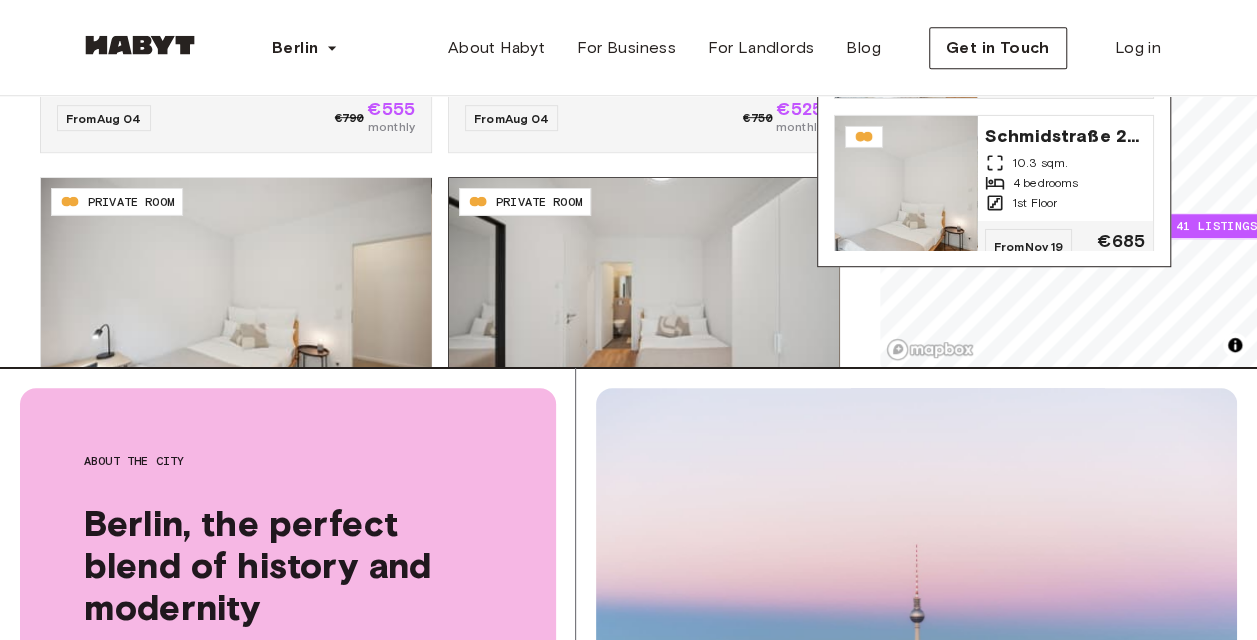scroll, scrollTop: 400, scrollLeft: 0, axis: vertical 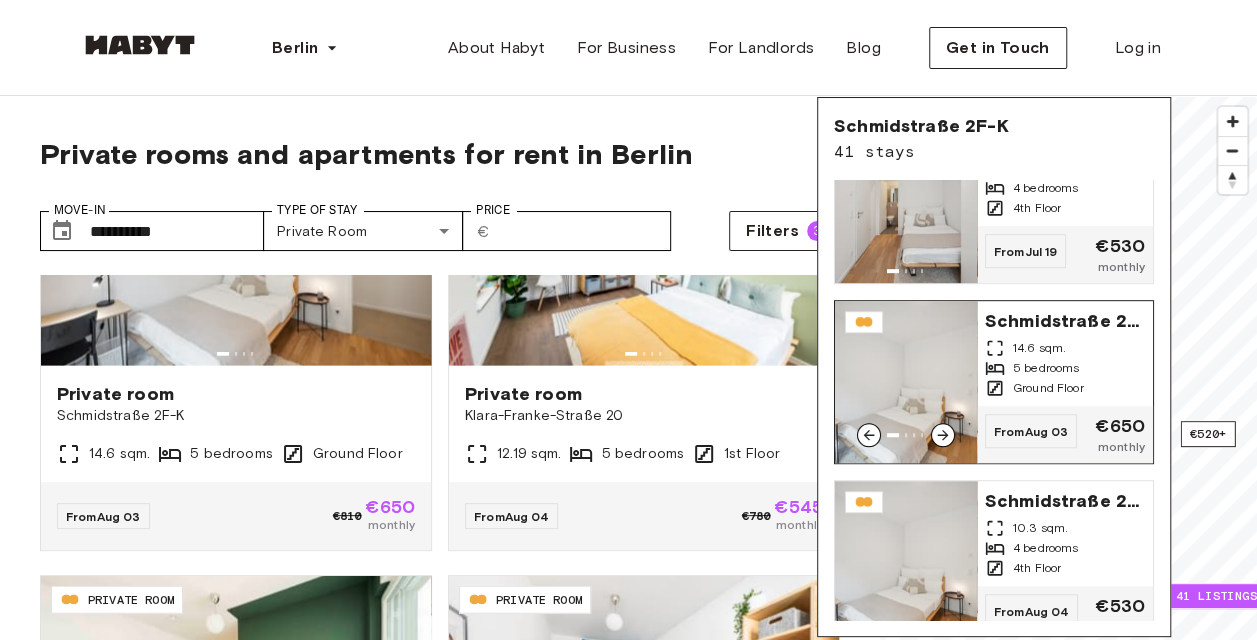 click 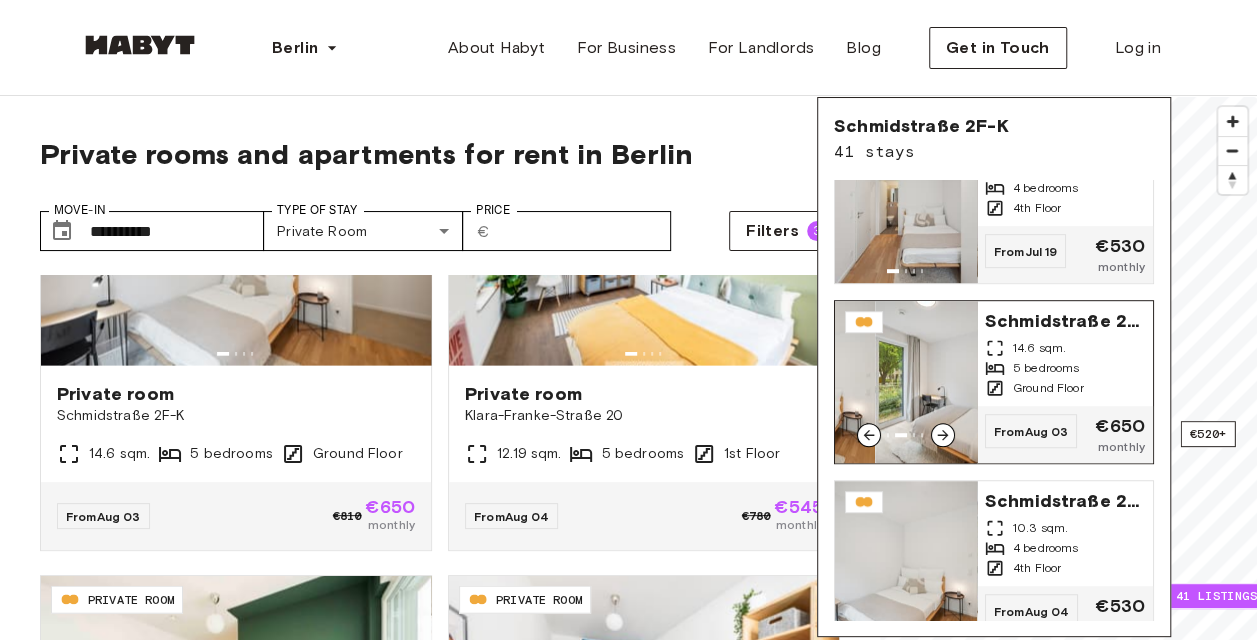 click 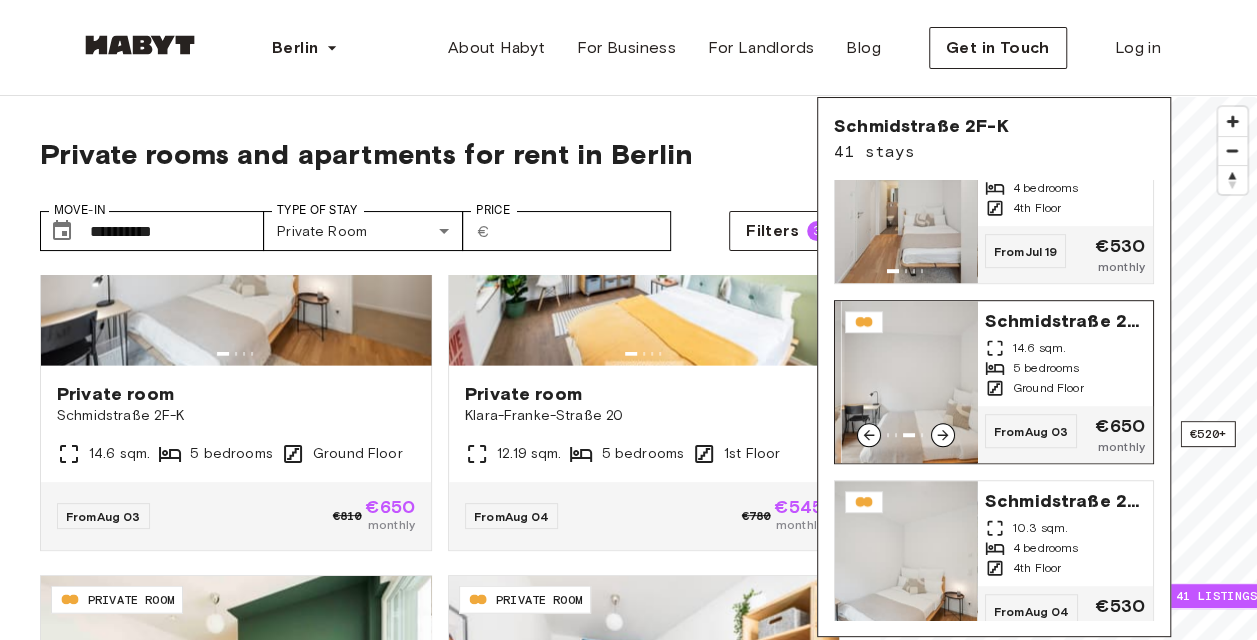 click 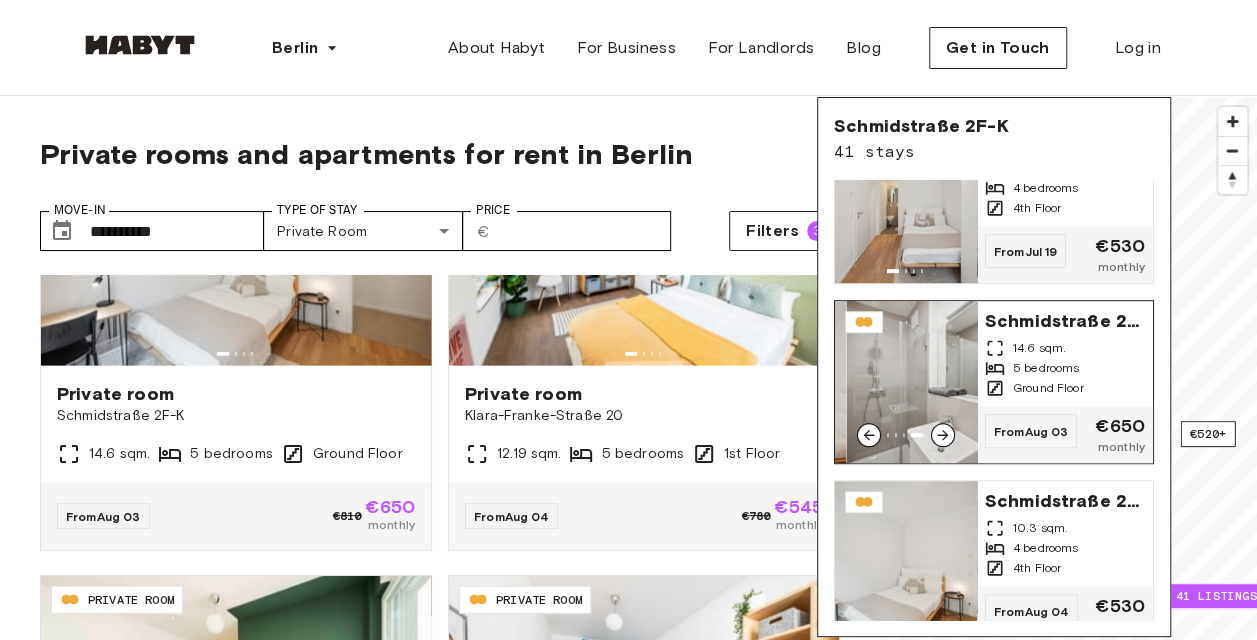 click 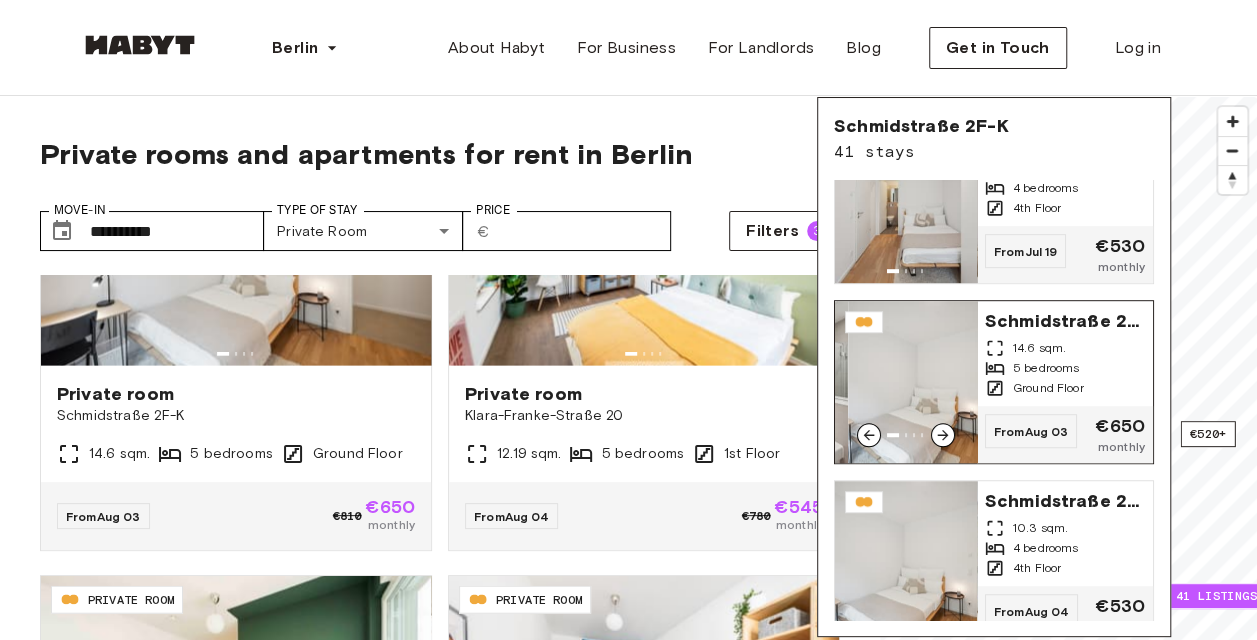 click 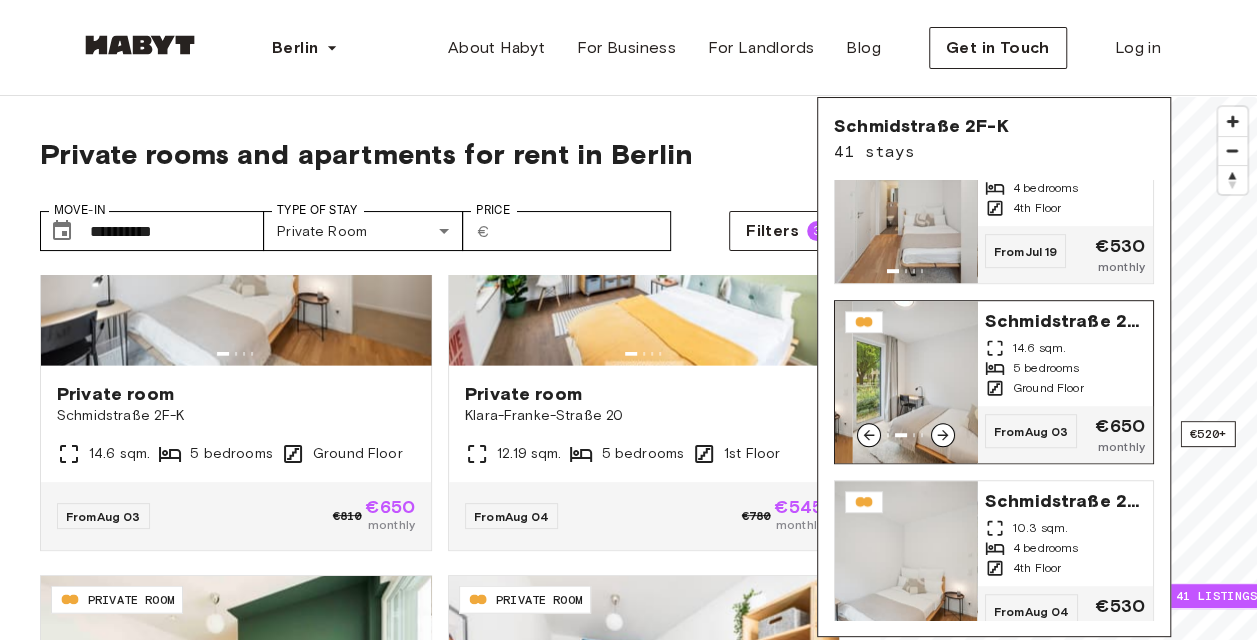 click 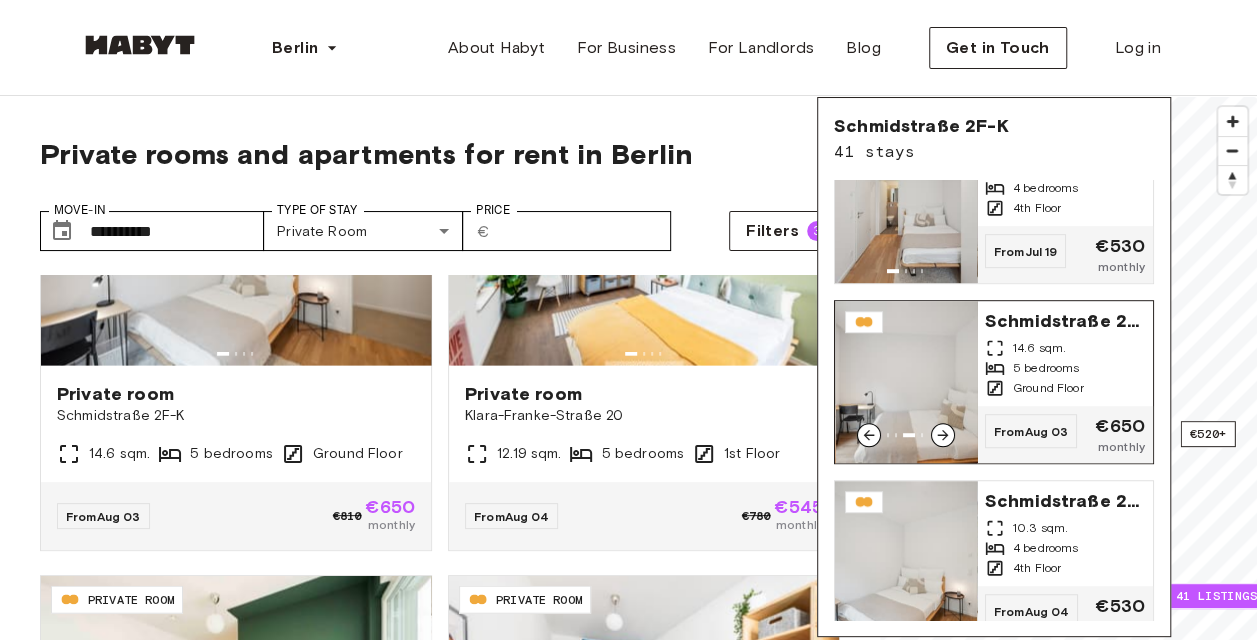 click on "Schmidstraße 2F-K" at bounding box center [1065, 319] 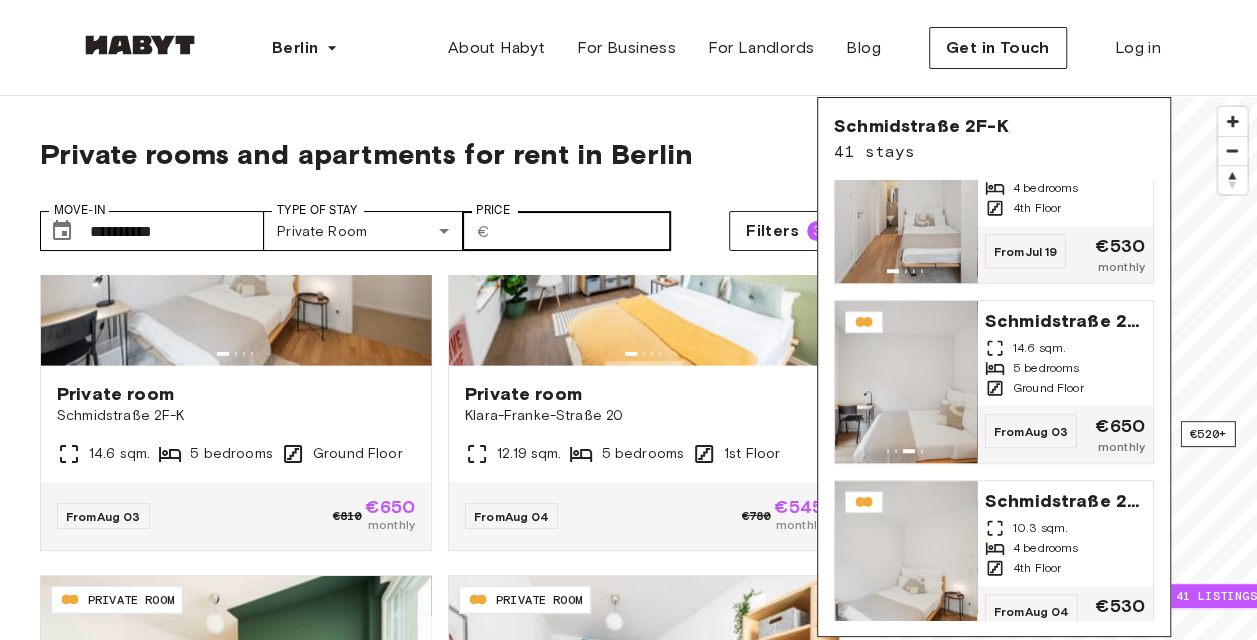 scroll, scrollTop: 300, scrollLeft: 0, axis: vertical 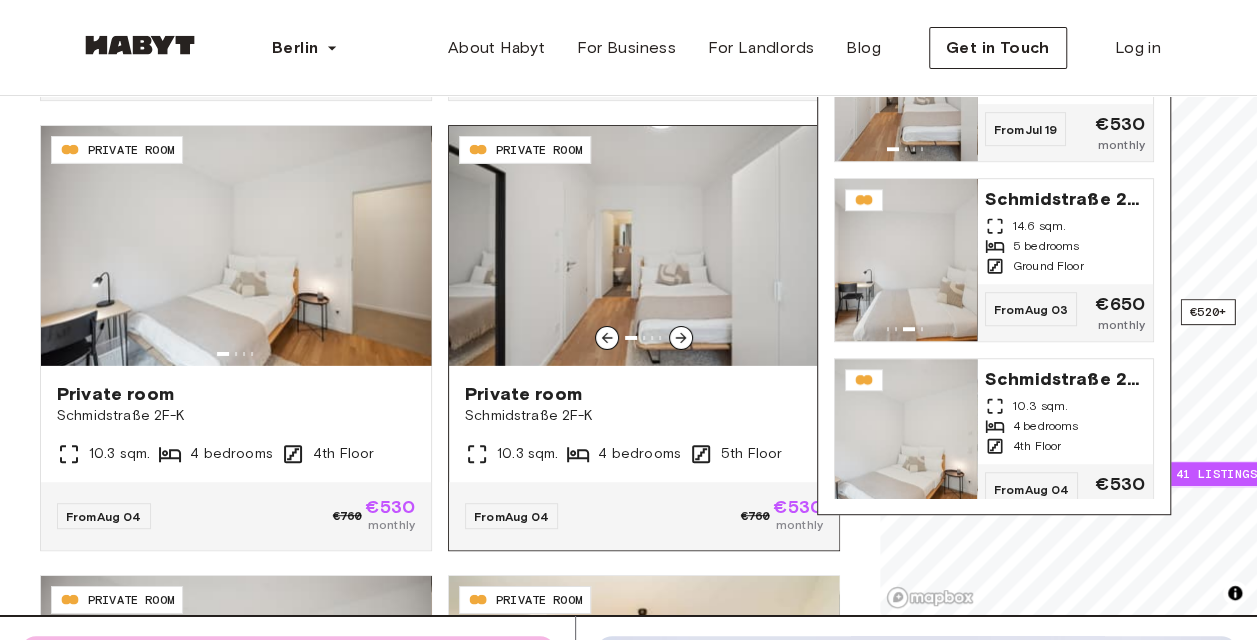 click at bounding box center (681, 338) 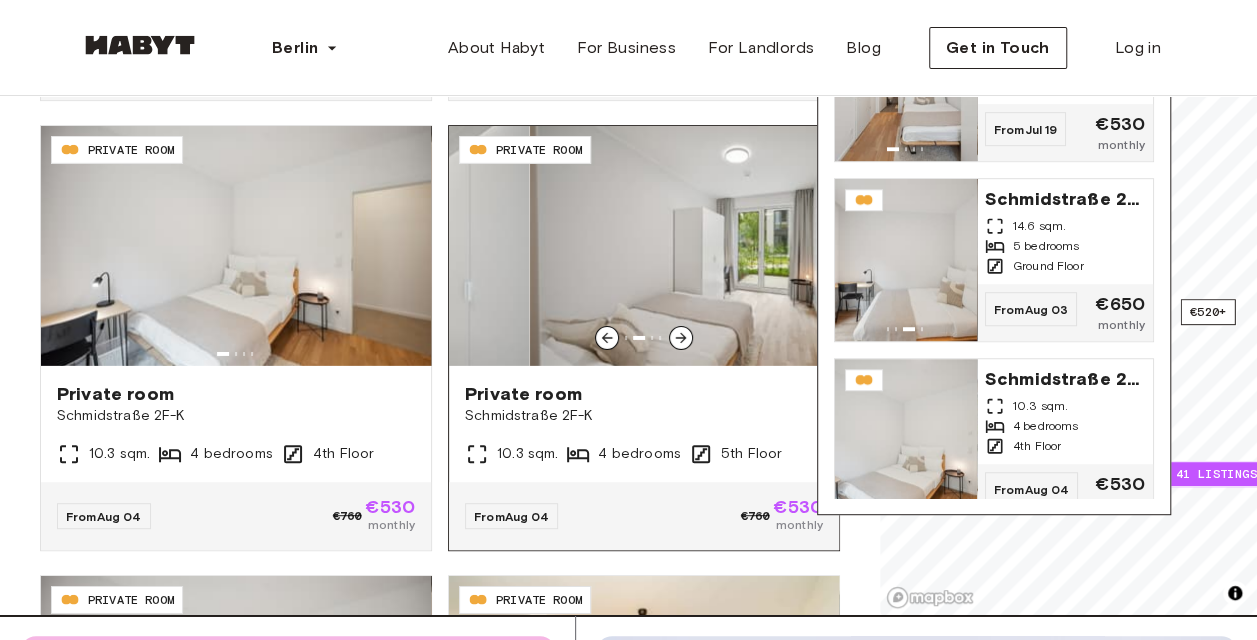 click 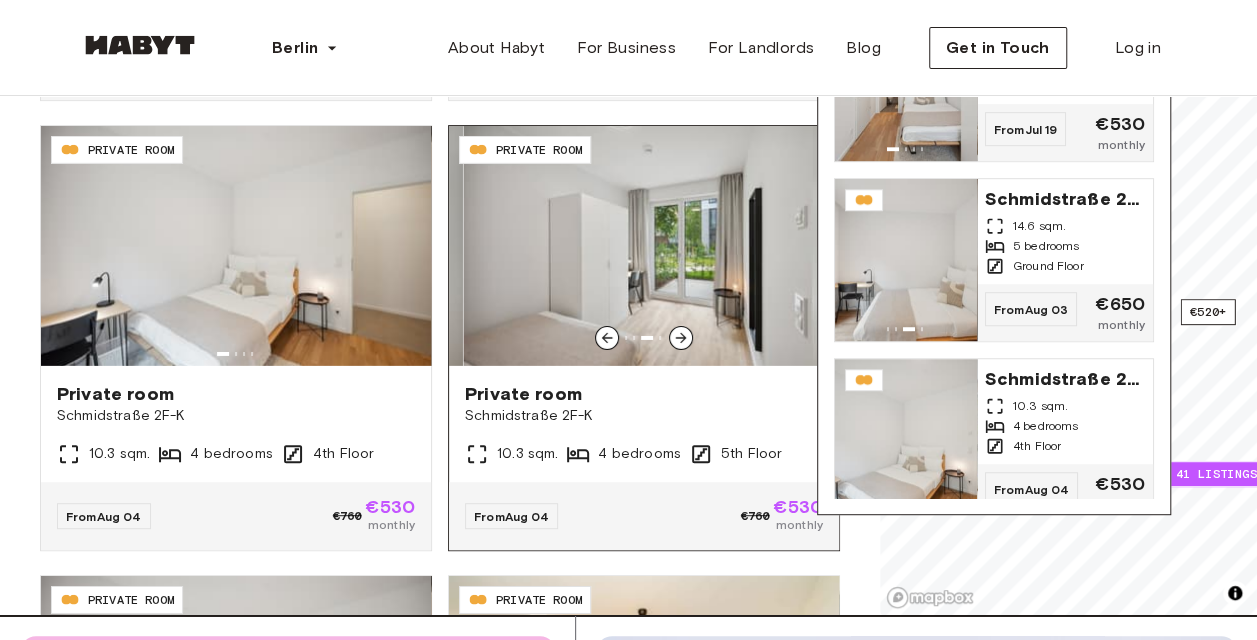 click 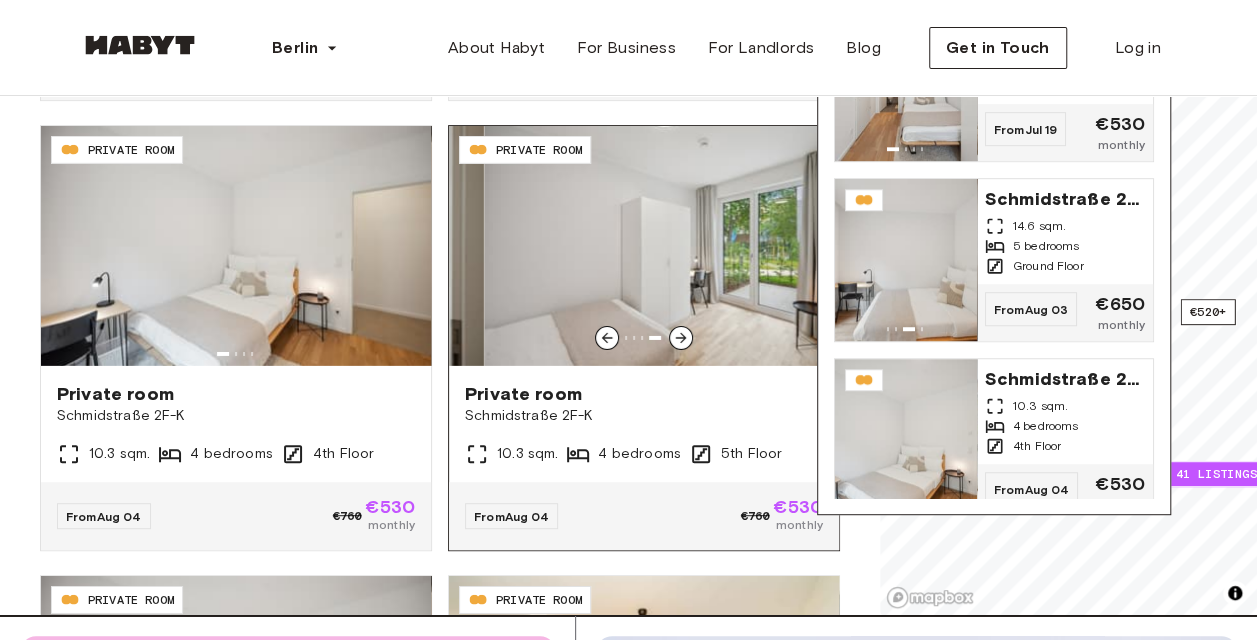 click 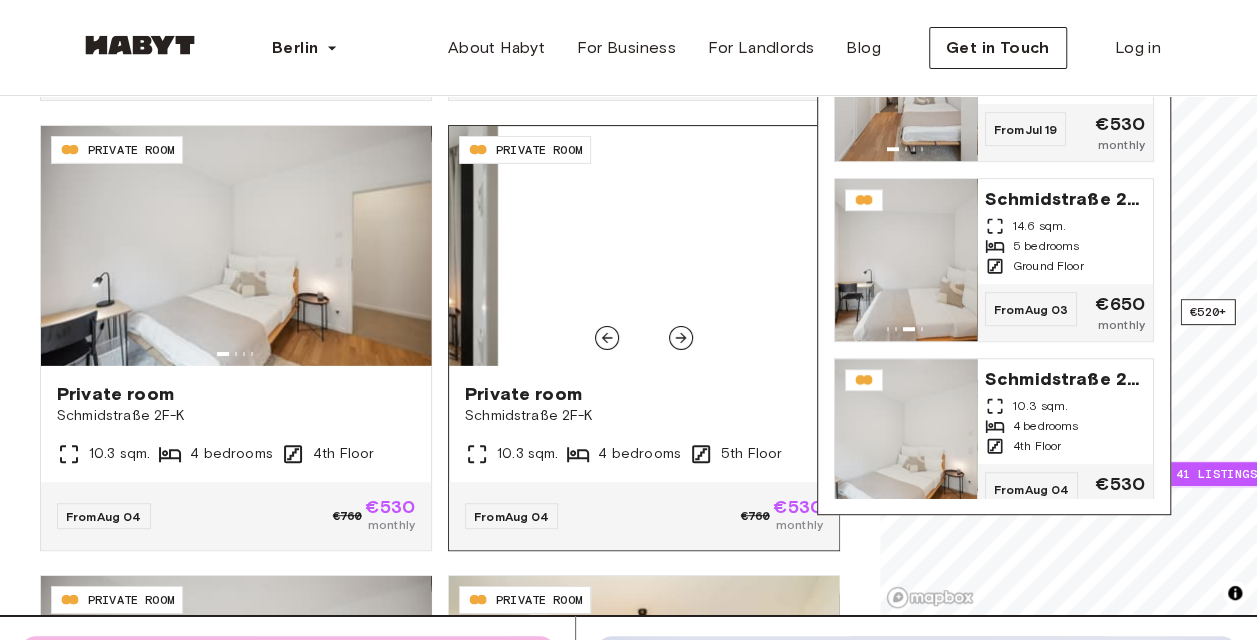 click 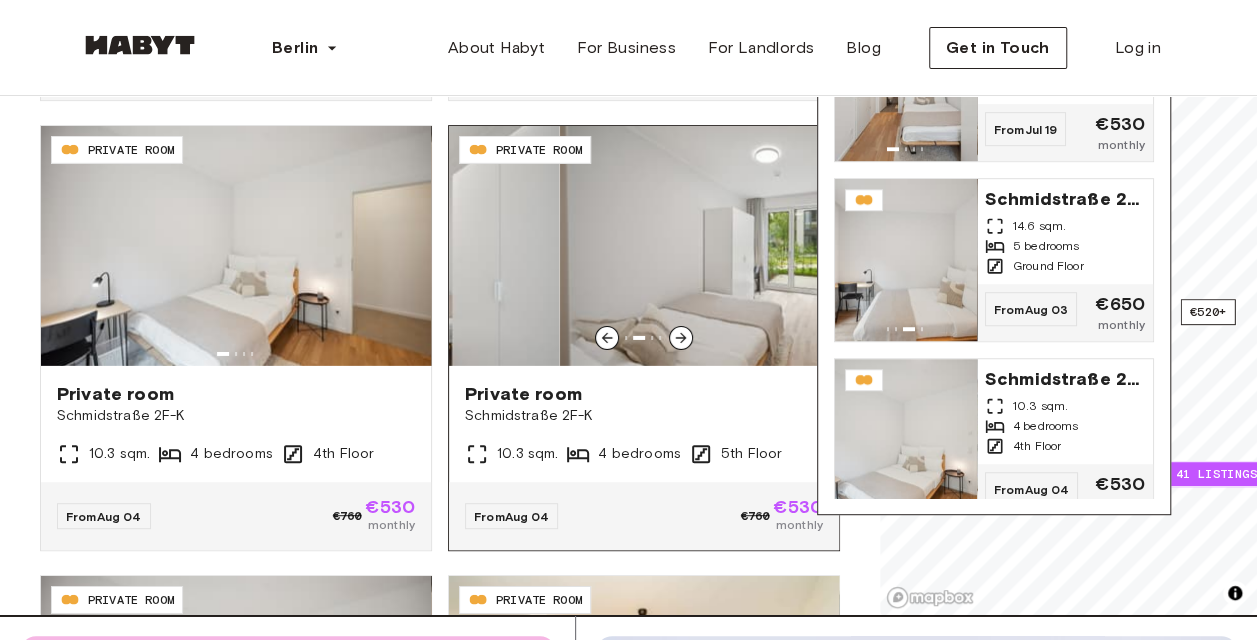 click 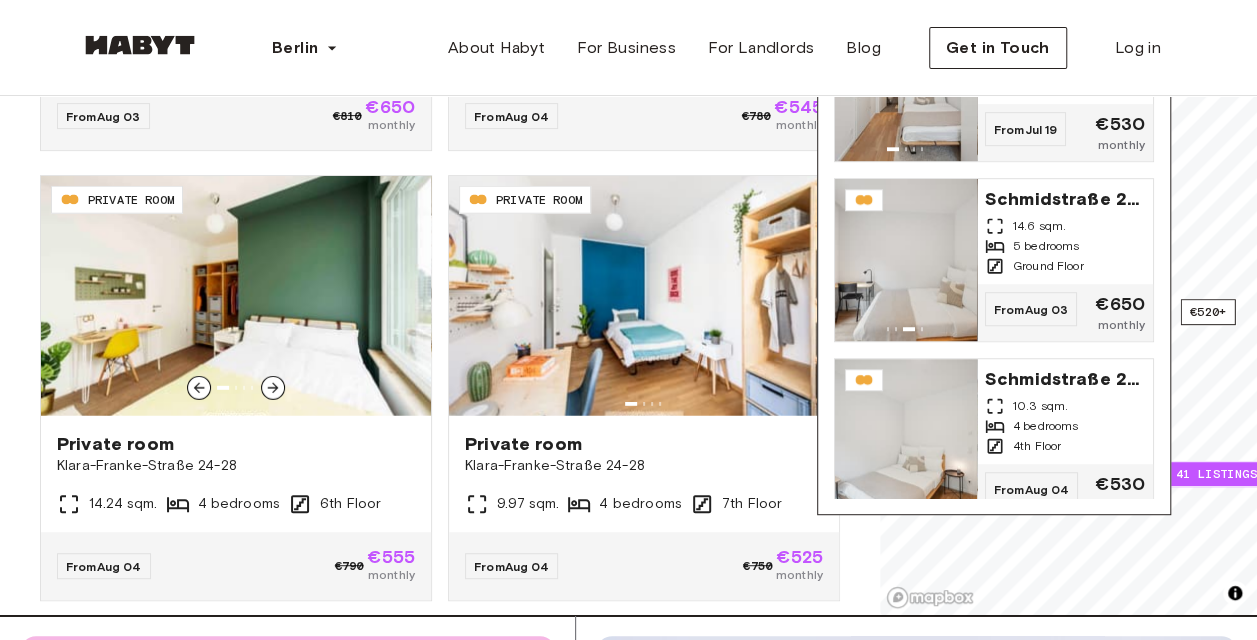 scroll, scrollTop: 3000, scrollLeft: 0, axis: vertical 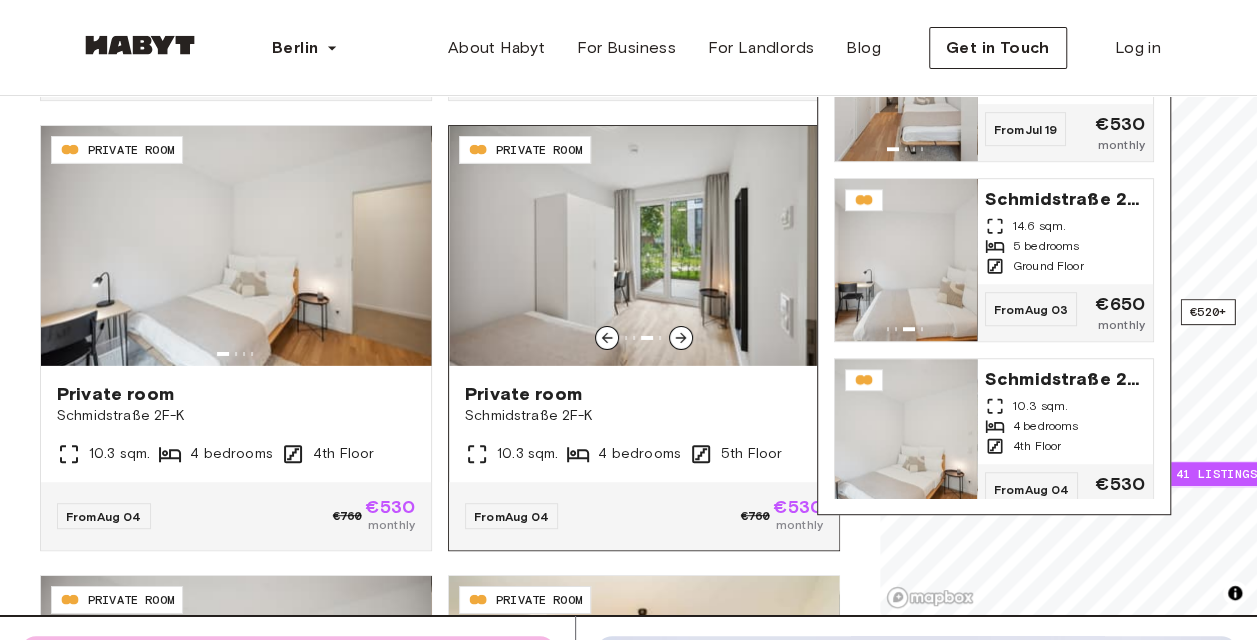 click at bounding box center [681, 338] 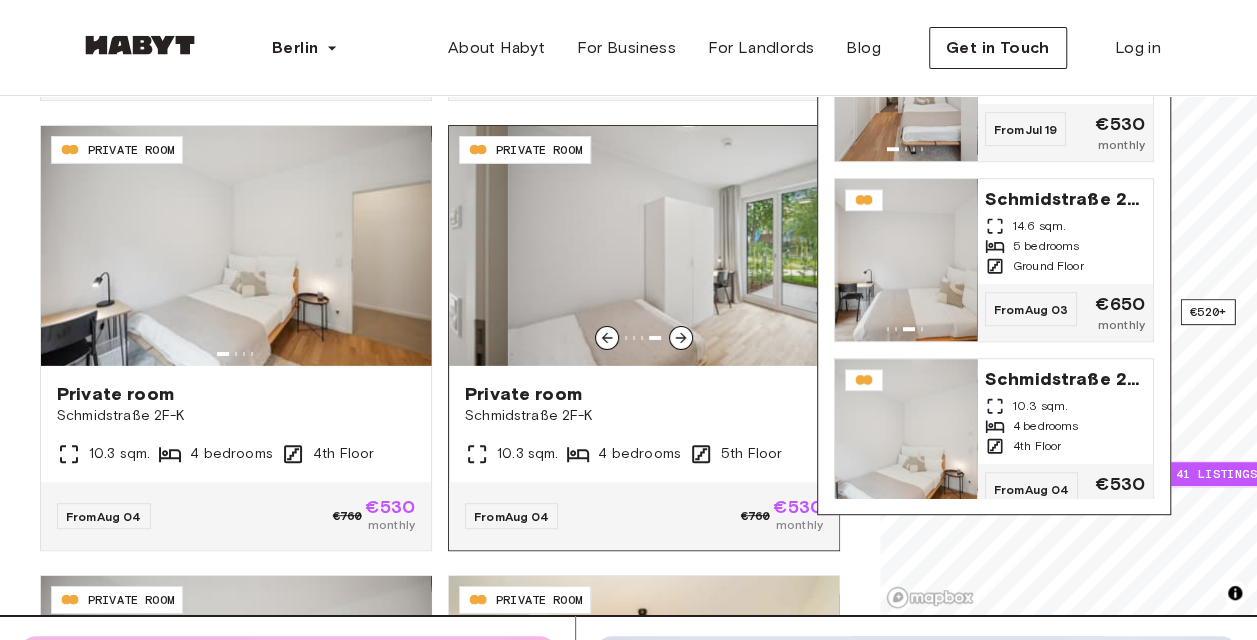 click at bounding box center [681, 338] 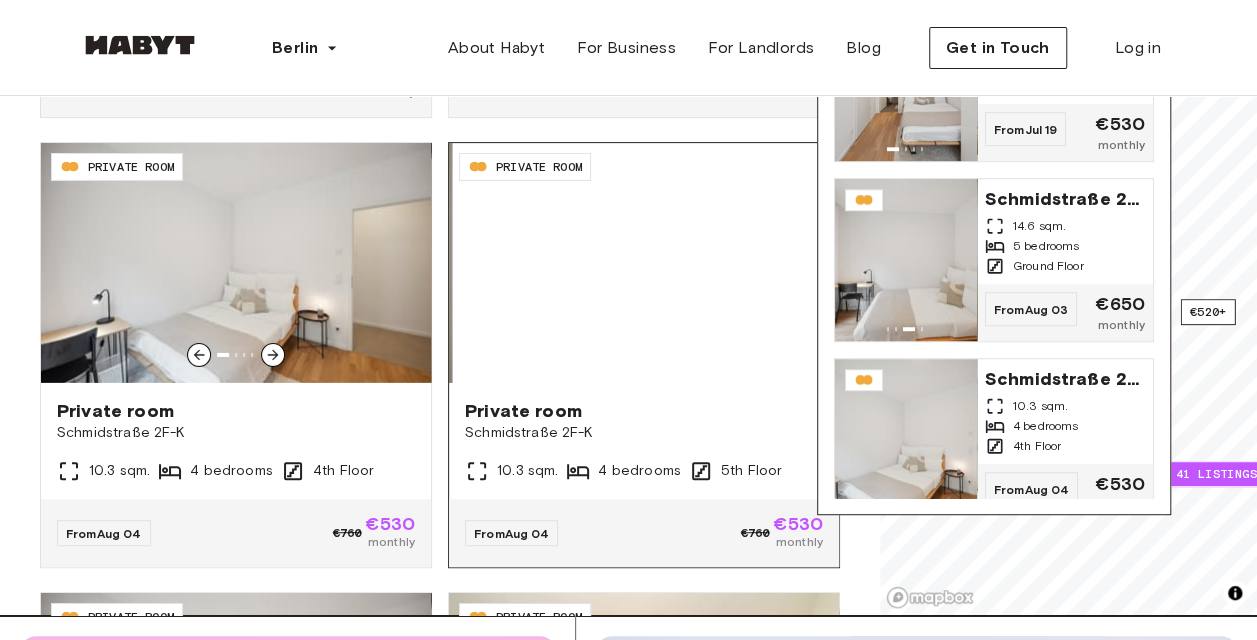 scroll, scrollTop: 3100, scrollLeft: 0, axis: vertical 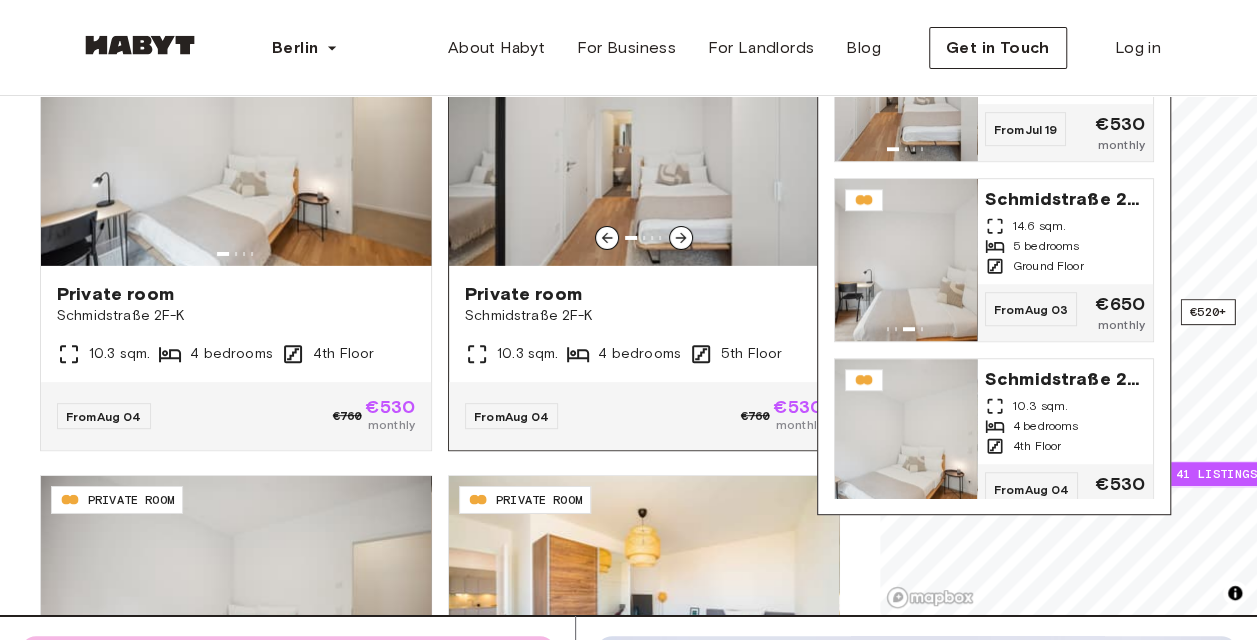 click 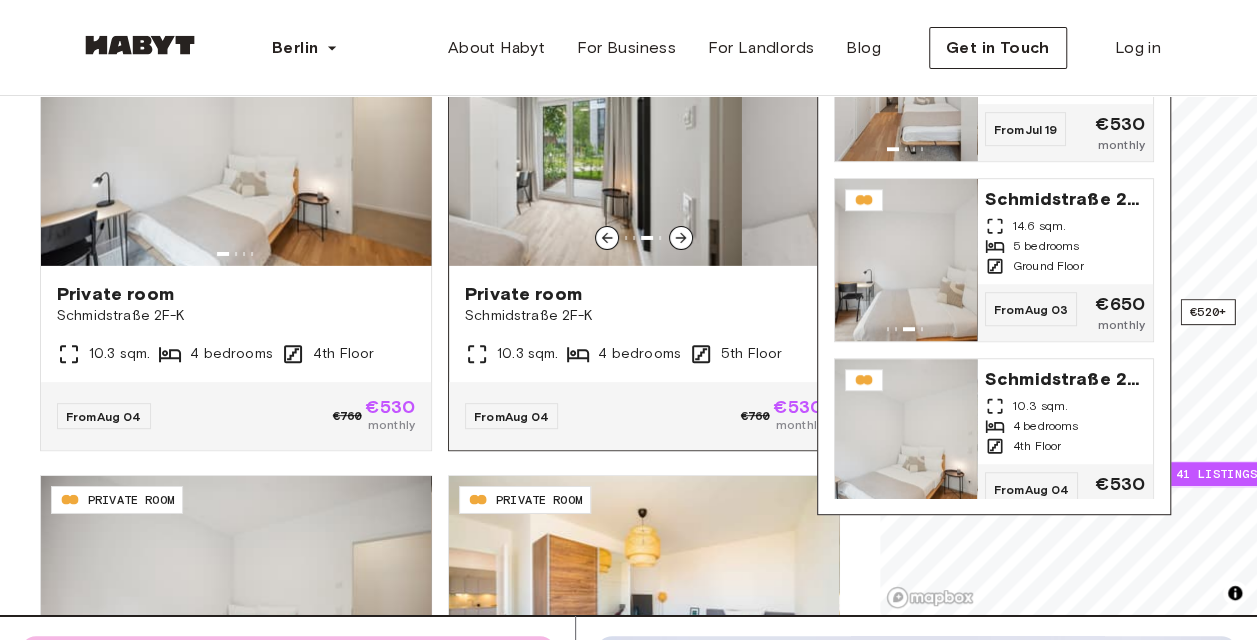 click 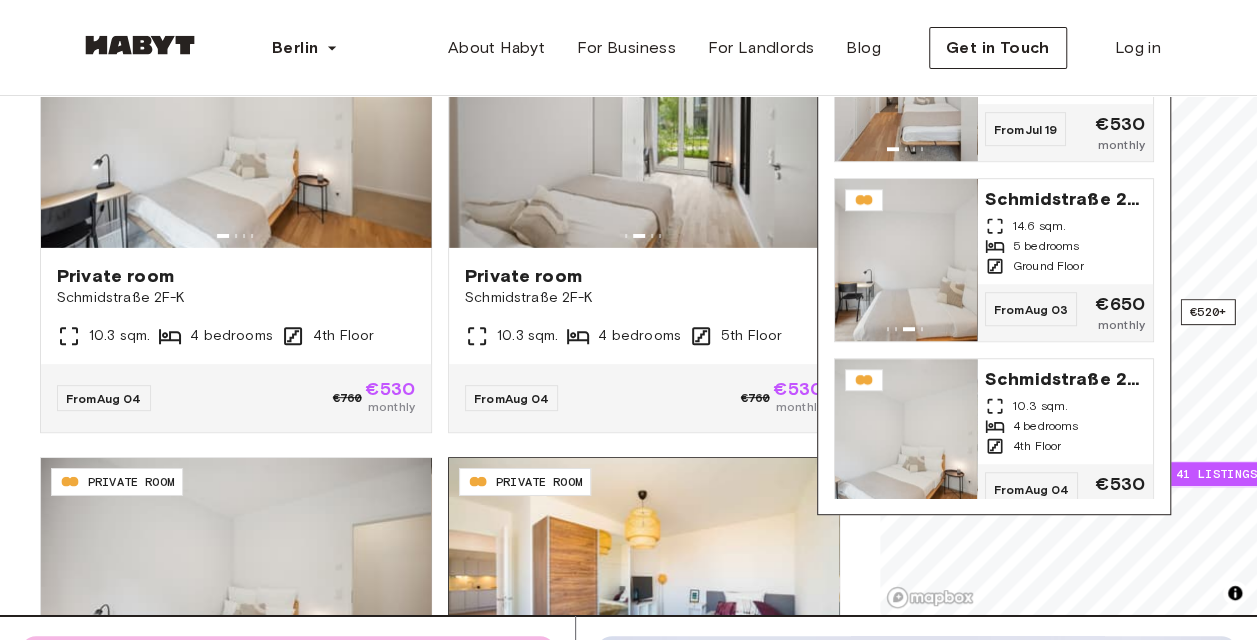 scroll, scrollTop: 3100, scrollLeft: 0, axis: vertical 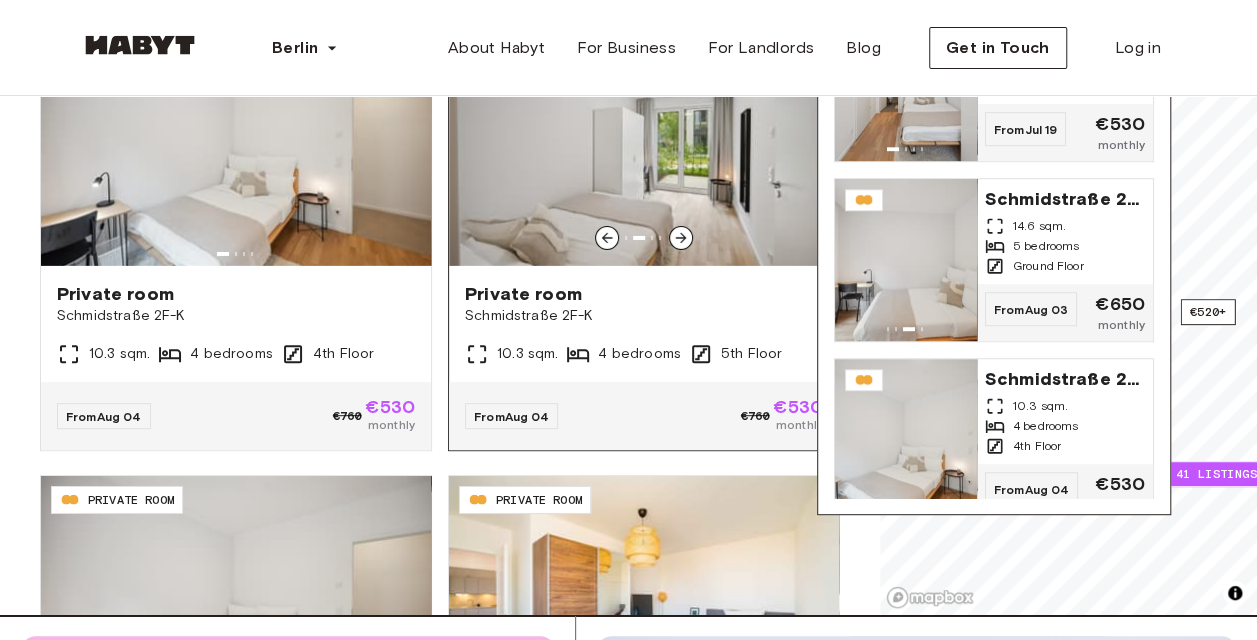 click 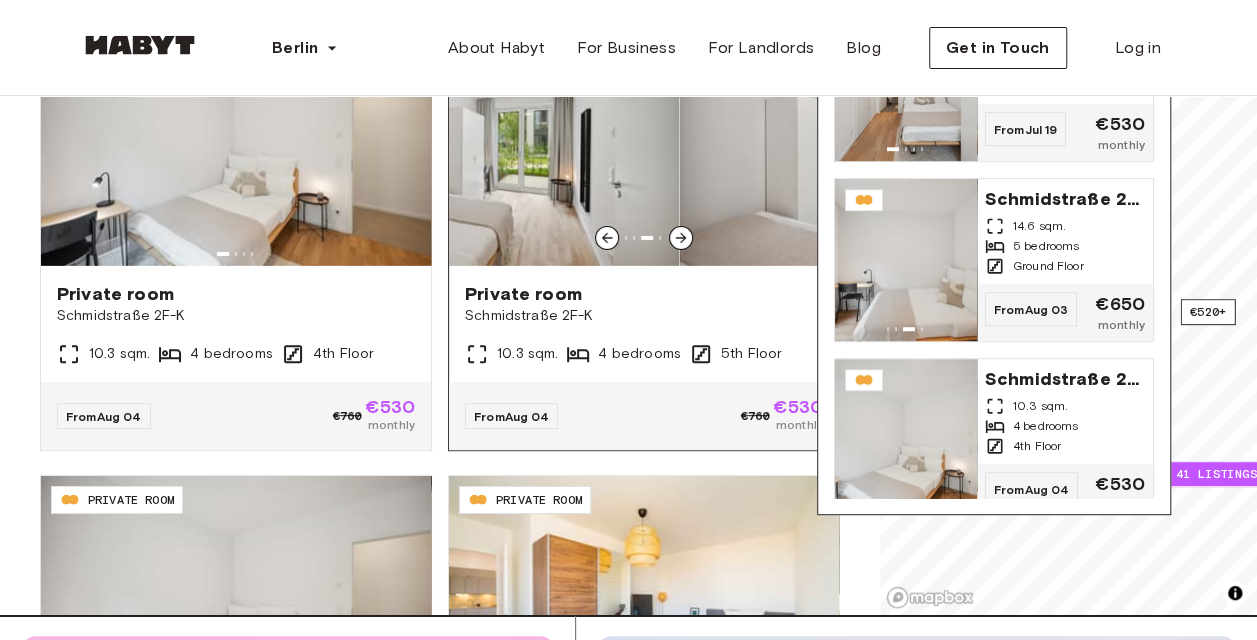 click 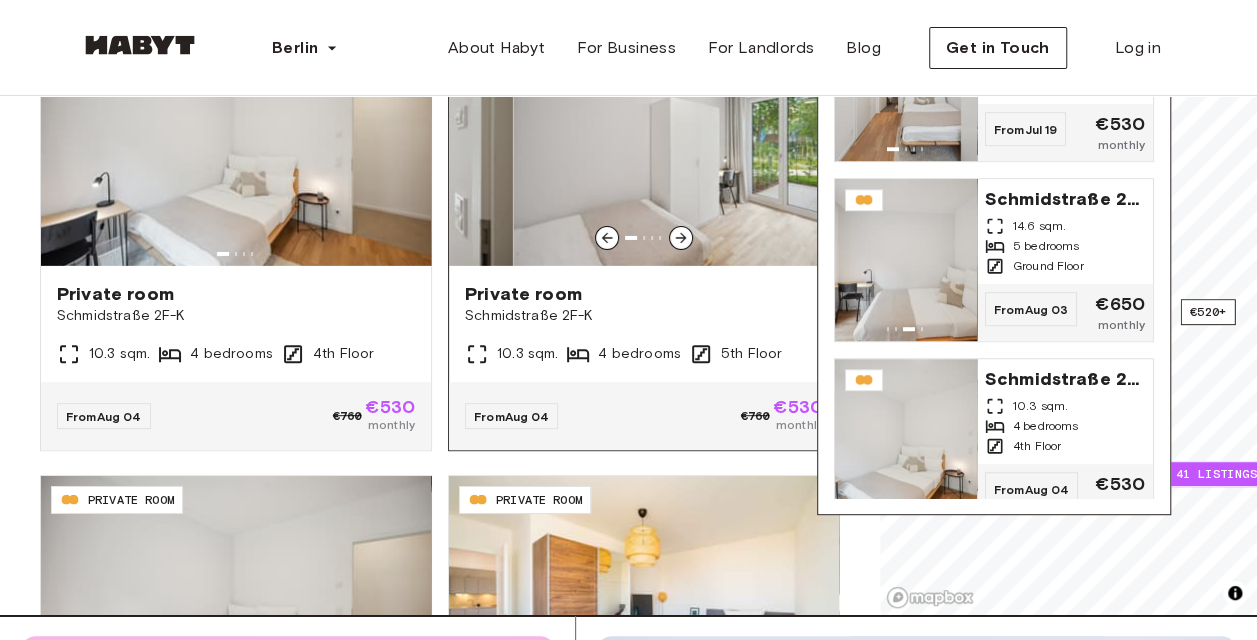 click 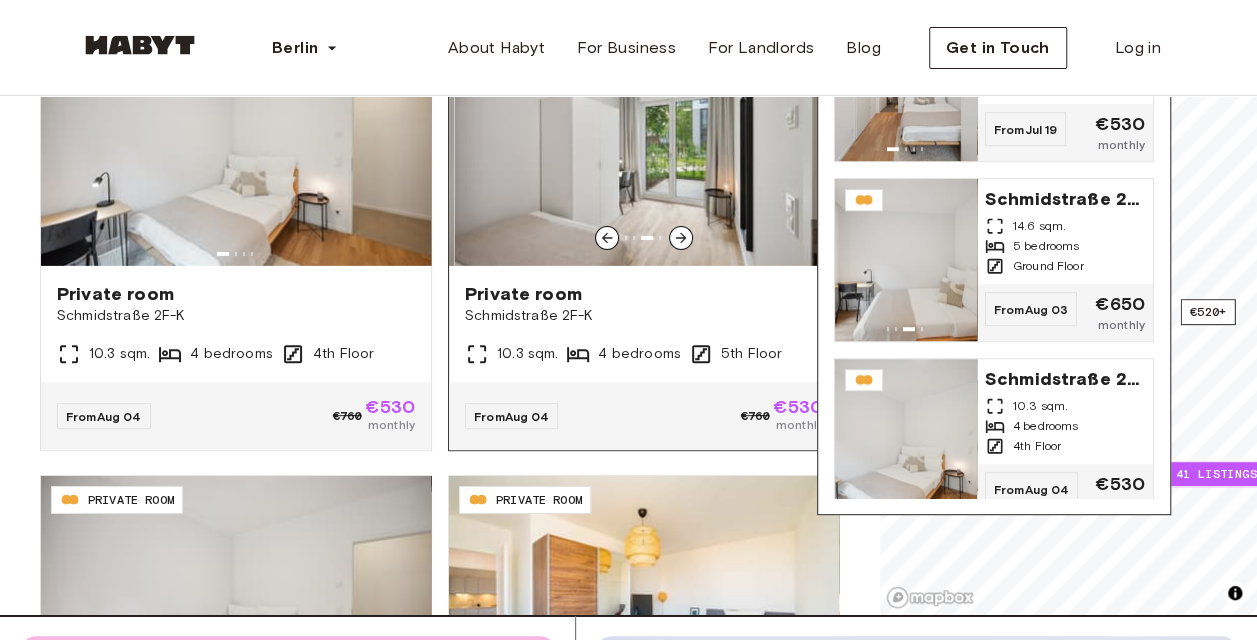 click 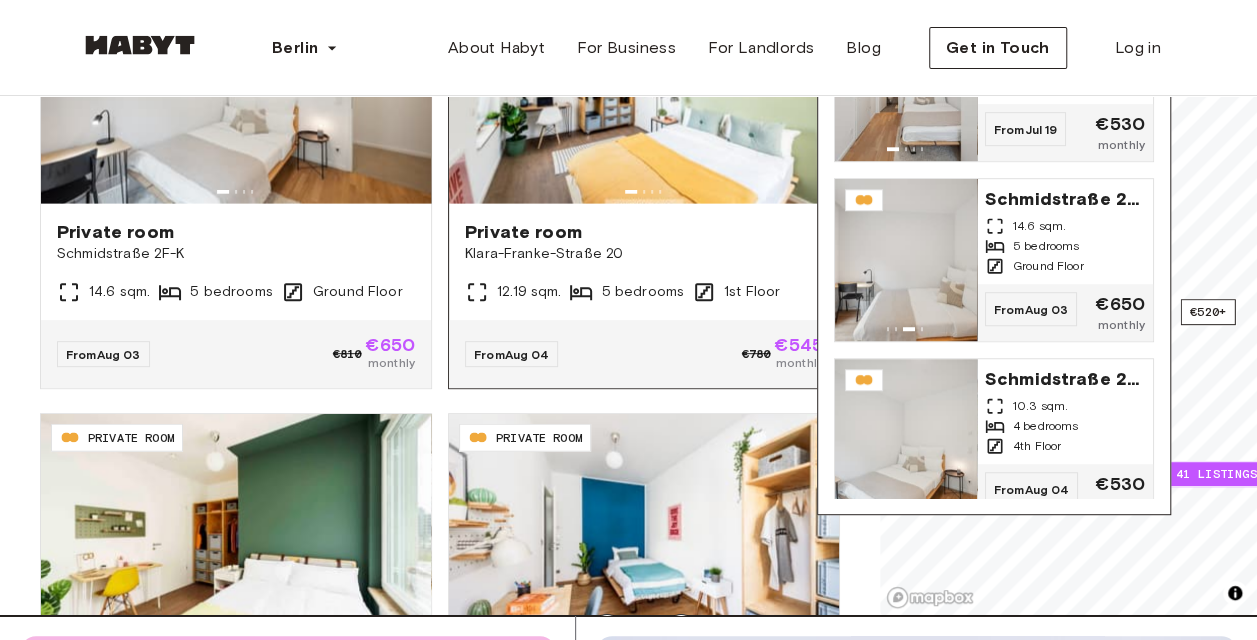 scroll, scrollTop: 2200, scrollLeft: 0, axis: vertical 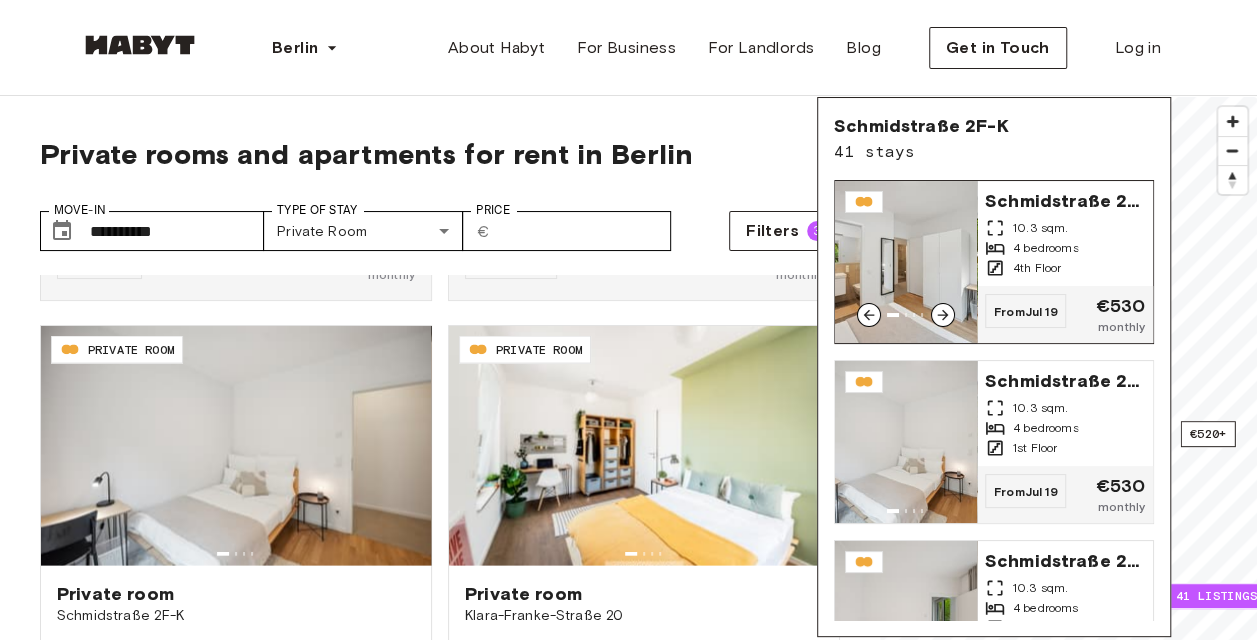 click on "[STREET] [NUMBER] [APT_UNIT] [SQM] [BEDROOMS] [FLOOR]" at bounding box center (1065, 233) 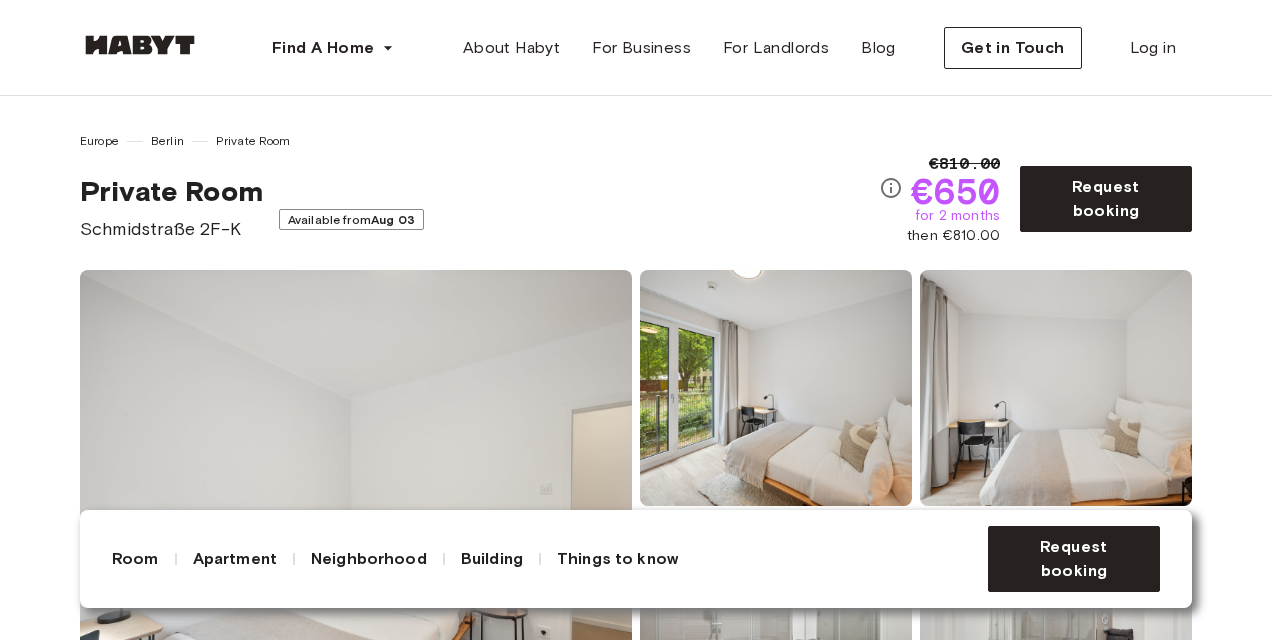 scroll, scrollTop: 400, scrollLeft: 0, axis: vertical 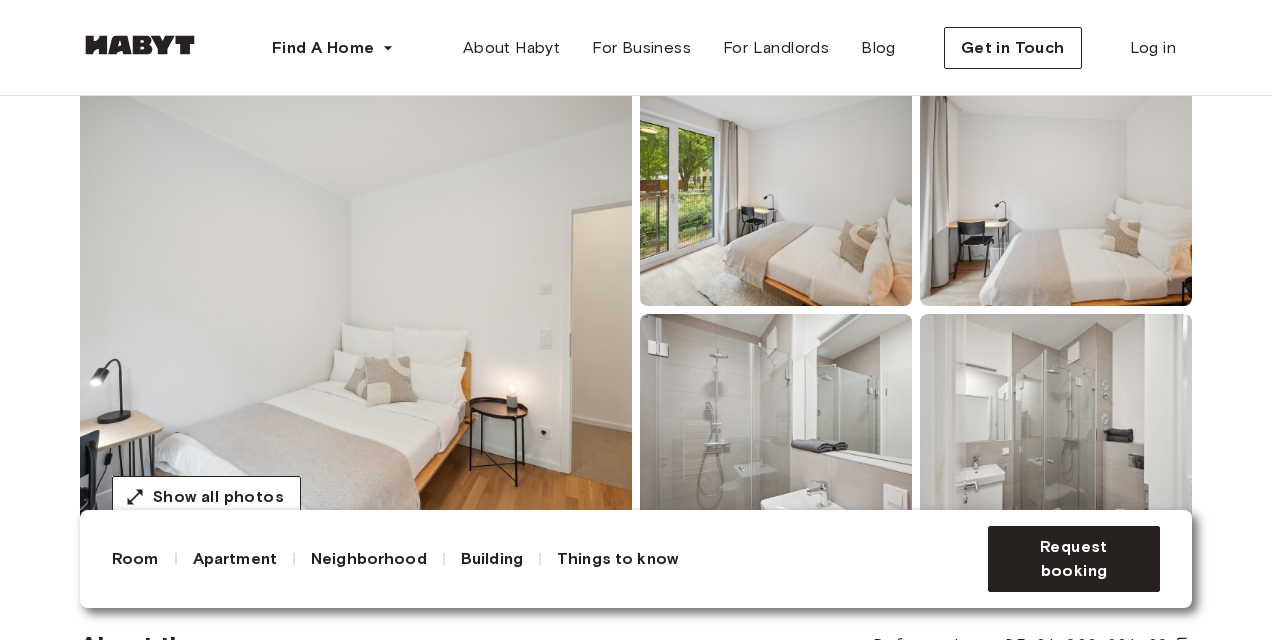 click at bounding box center (356, 310) 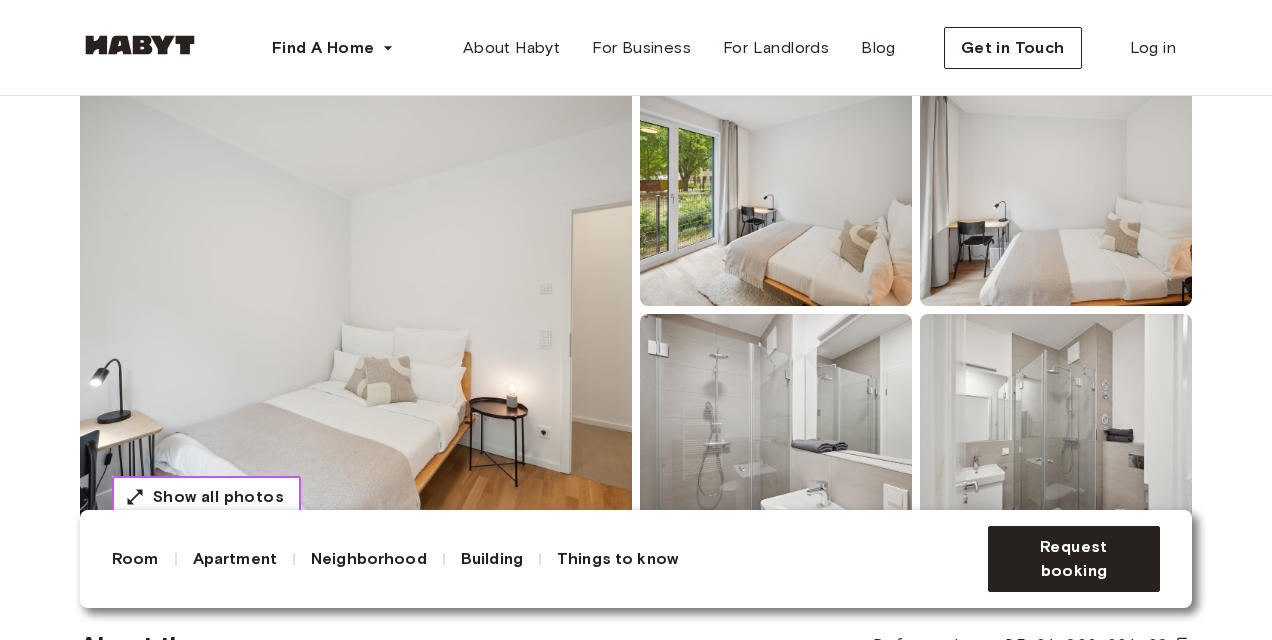 click on "Show all photos" at bounding box center [218, 497] 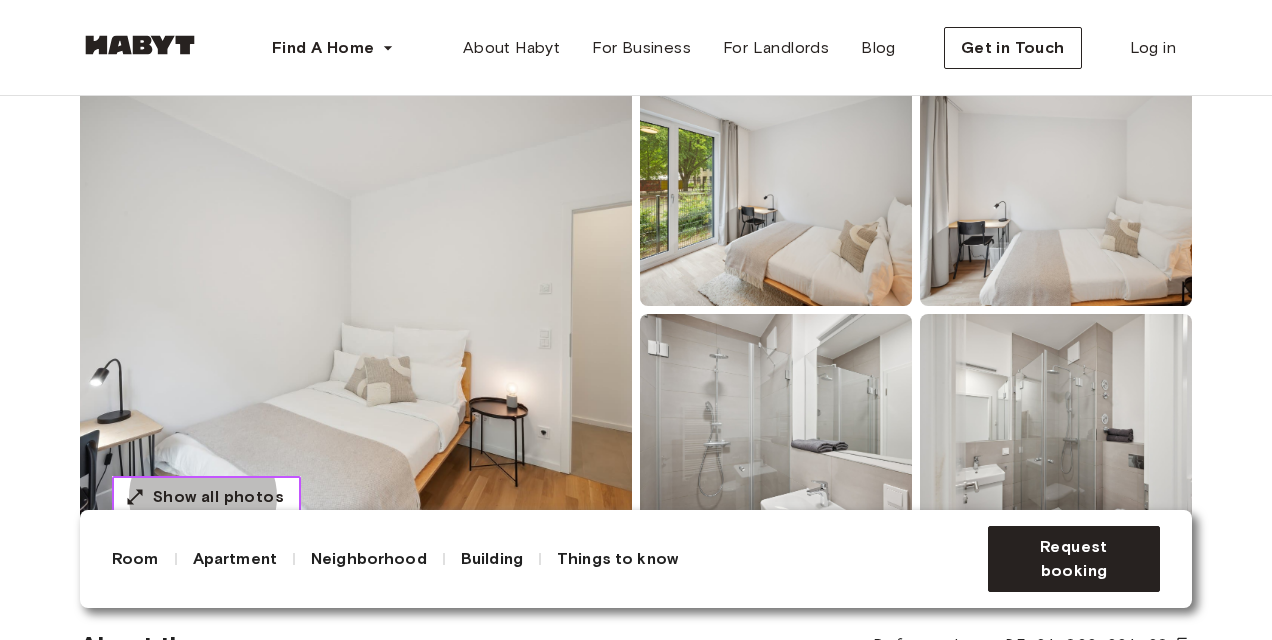 type 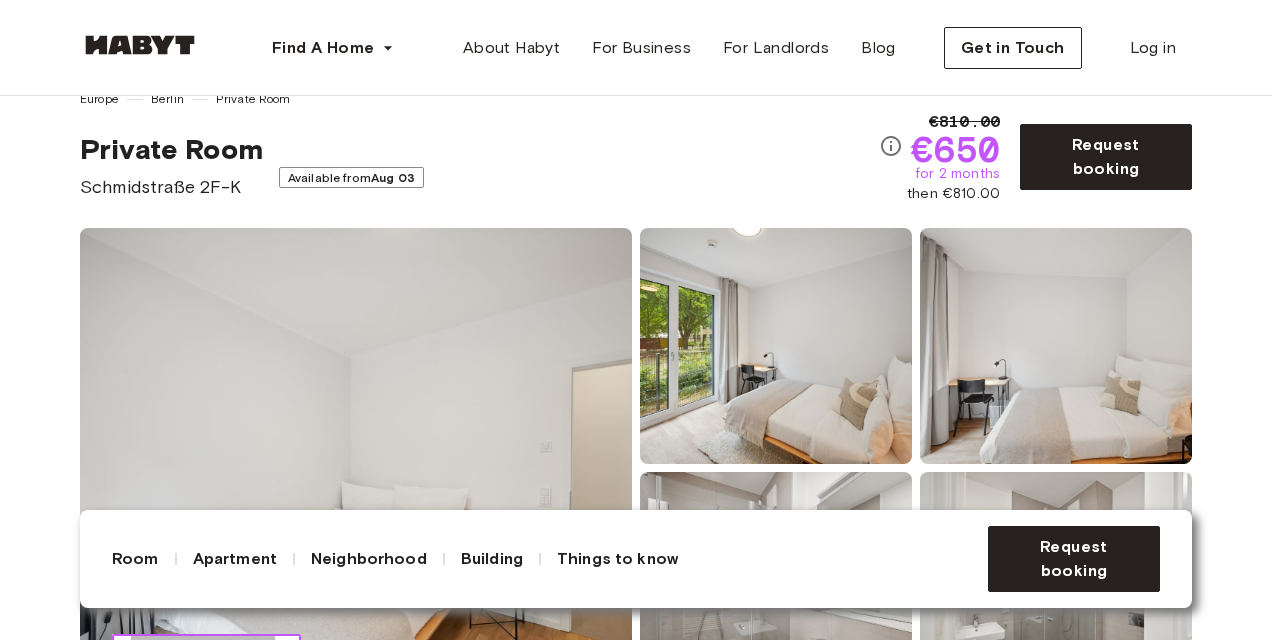 scroll, scrollTop: 0, scrollLeft: 0, axis: both 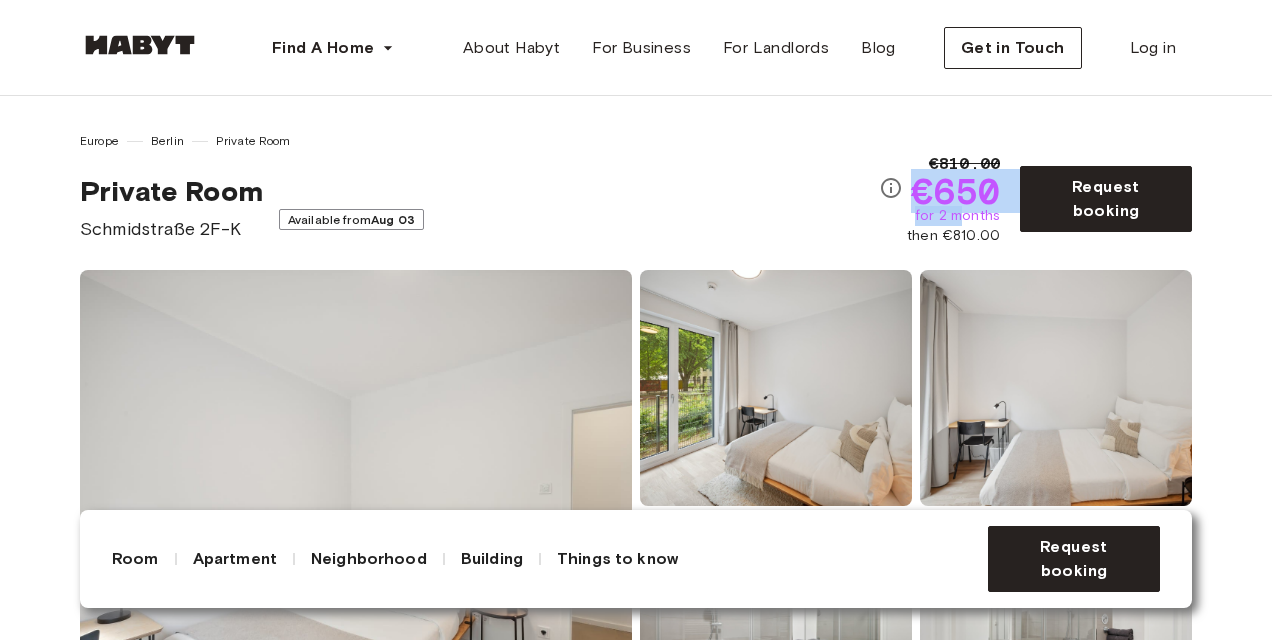 click on "€810.00 €650 for 2 months then €810.00" at bounding box center [947, 199] 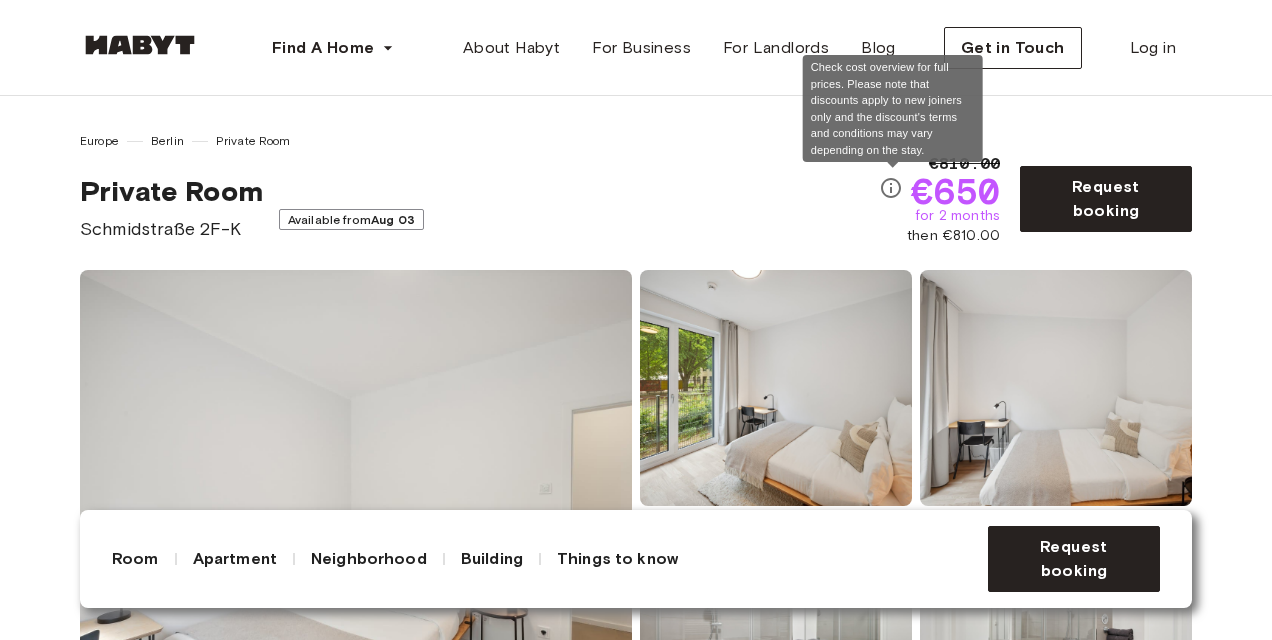 click 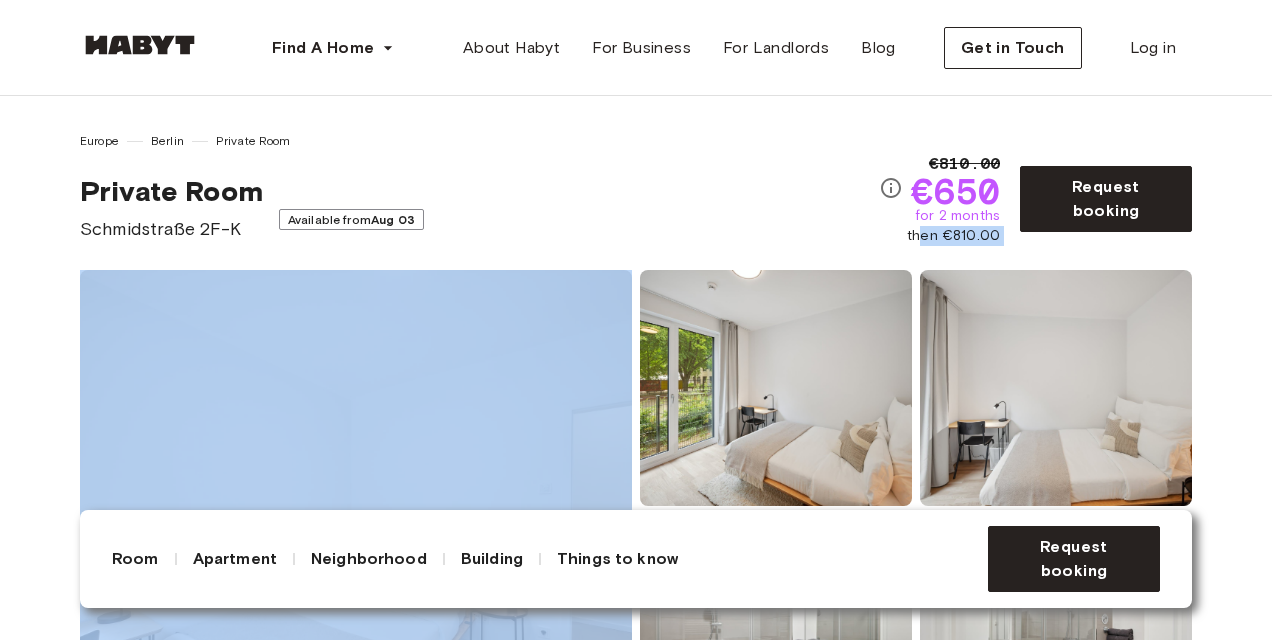 click on "€810.00 €650 for 2 months then €810.00 Request booking" at bounding box center [1035, 199] 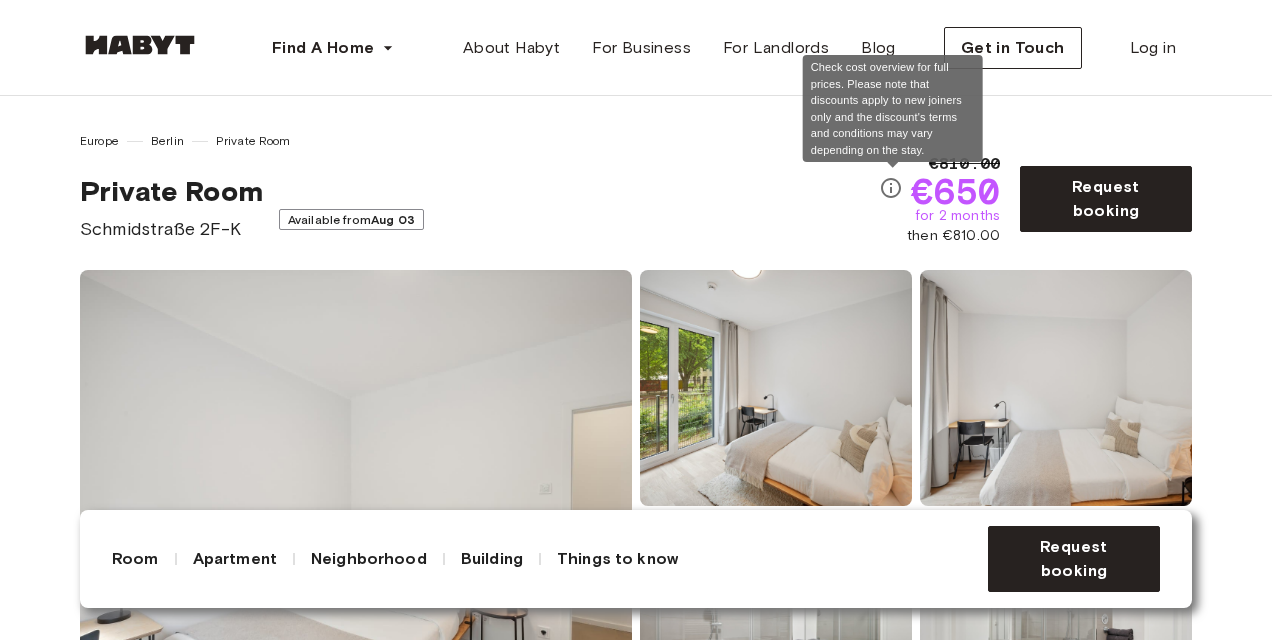 click 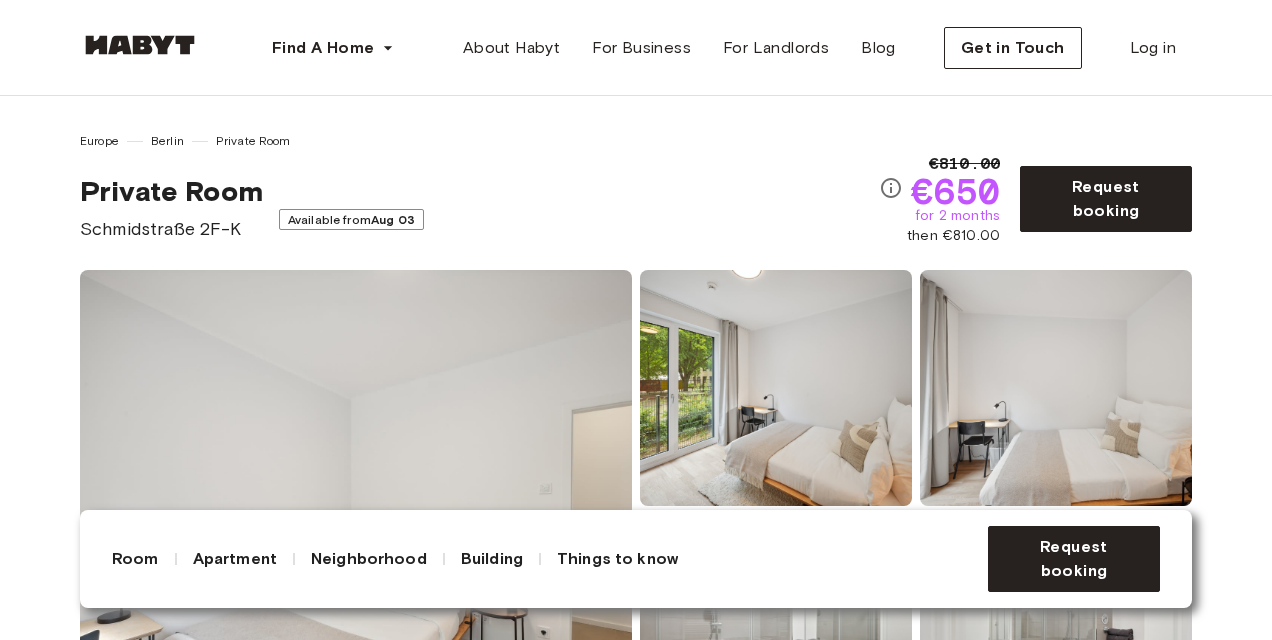 click on "Private Room Schmidstraße 2F-K Available from  Aug 03" at bounding box center (479, 208) 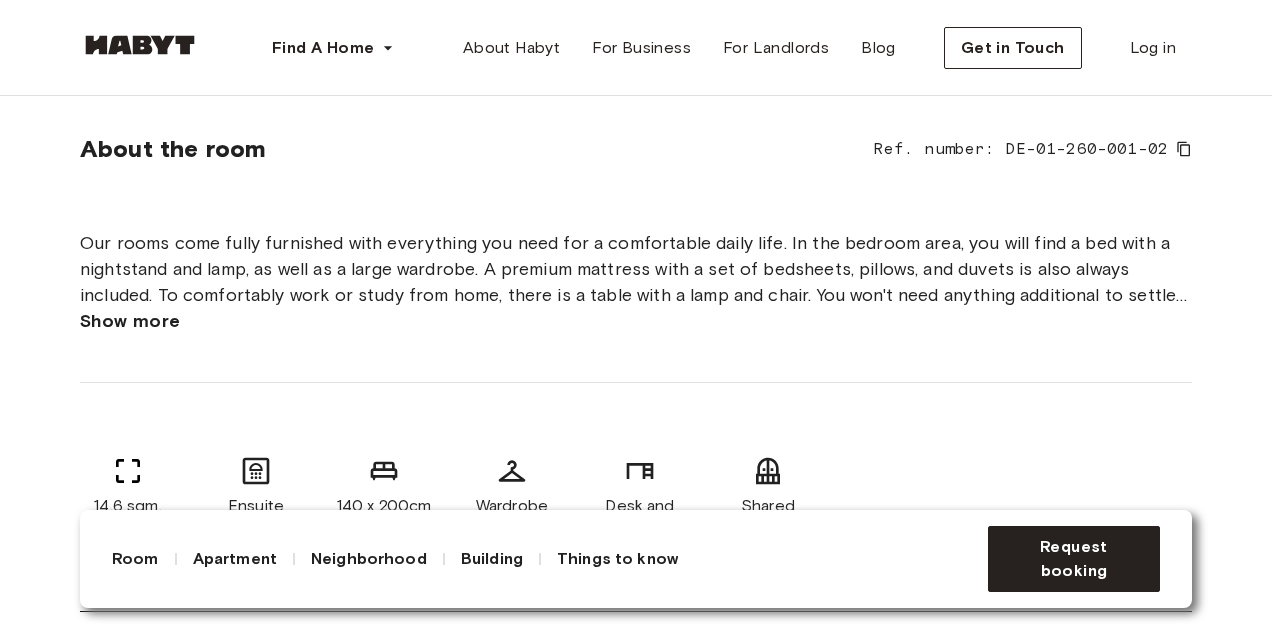 scroll, scrollTop: 800, scrollLeft: 0, axis: vertical 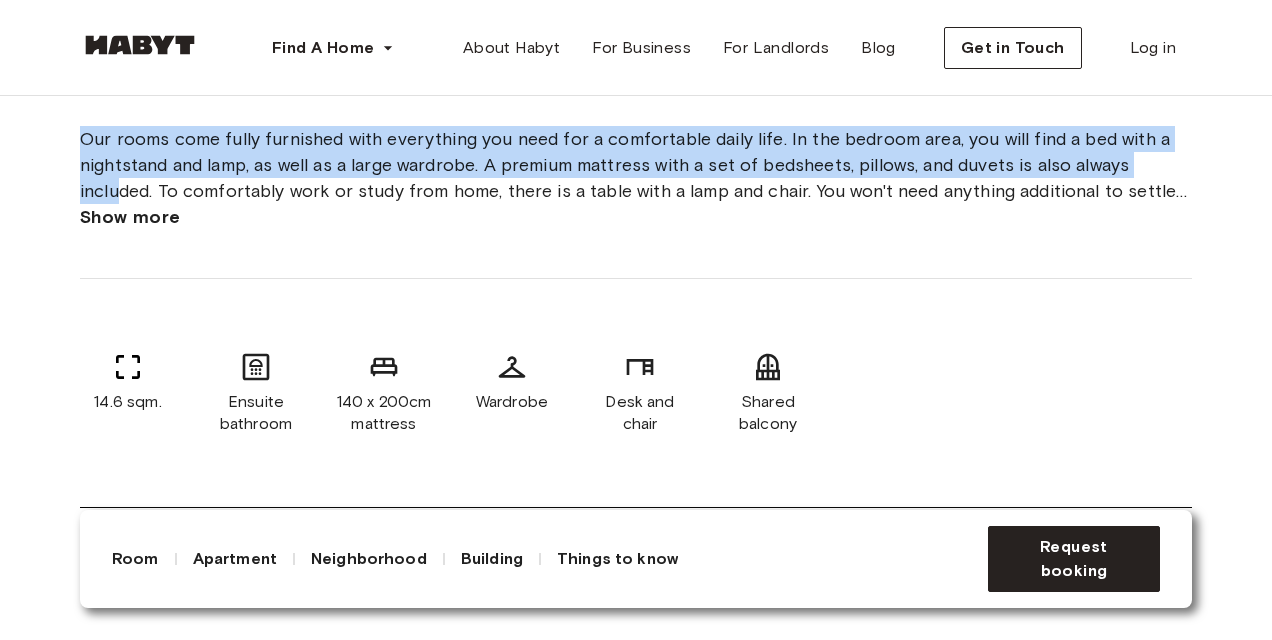 drag, startPoint x: 218, startPoint y: 227, endPoint x: 115, endPoint y: 178, distance: 114.061386 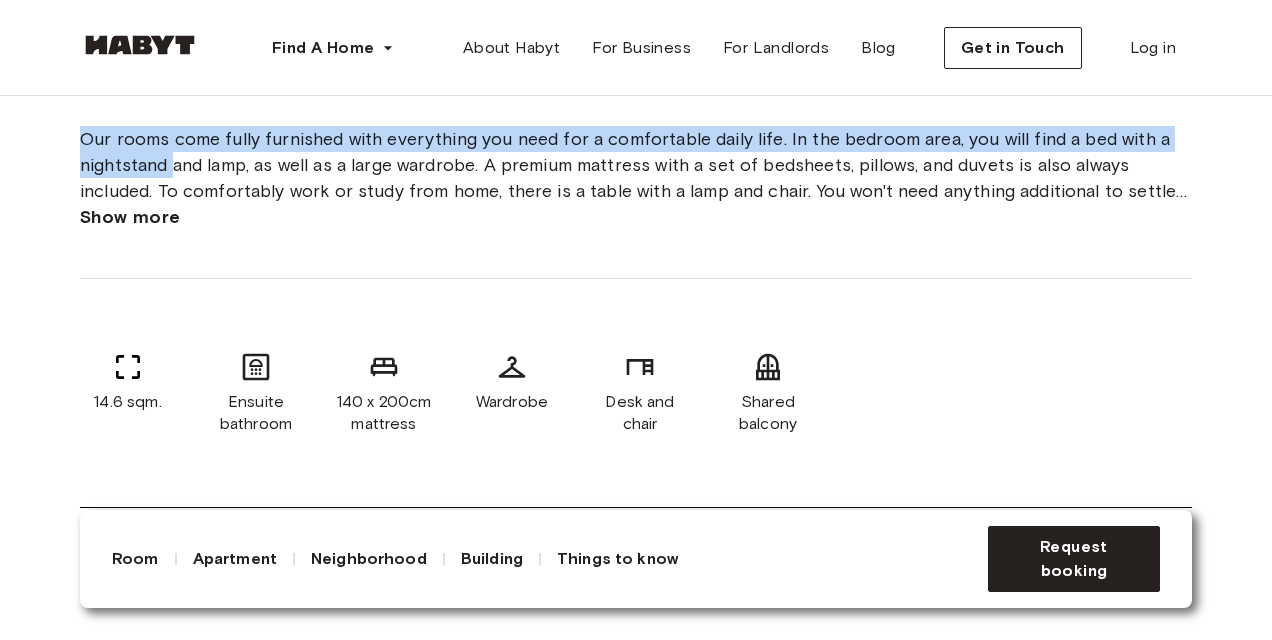 click on "About the room Ref. number:   DE-01-260-001-02 Our rooms come fully furnished with everything you need for a comfortable daily life. In the bedroom area, you will find a bed with a nightstand and lamp, as well as a large wardrobe. A premium mattress with a set of bedsheets, pillows, and duvets is also always included. To comfortably work or study from home, there is a table with a lamp and chair. You won't need anything additional to settle in, and can arrive just your luggage at hand. Show more 14.6 sqm. Ensuite bathroom 140 x 200cm mattress Wardrobe Desk and chair Shared balcony" at bounding box center (636, 229) 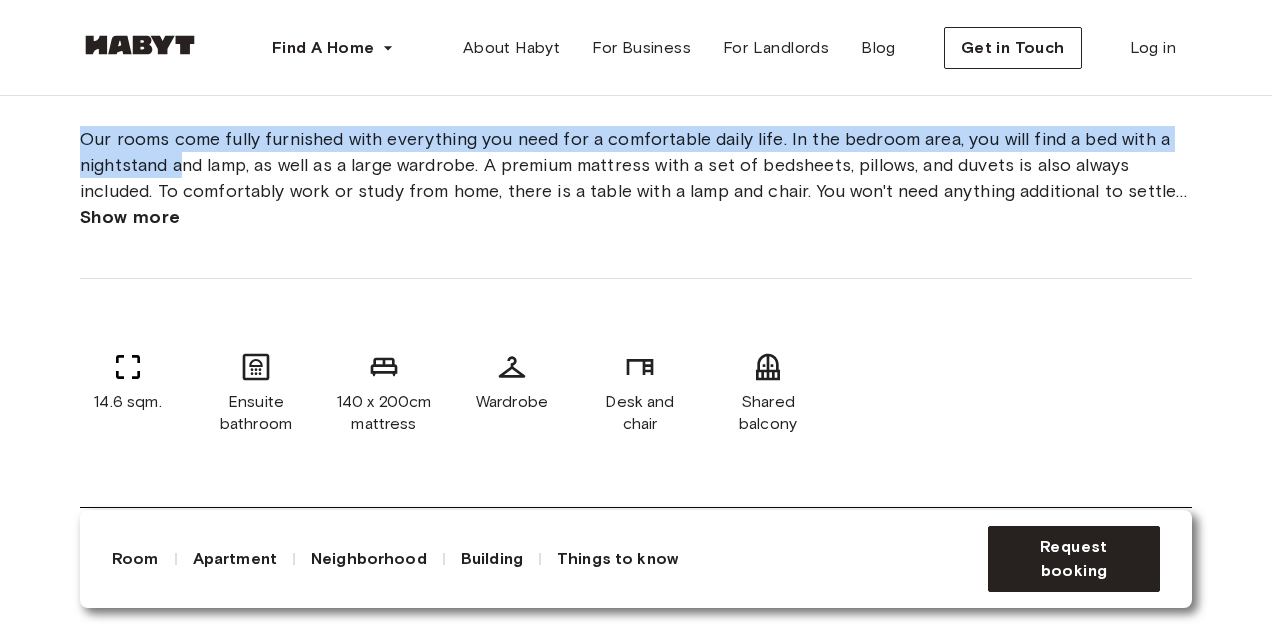 click on "Our rooms come fully furnished with everything you need for a comfortable daily life. In the bedroom area, you will find a bed with a nightstand and lamp, as well as a large wardrobe. A premium mattress with a set of bedsheets, pillows, and duvets is also always included. To comfortably work or study from home, there is a table with a lamp and chair. You won't need anything additional to settle in, and can arrive just your luggage at hand." at bounding box center (636, 165) 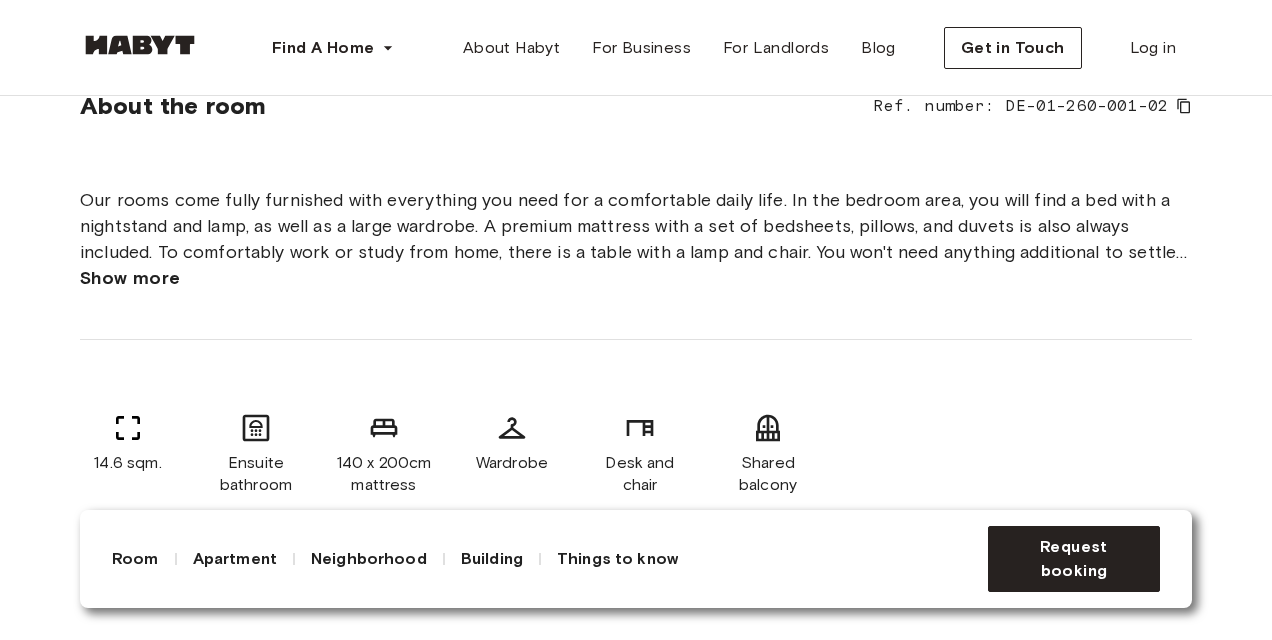 scroll, scrollTop: 700, scrollLeft: 0, axis: vertical 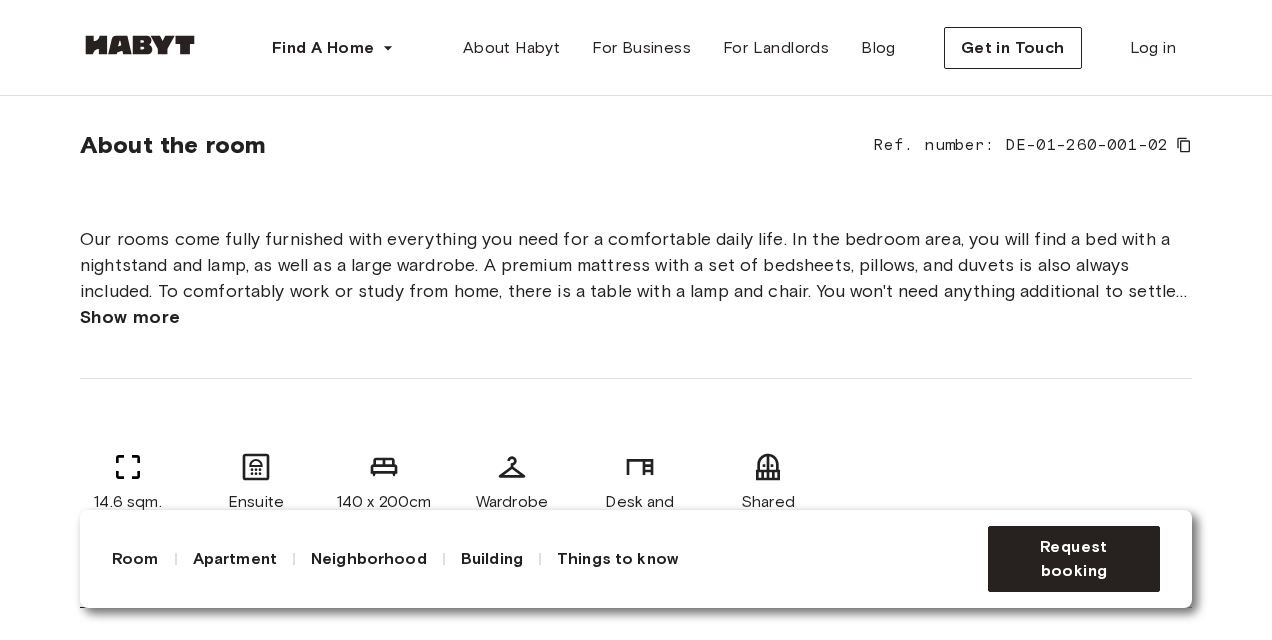 click on "About the room Ref. number:   DE-01-260-001-02 Our rooms come fully furnished with everything you need for a comfortable daily life. In the bedroom area, you will find a bed with a nightstand and lamp, as well as a large wardrobe. A premium mattress with a set of bedsheets, pillows, and duvets is also always included. To comfortably work or study from home, there is a table with a lamp and chair. You won't need anything additional to settle in, and can arrive just your luggage at hand. Show more 14.6 sqm. Ensuite bathroom 140 x 200cm mattress Wardrobe Desk and chair Shared balcony" at bounding box center (636, 329) 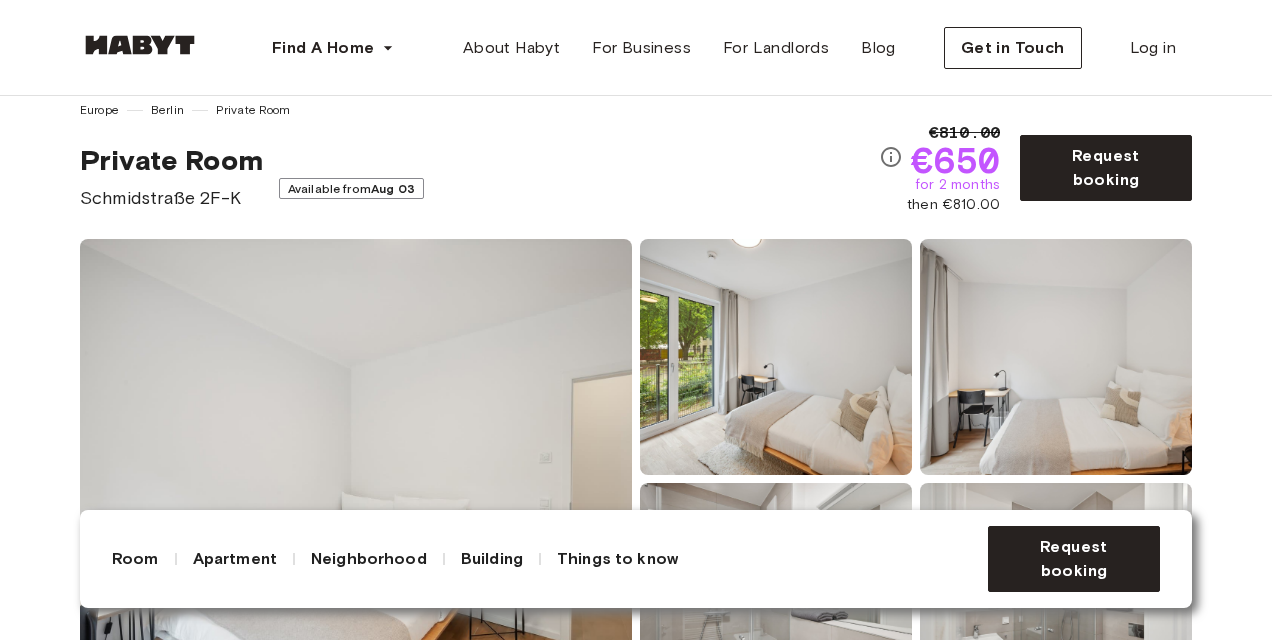 scroll, scrollTop: 0, scrollLeft: 0, axis: both 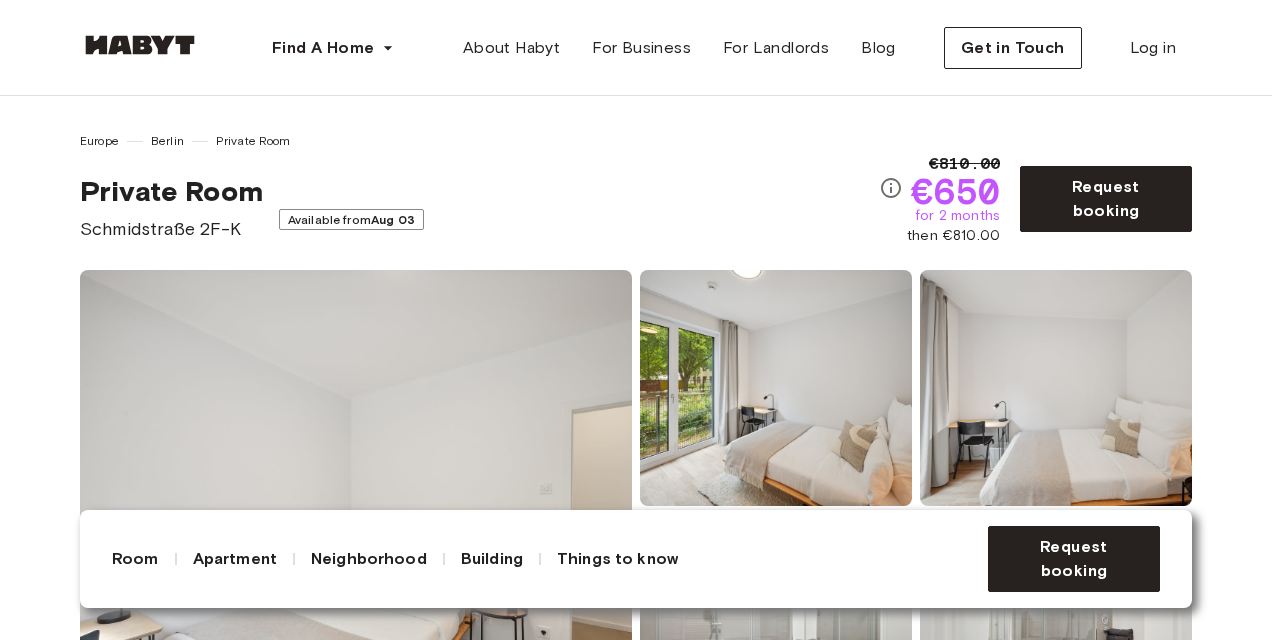 click 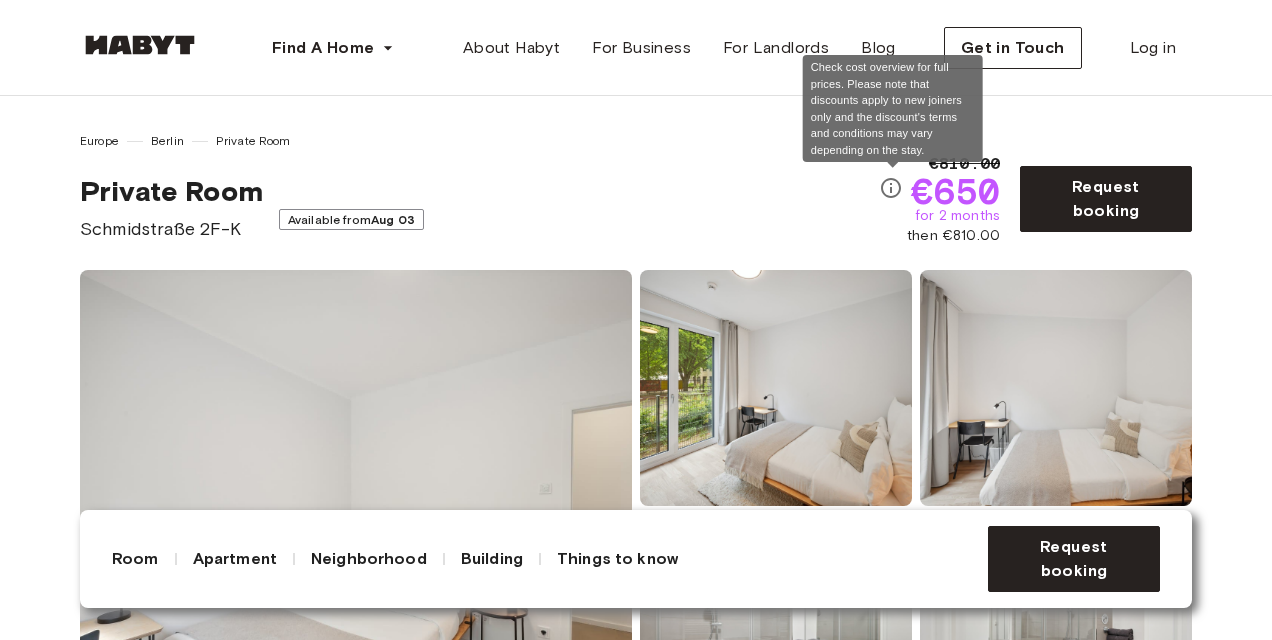 click 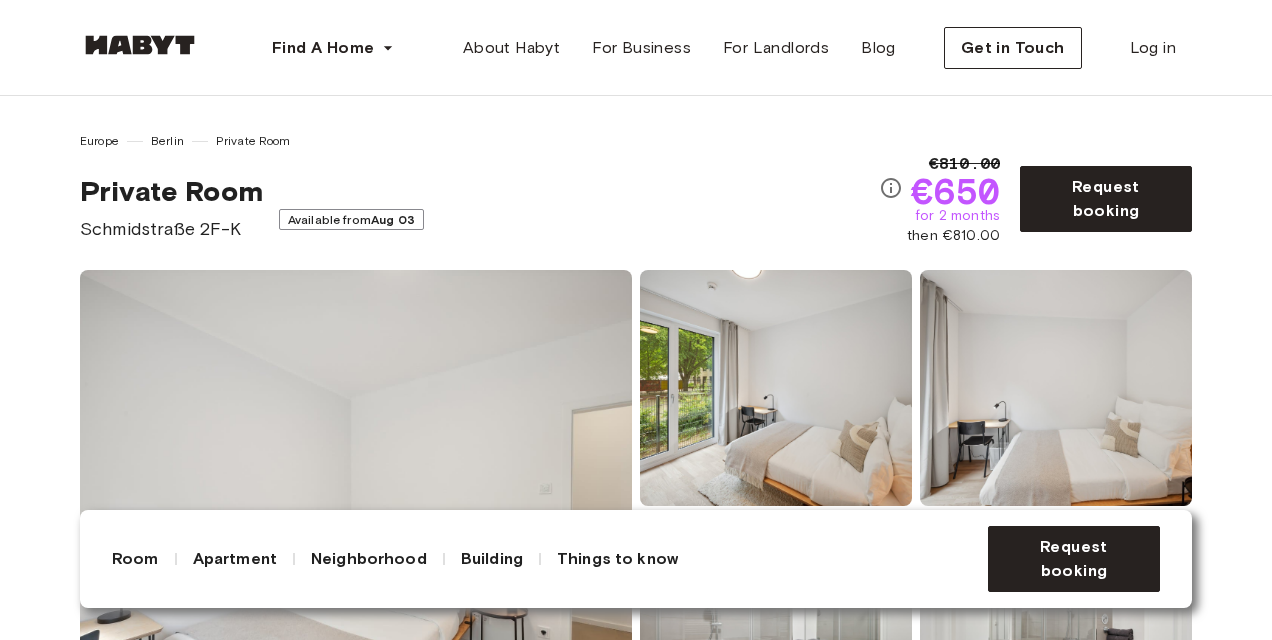 click on "Private Room Schmidstraße 2F-K Available from  Aug 03" at bounding box center [479, 208] 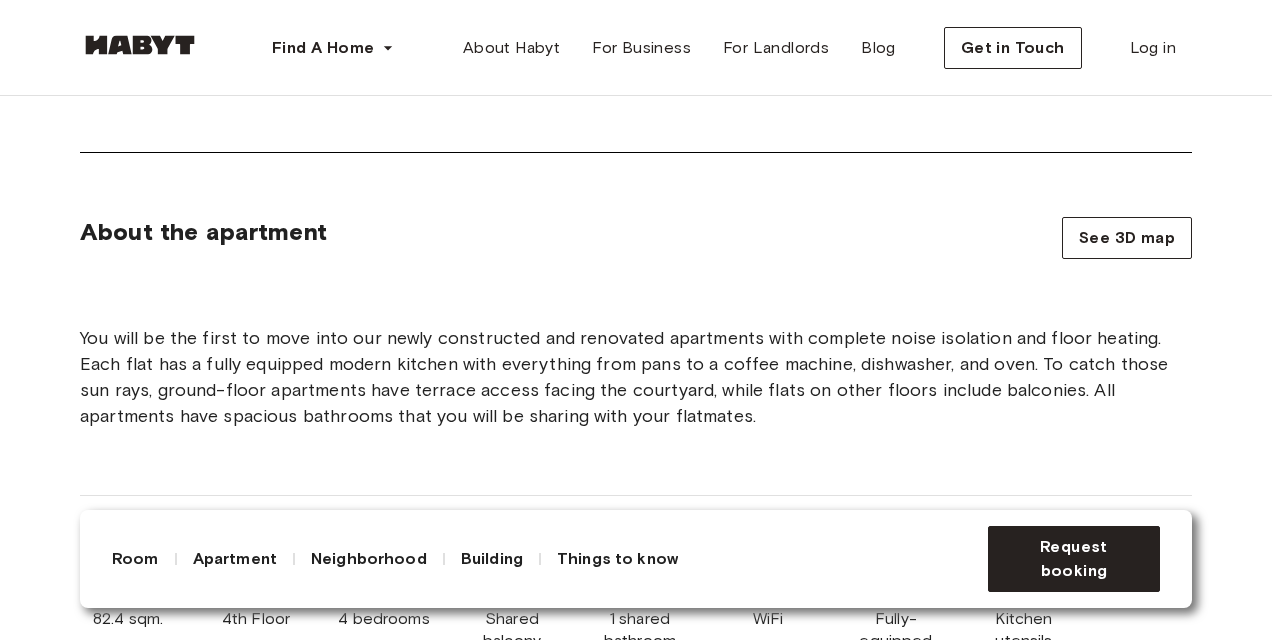 scroll, scrollTop: 1400, scrollLeft: 0, axis: vertical 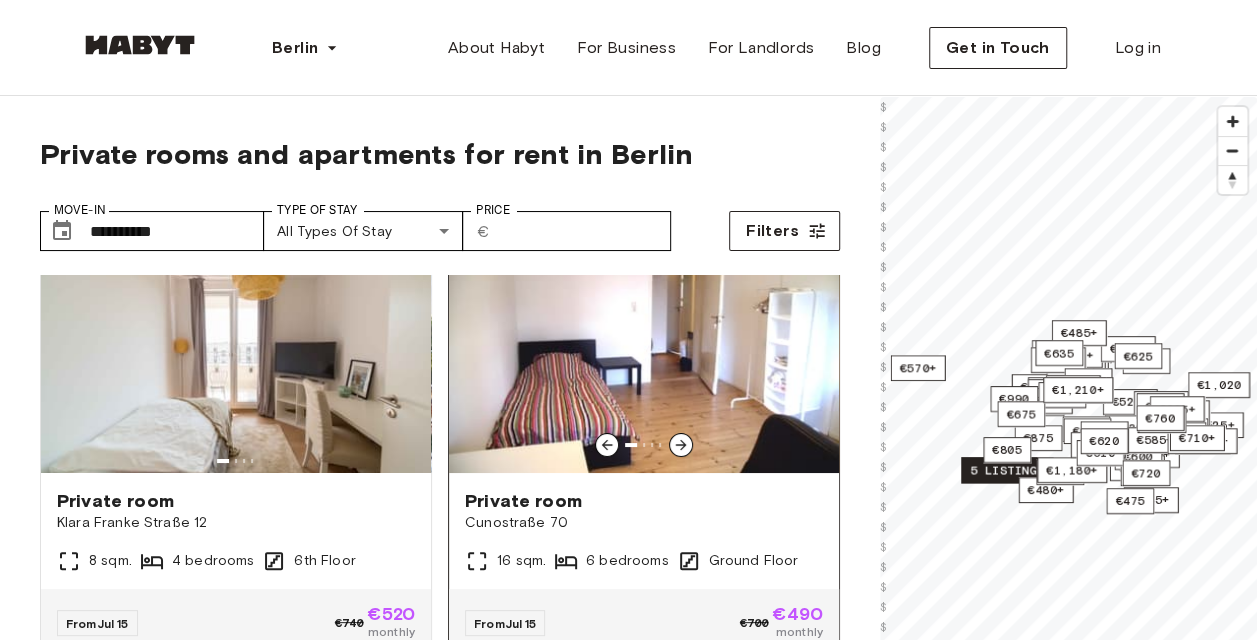 click 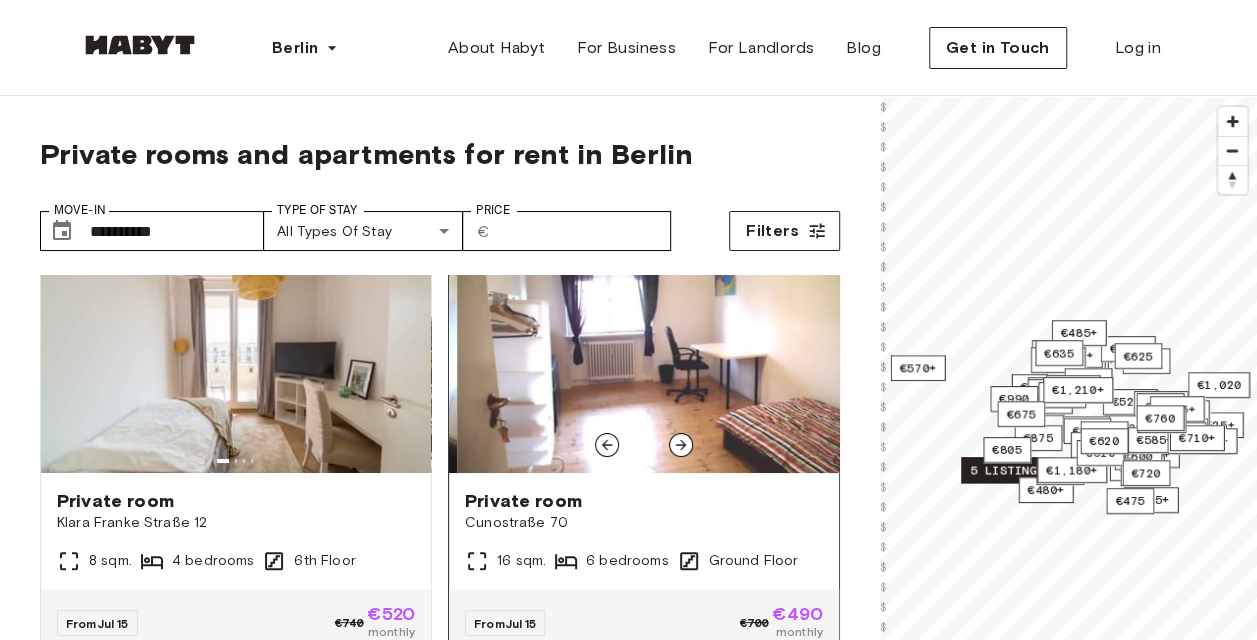 click 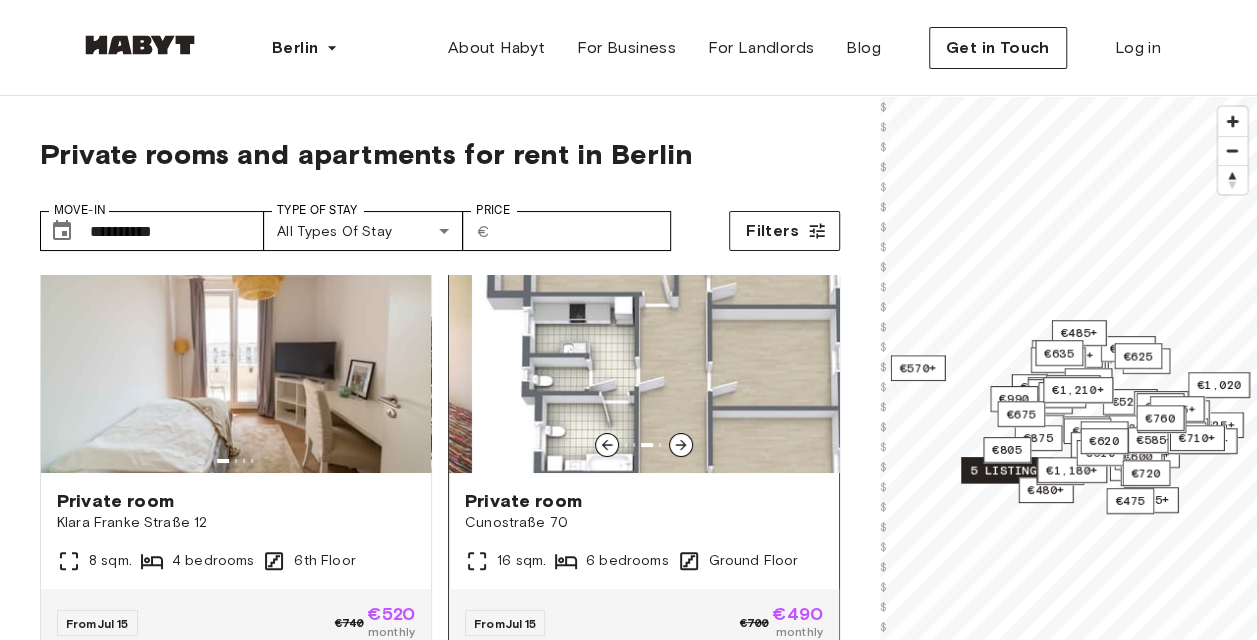 click 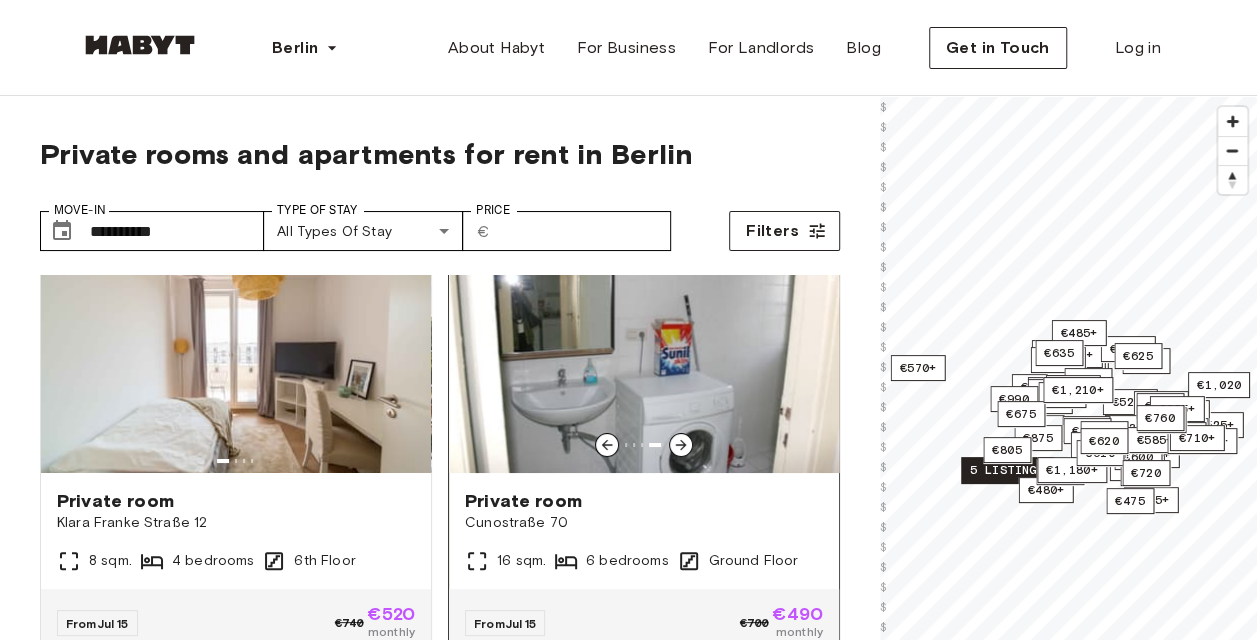 click 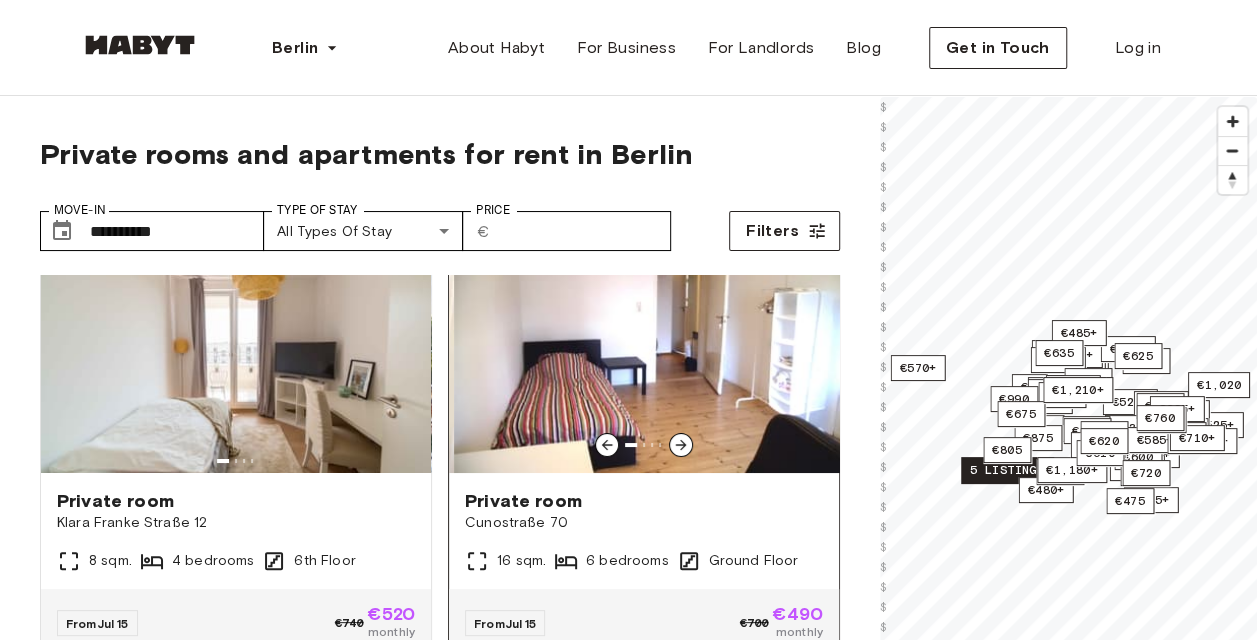click 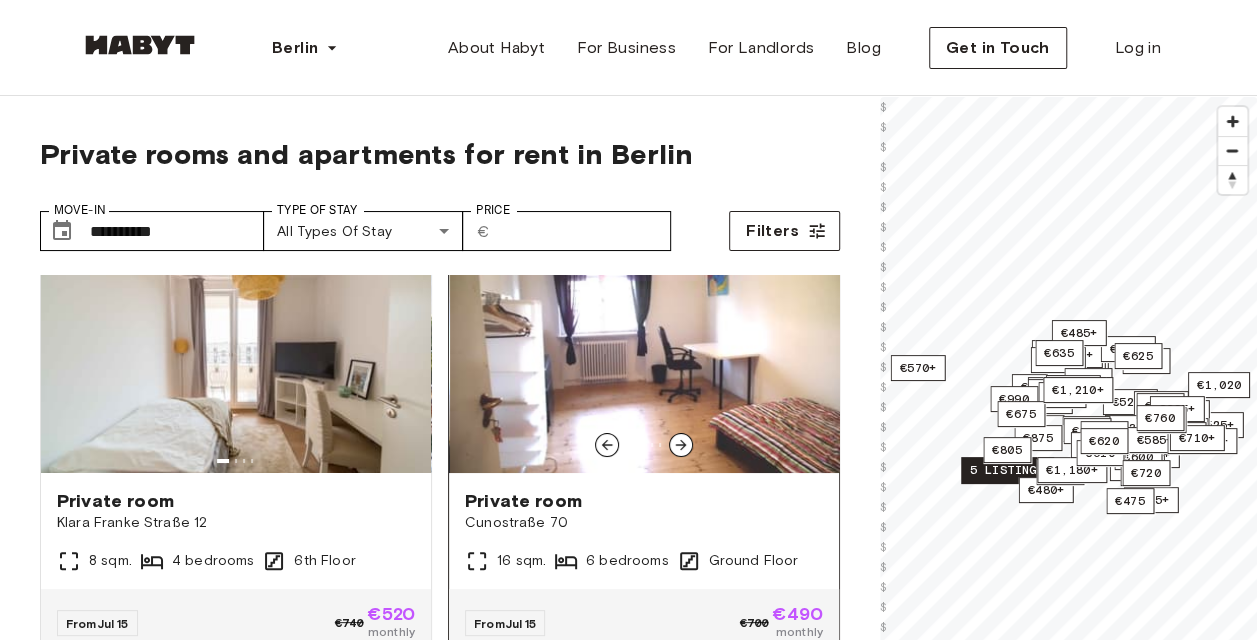 click 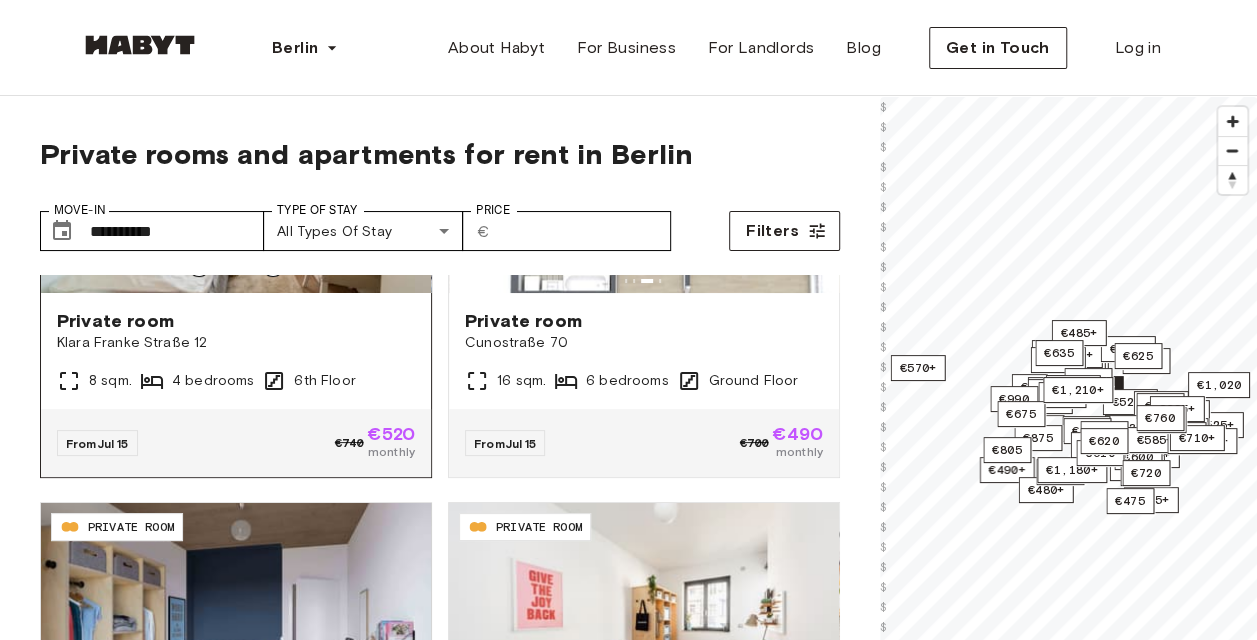 scroll, scrollTop: 91, scrollLeft: 0, axis: vertical 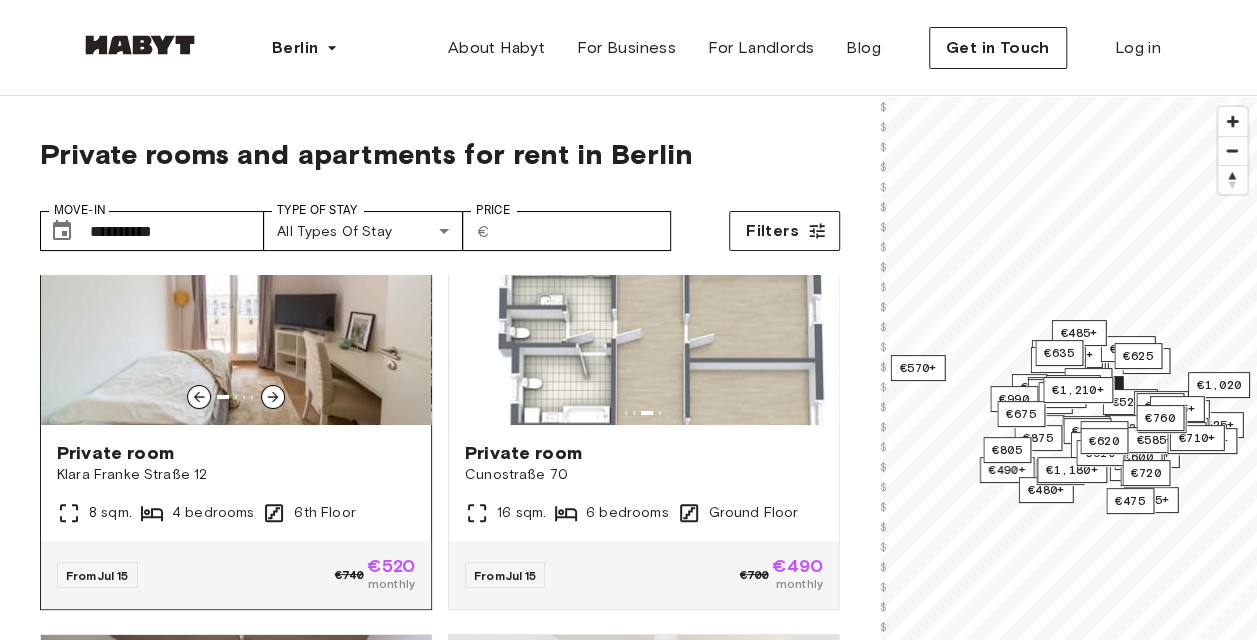 click 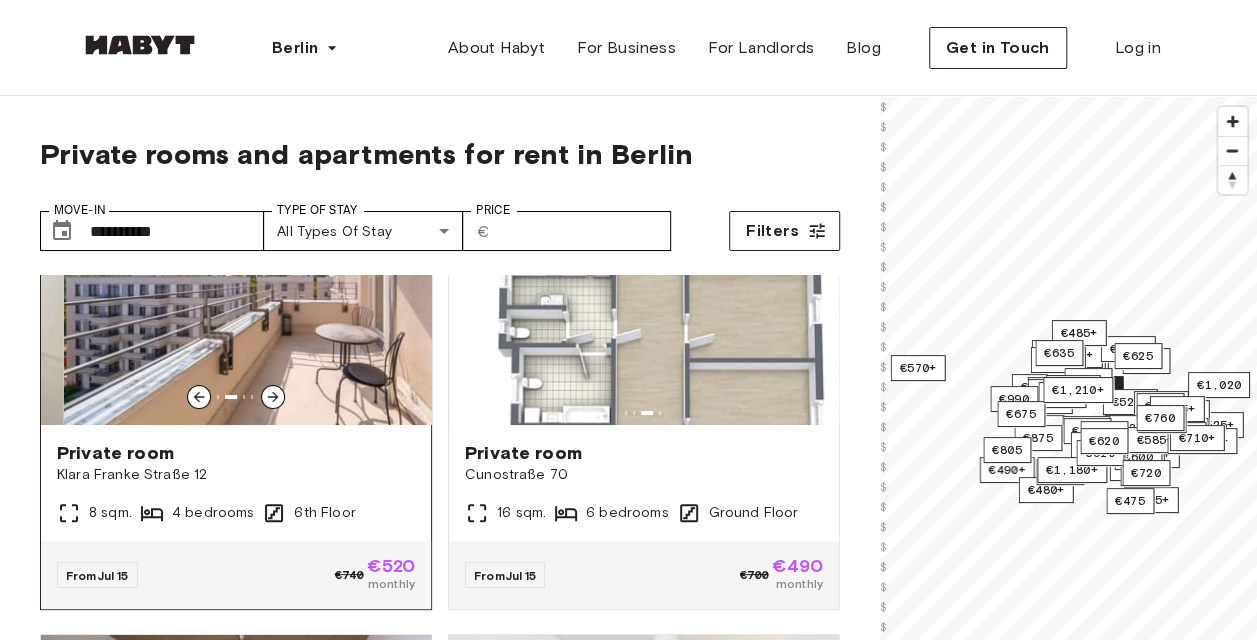 click 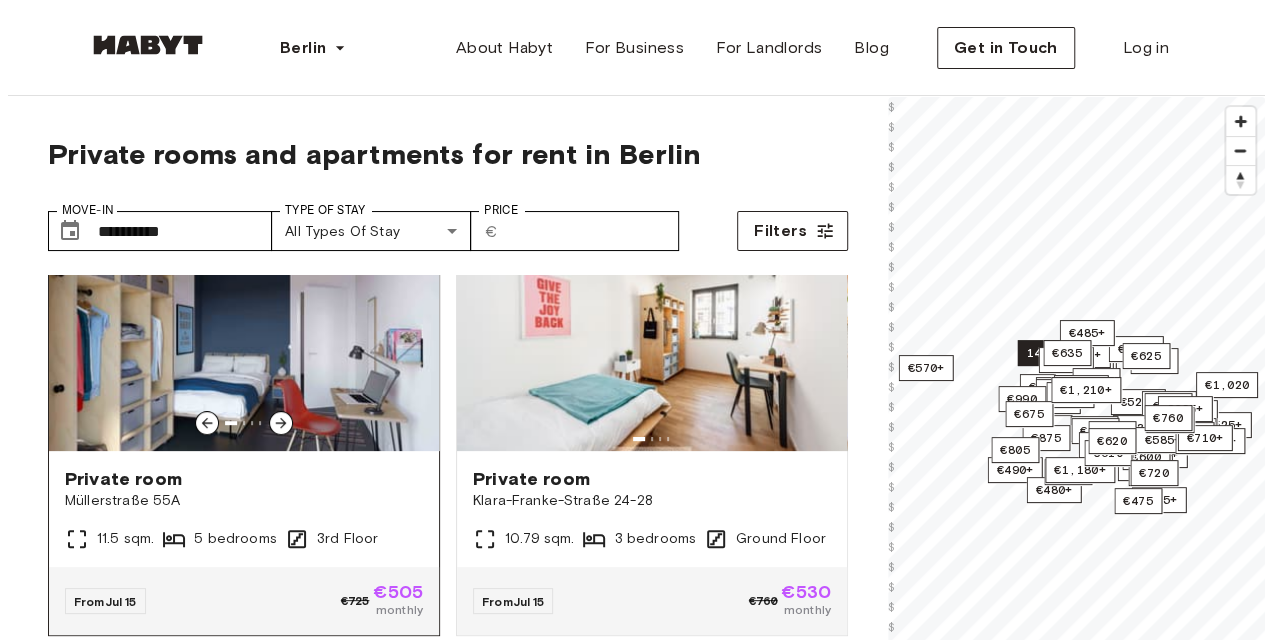 scroll, scrollTop: 514, scrollLeft: 0, axis: vertical 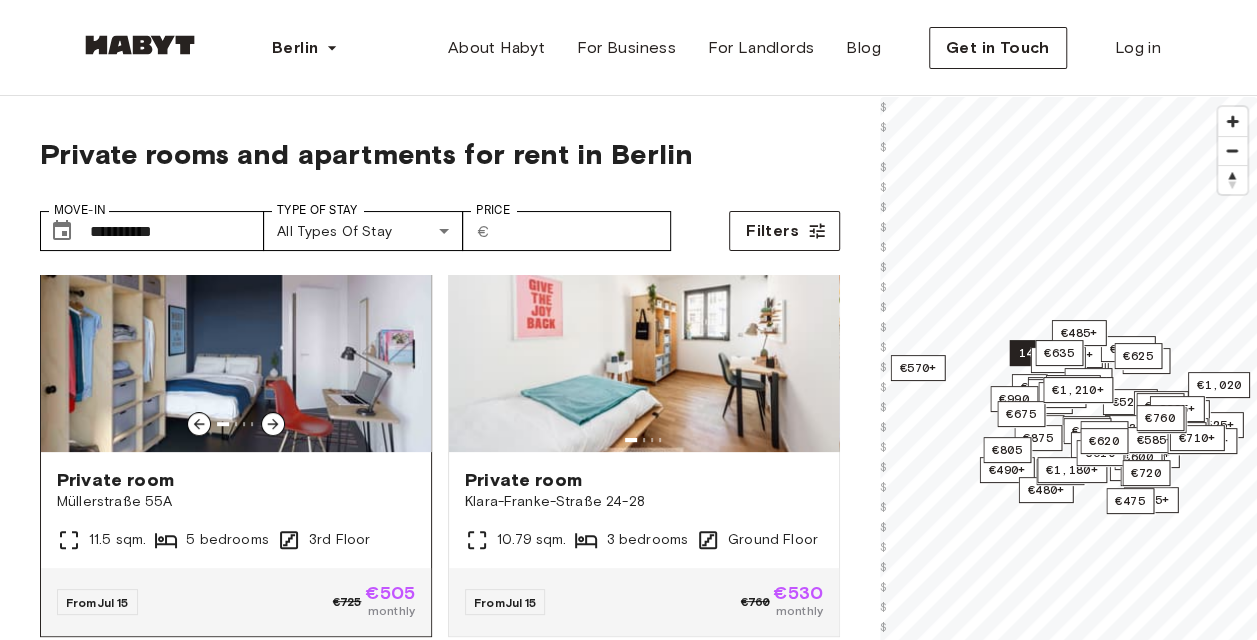 click 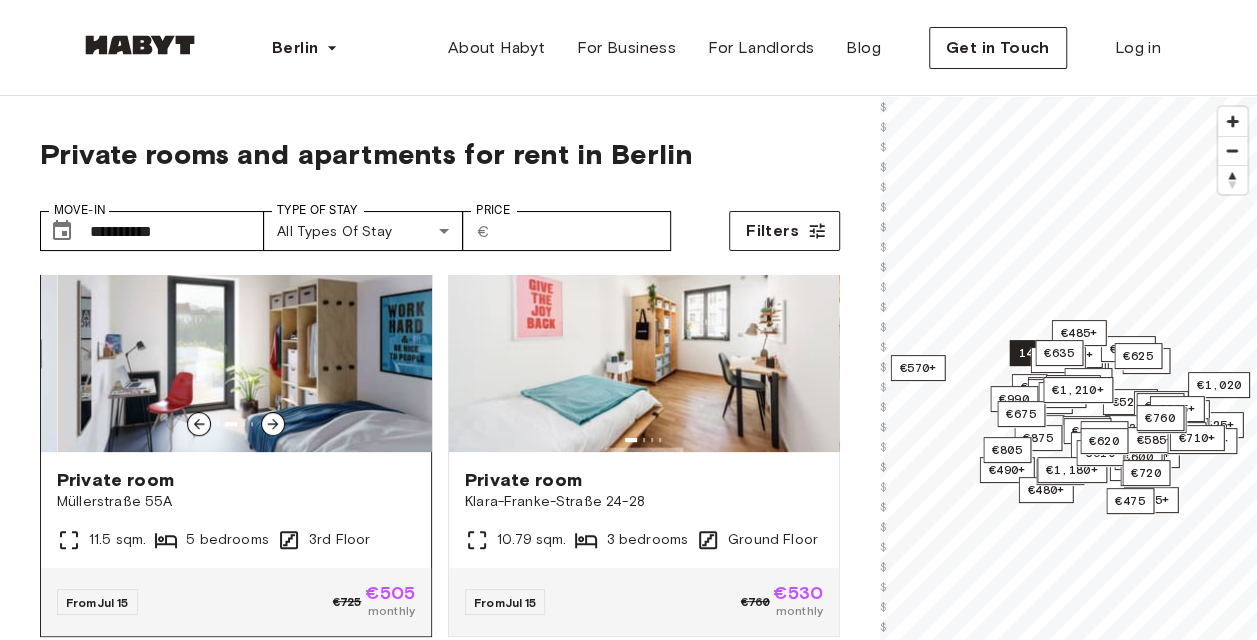 click 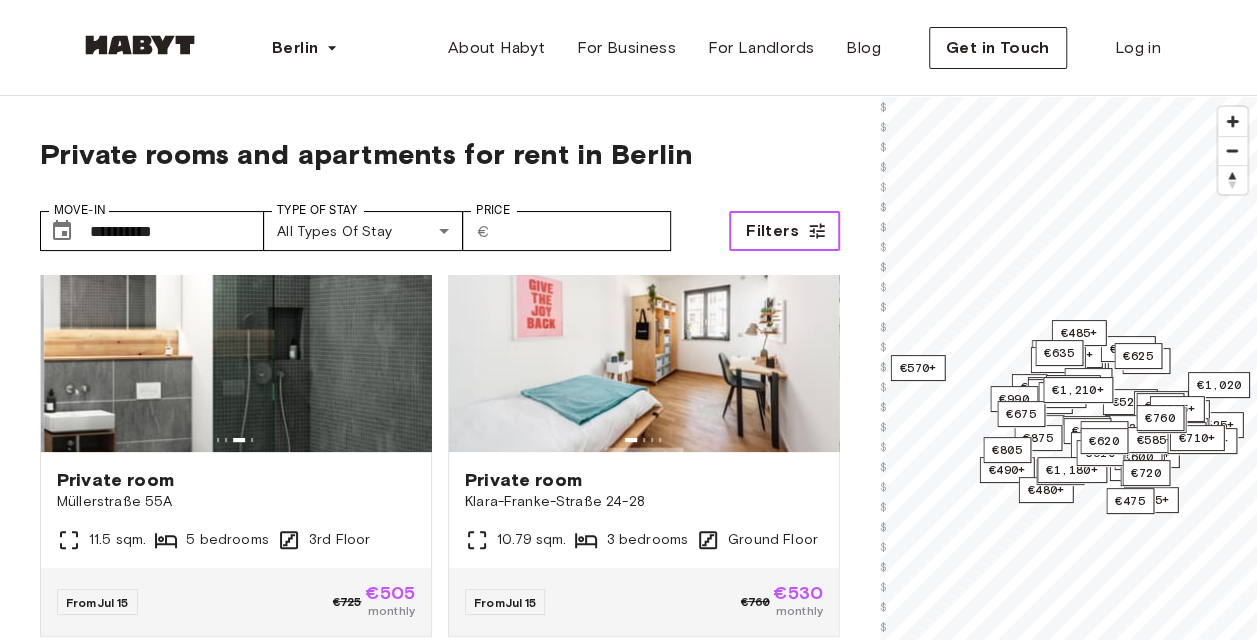click 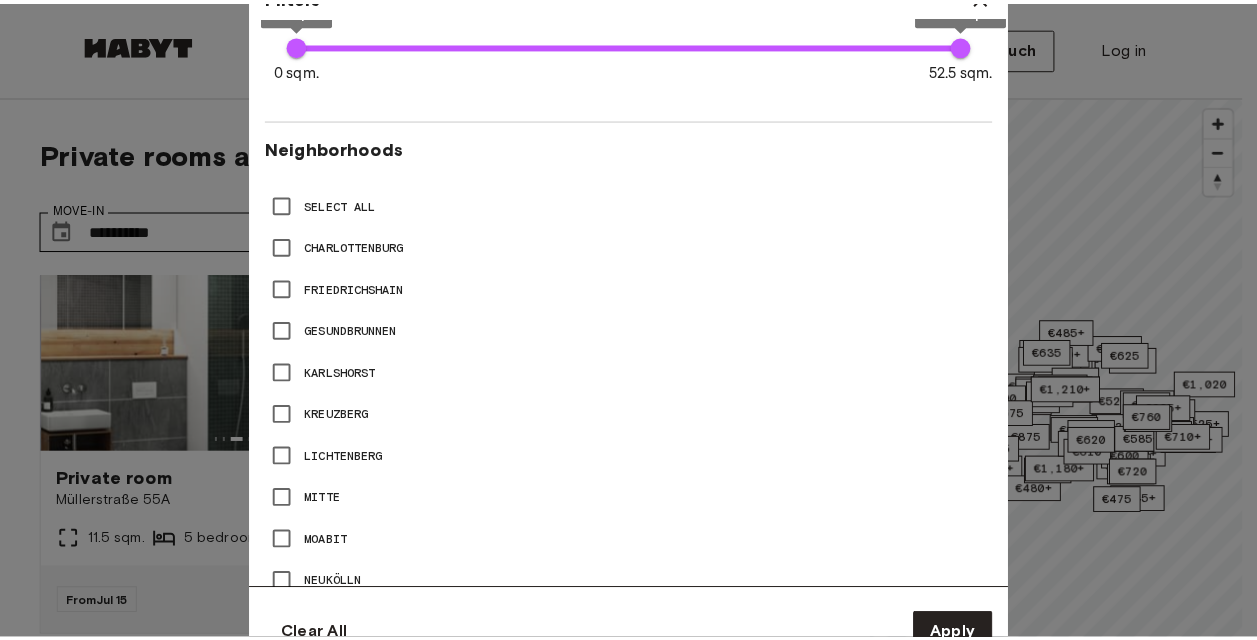 scroll, scrollTop: 795, scrollLeft: 0, axis: vertical 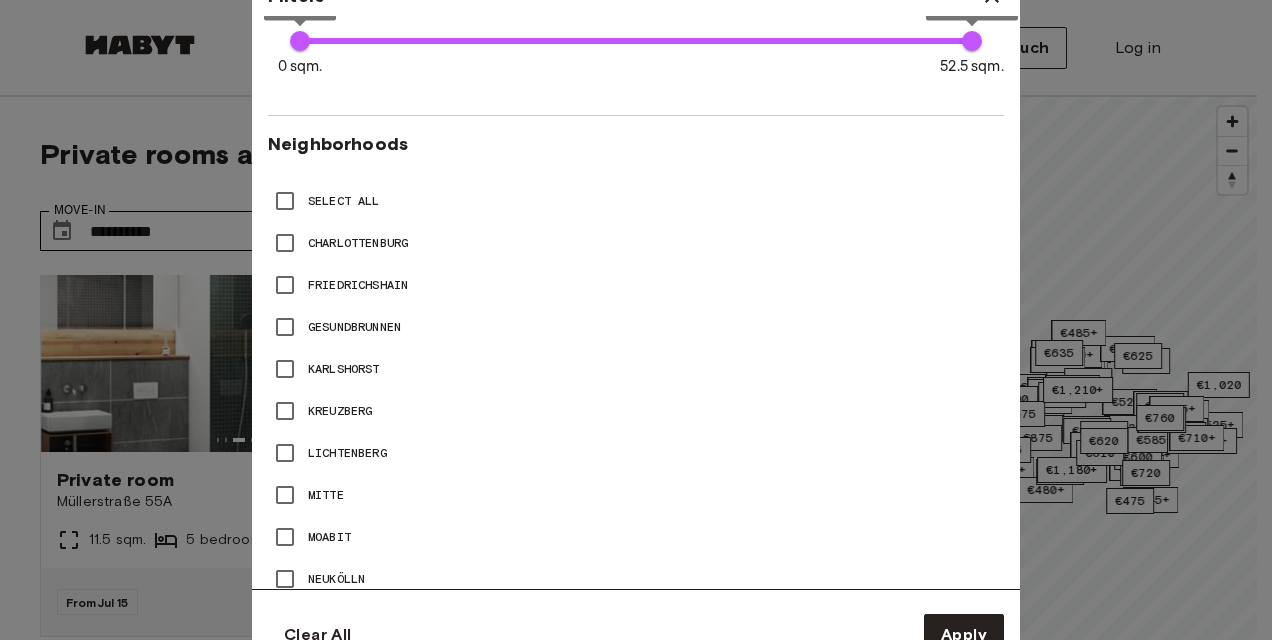 type on "**" 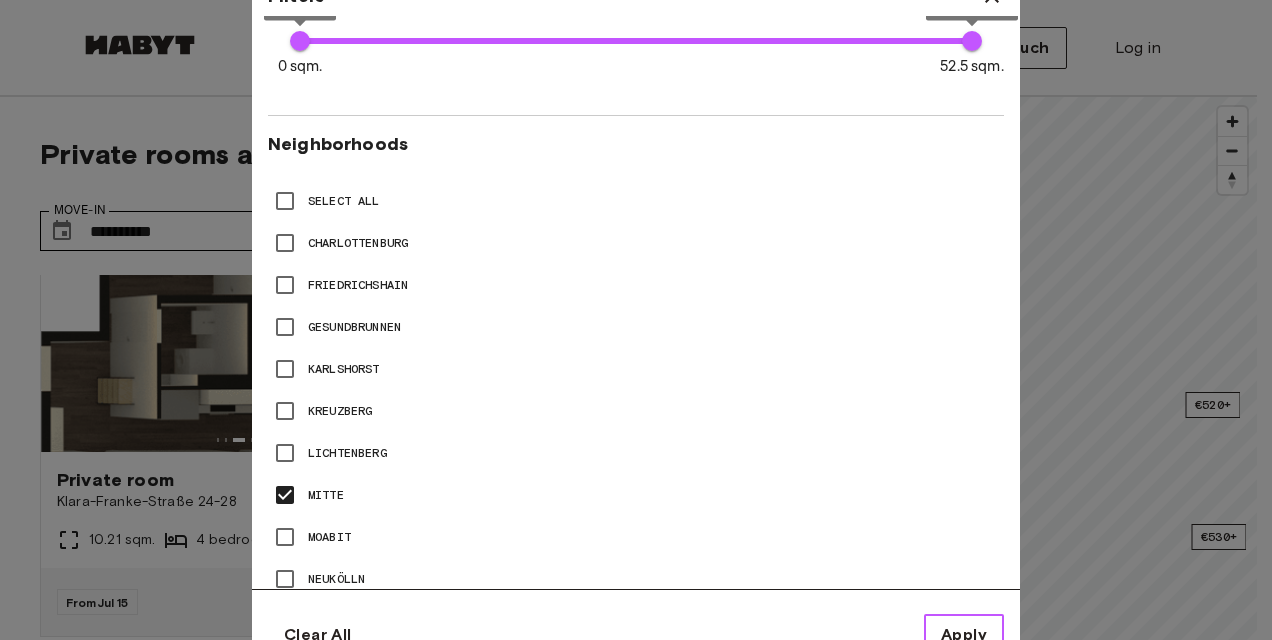 click on "Apply" at bounding box center [964, 635] 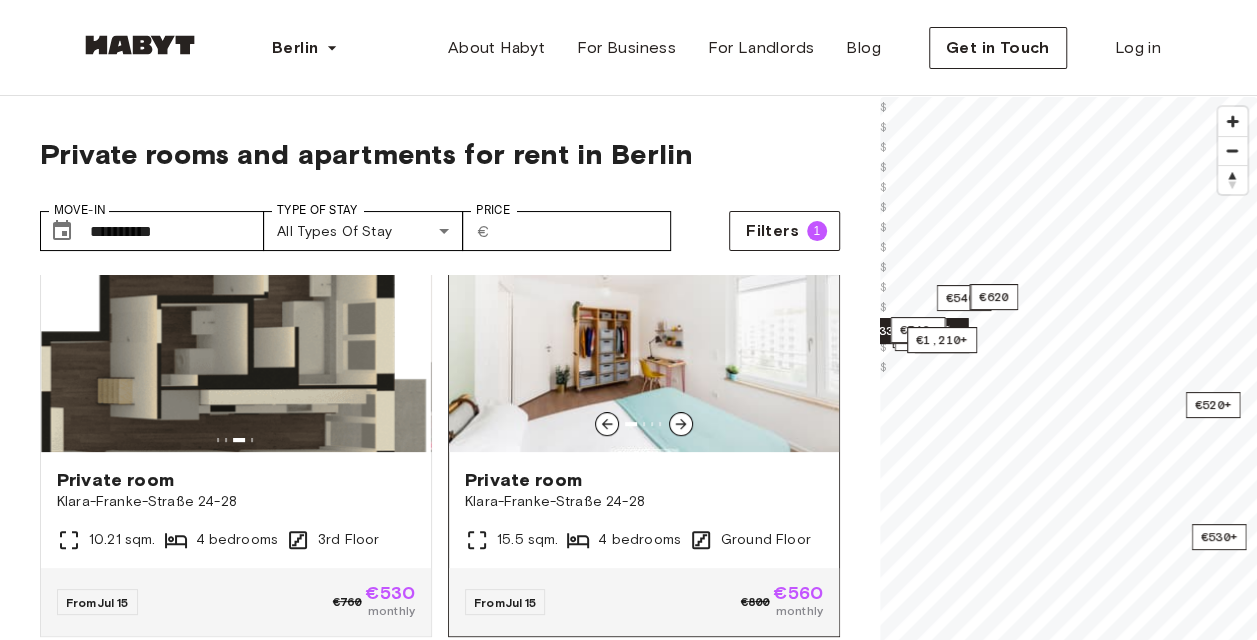click 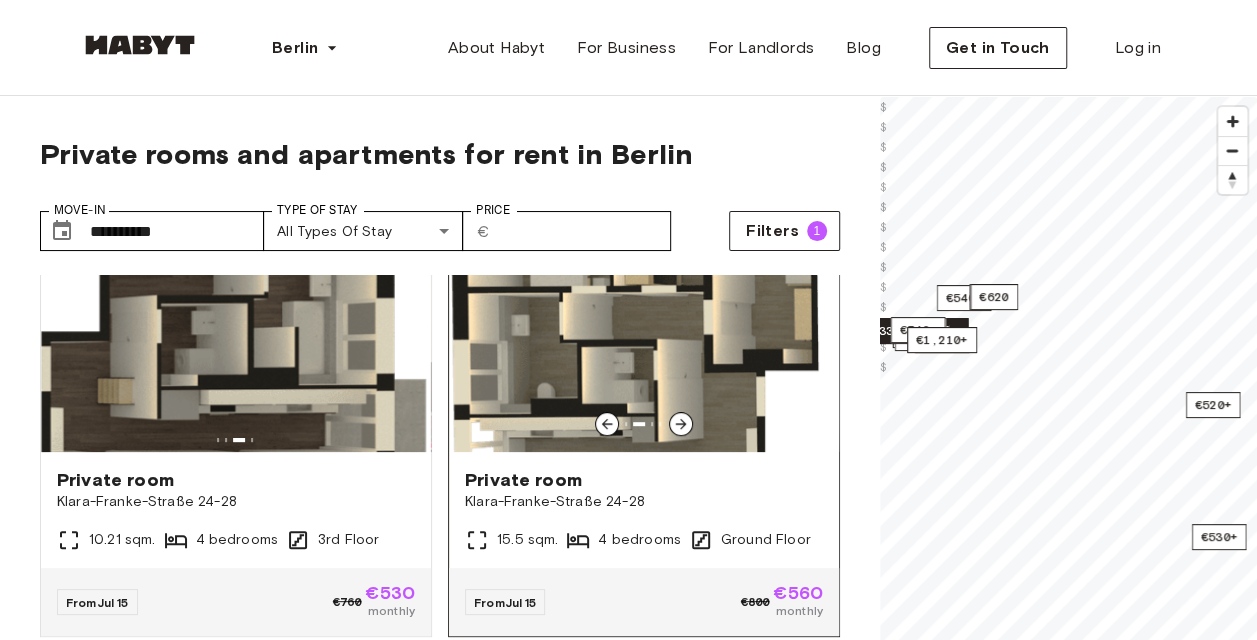 click 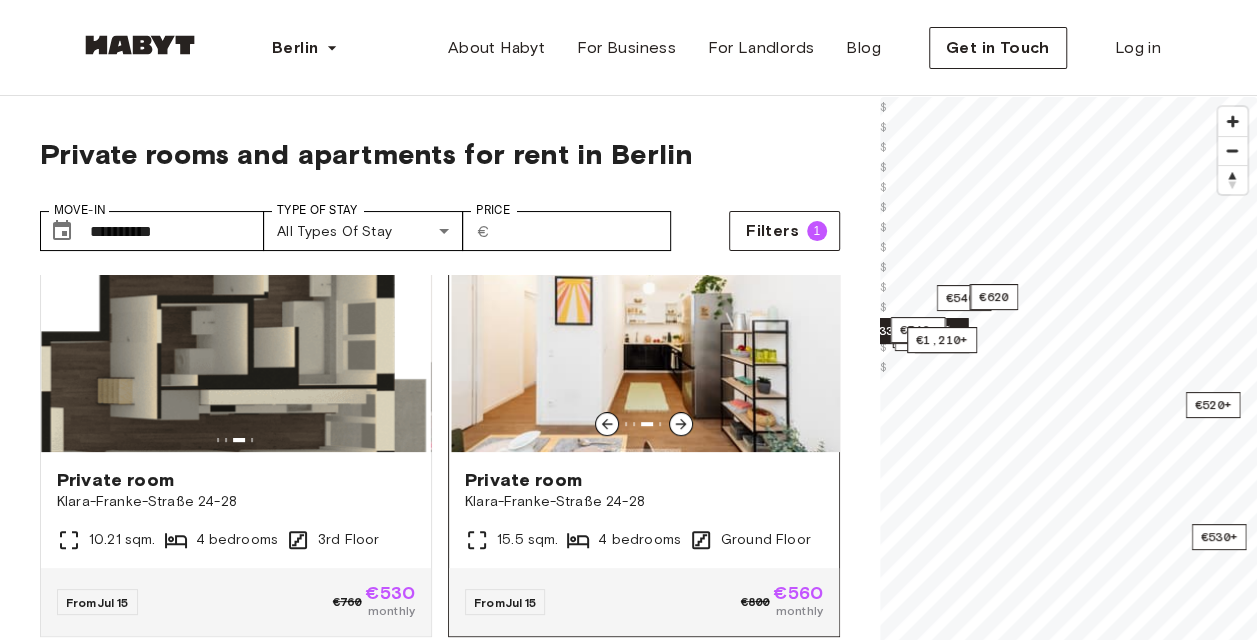 click 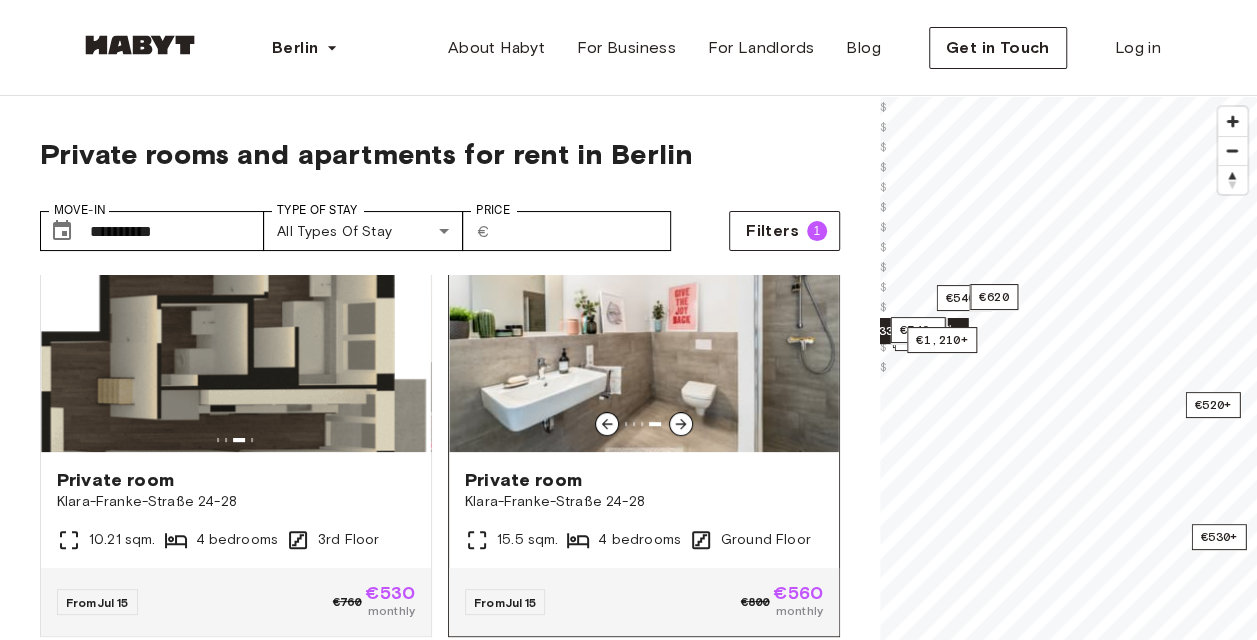 click 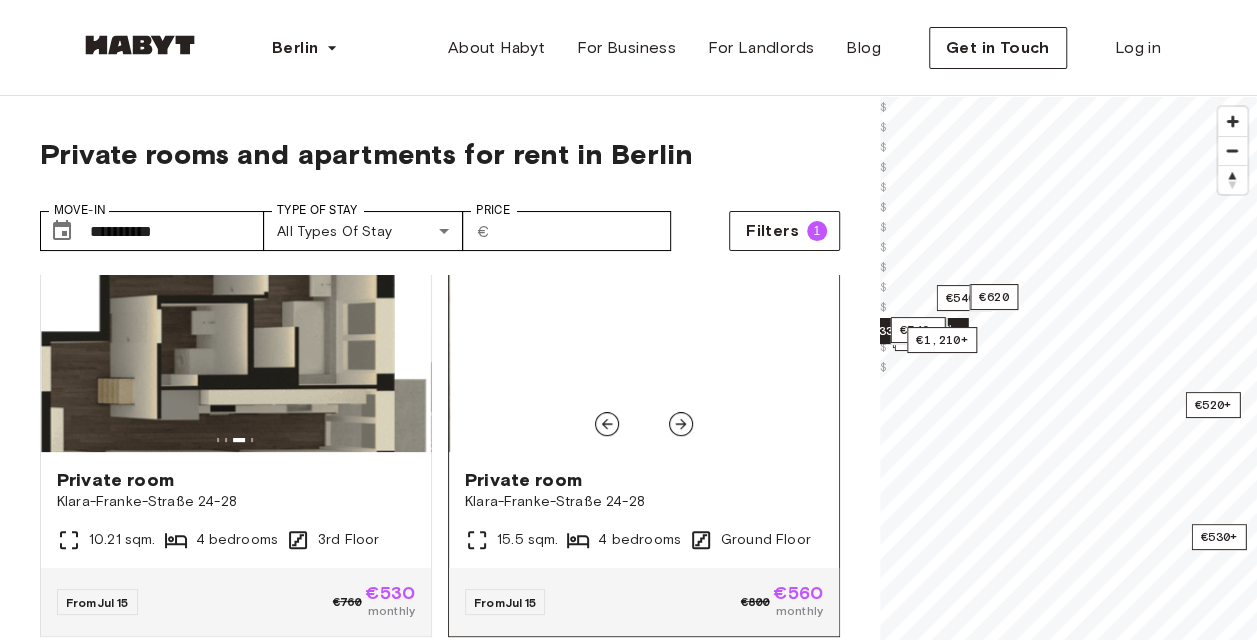 click 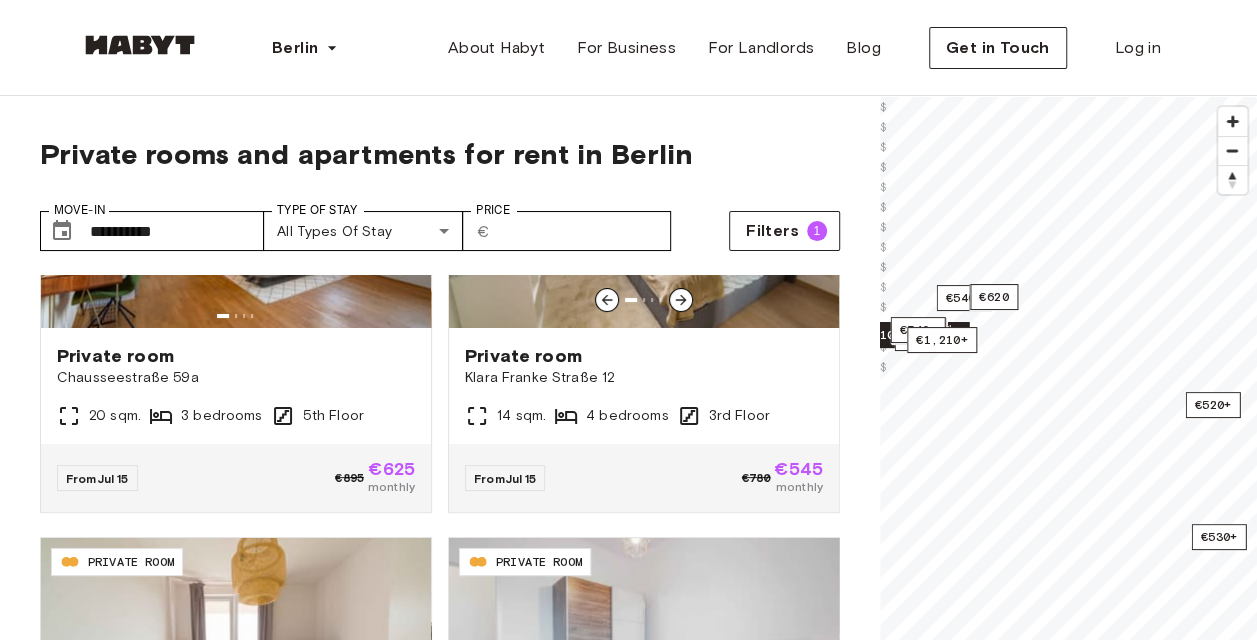 scroll, scrollTop: 3958, scrollLeft: 0, axis: vertical 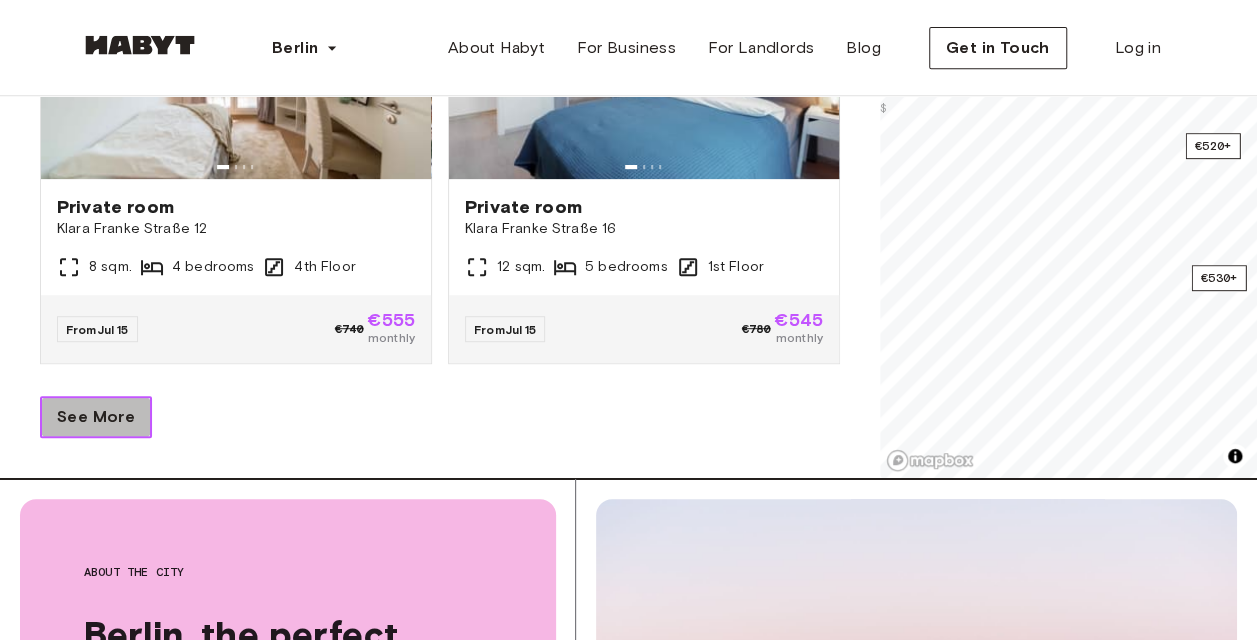 click on "See More" at bounding box center (96, 417) 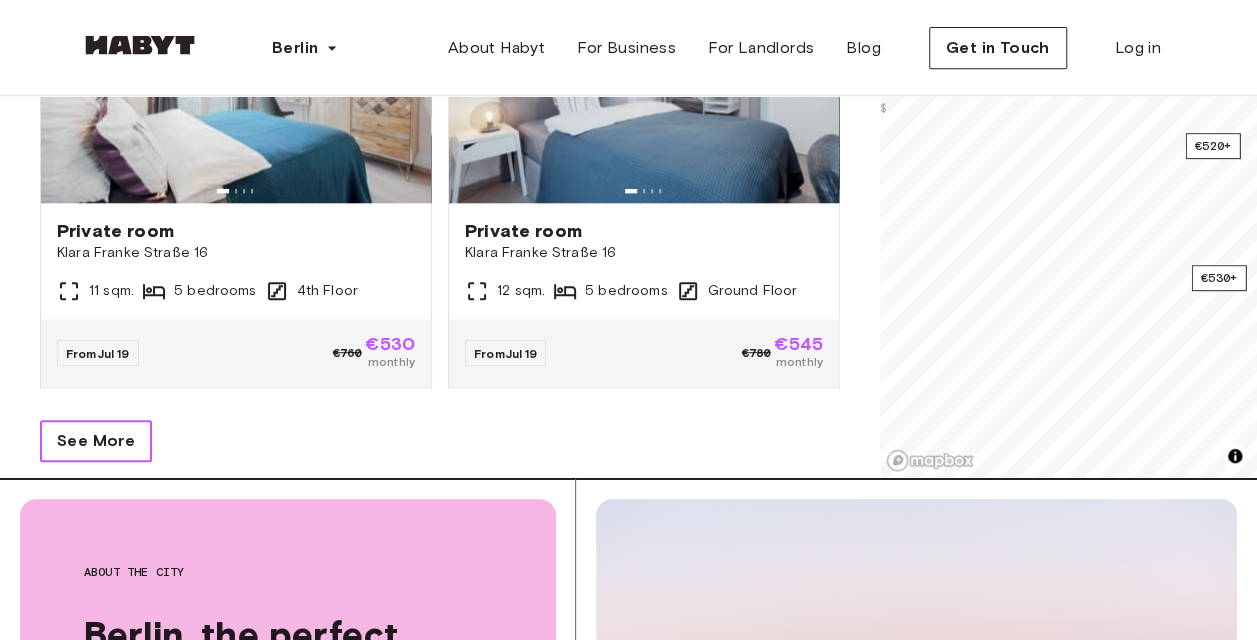 scroll, scrollTop: 8437, scrollLeft: 0, axis: vertical 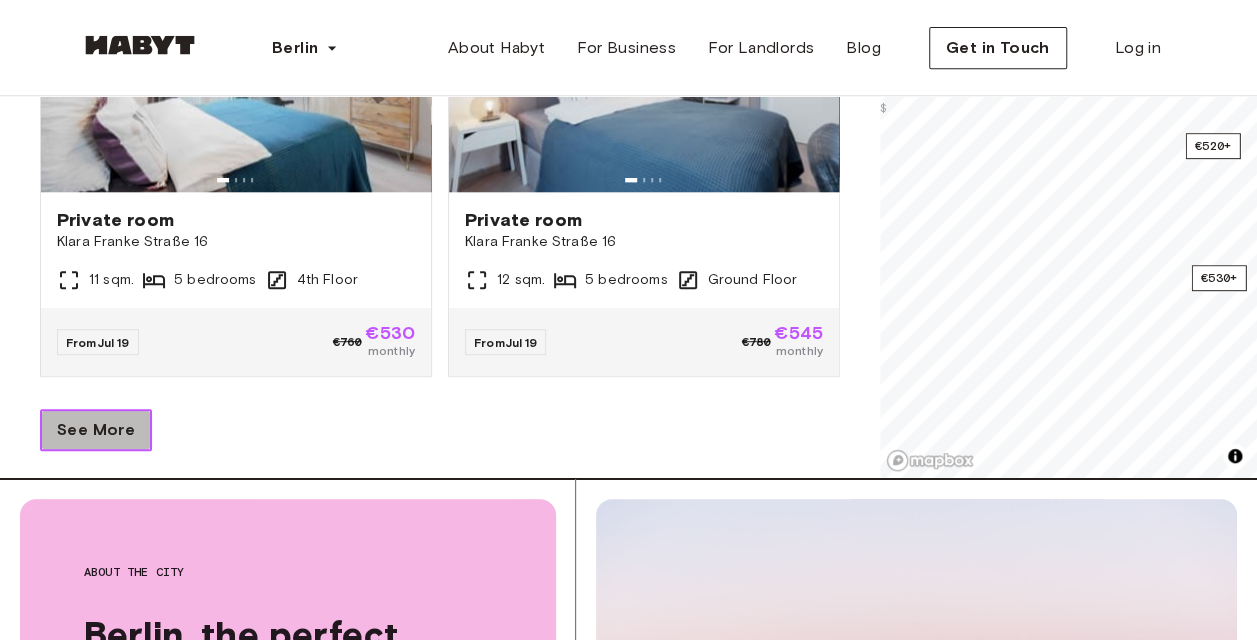 click on "See More" at bounding box center (96, 430) 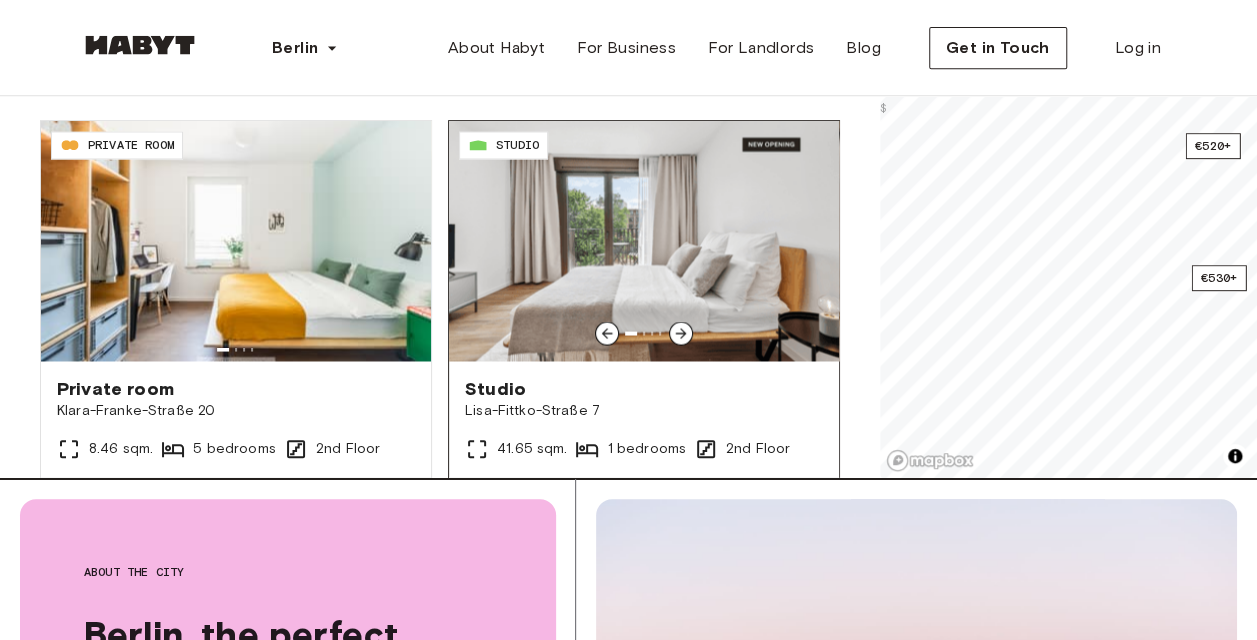 scroll, scrollTop: 12766, scrollLeft: 0, axis: vertical 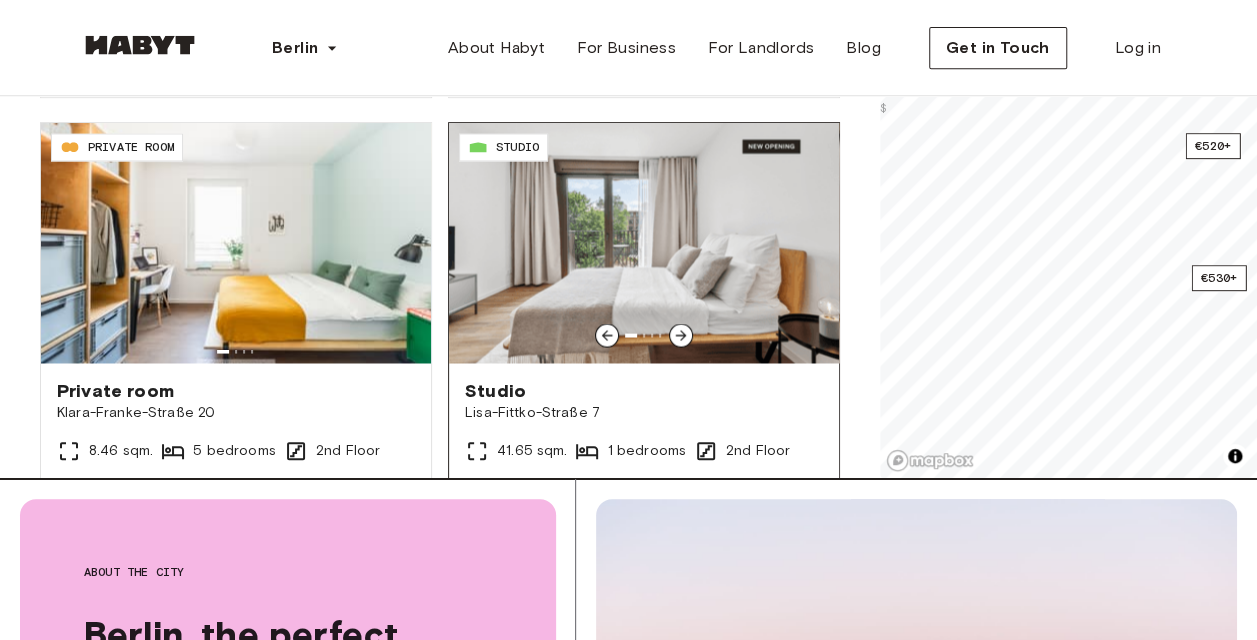 click at bounding box center (681, 335) 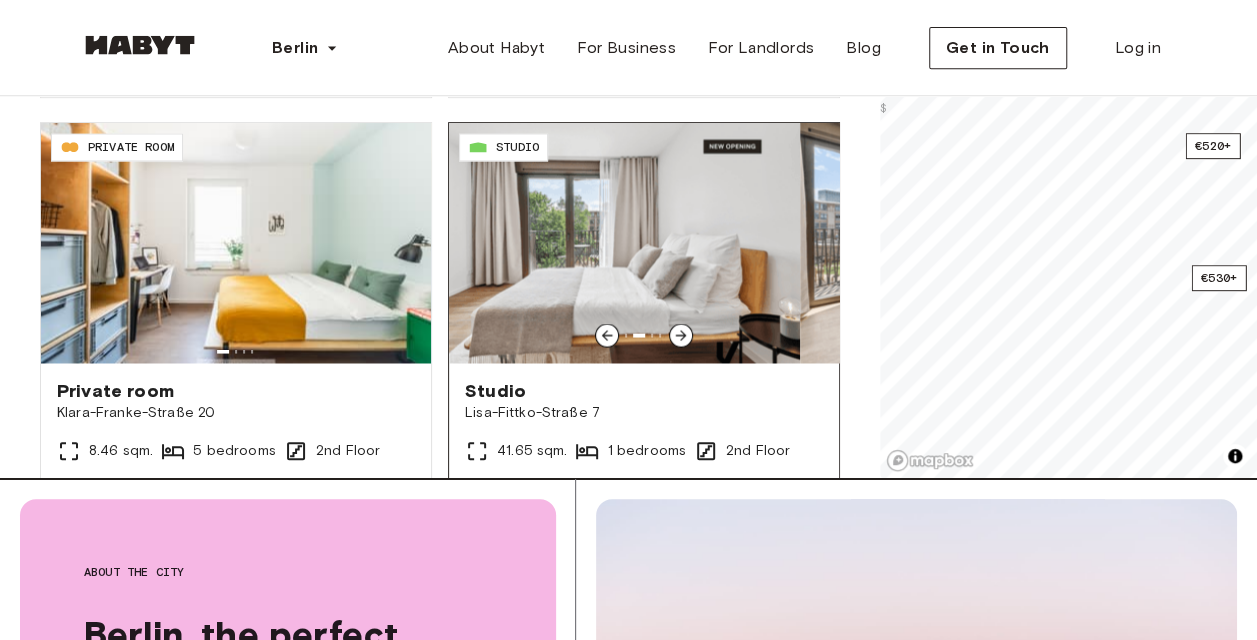 click at bounding box center [681, 335] 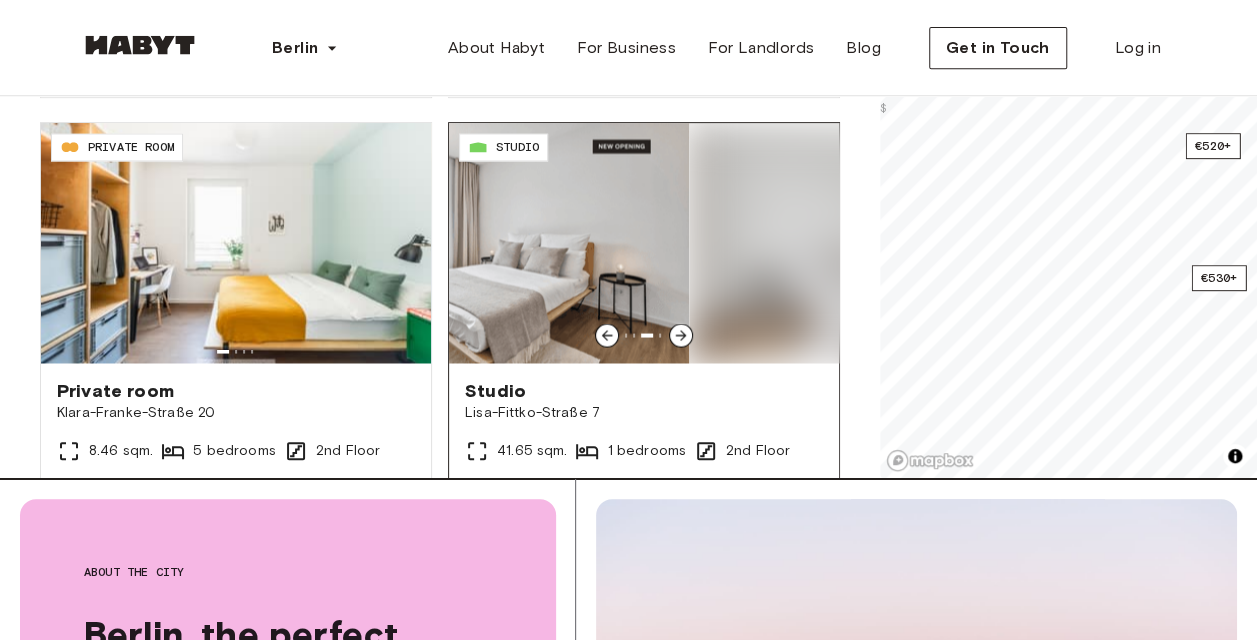 click at bounding box center (681, 335) 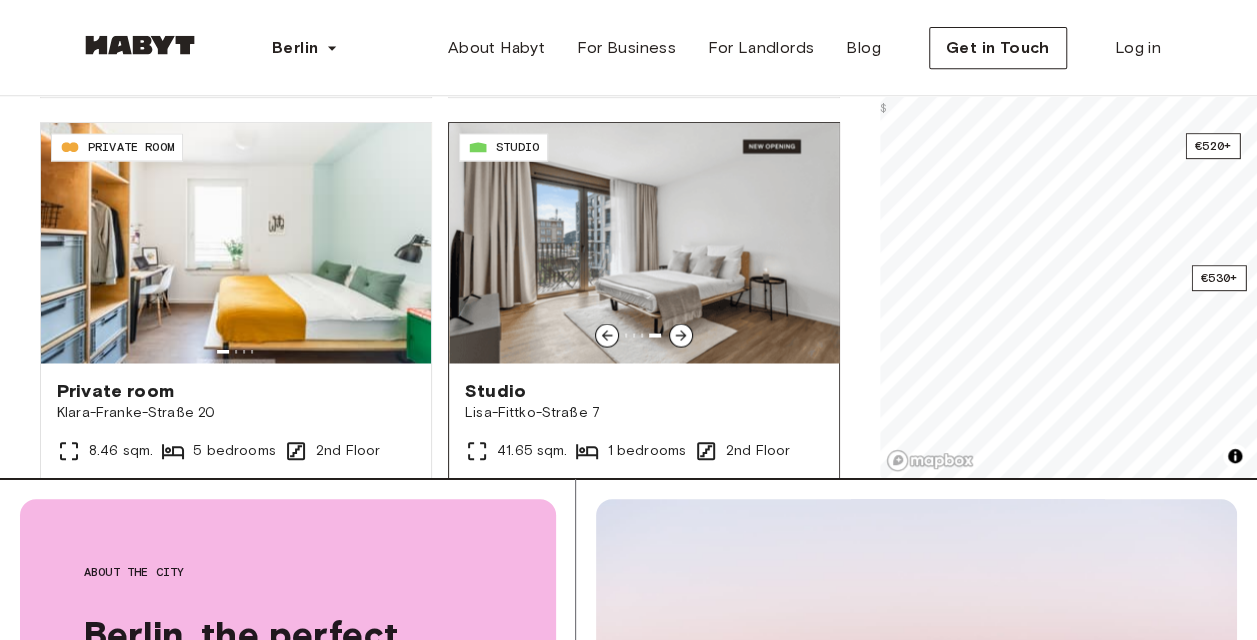 click 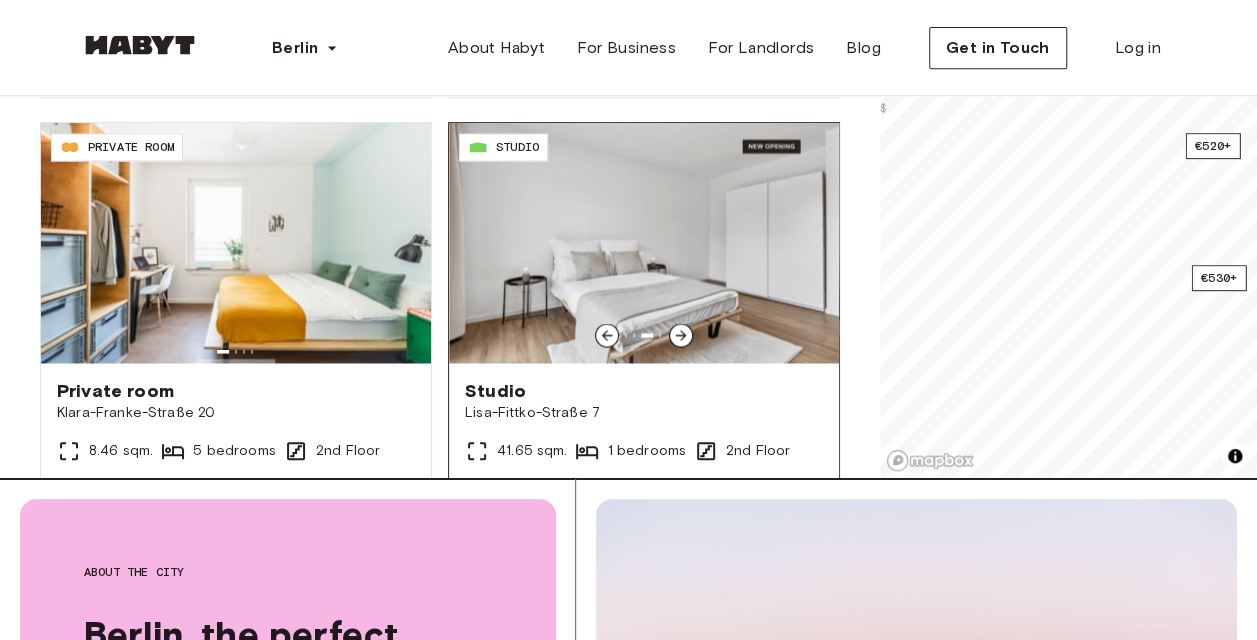 click 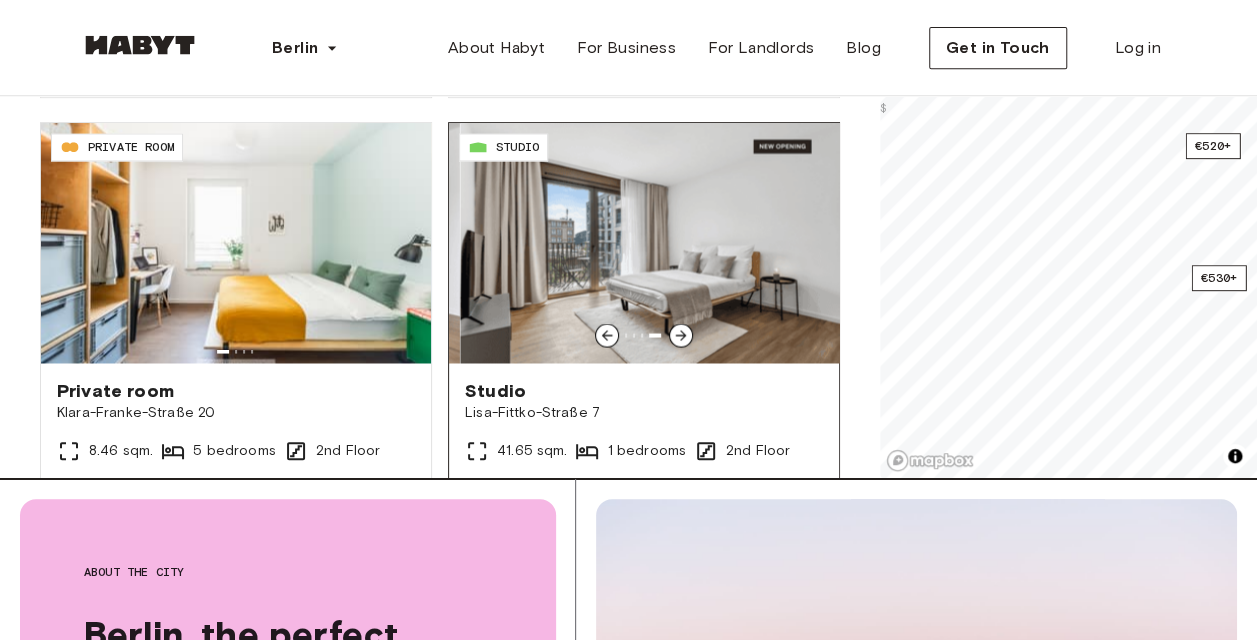 scroll, scrollTop: 12944, scrollLeft: 0, axis: vertical 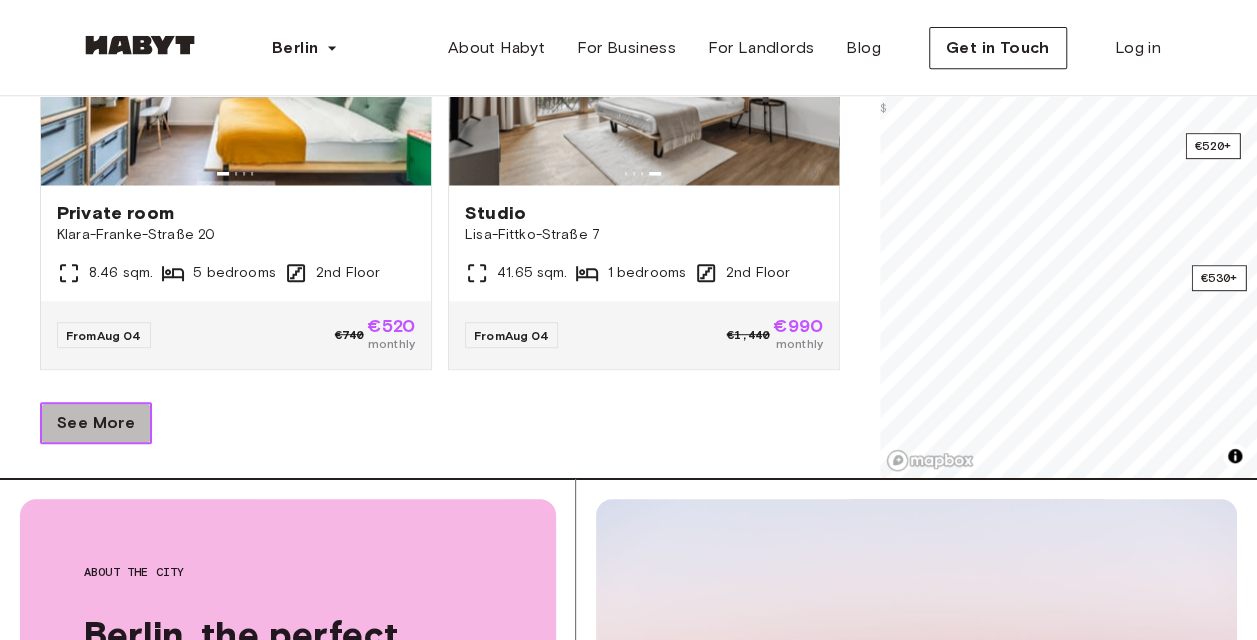 click on "See More" at bounding box center (96, 423) 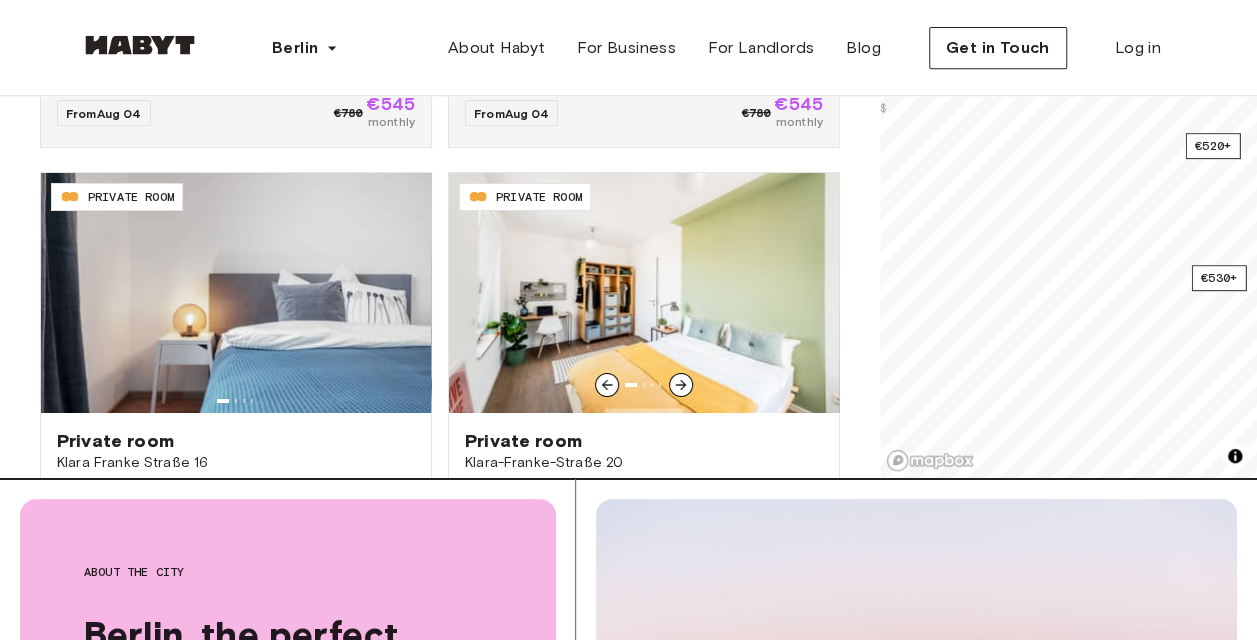 scroll, scrollTop: 14784, scrollLeft: 0, axis: vertical 